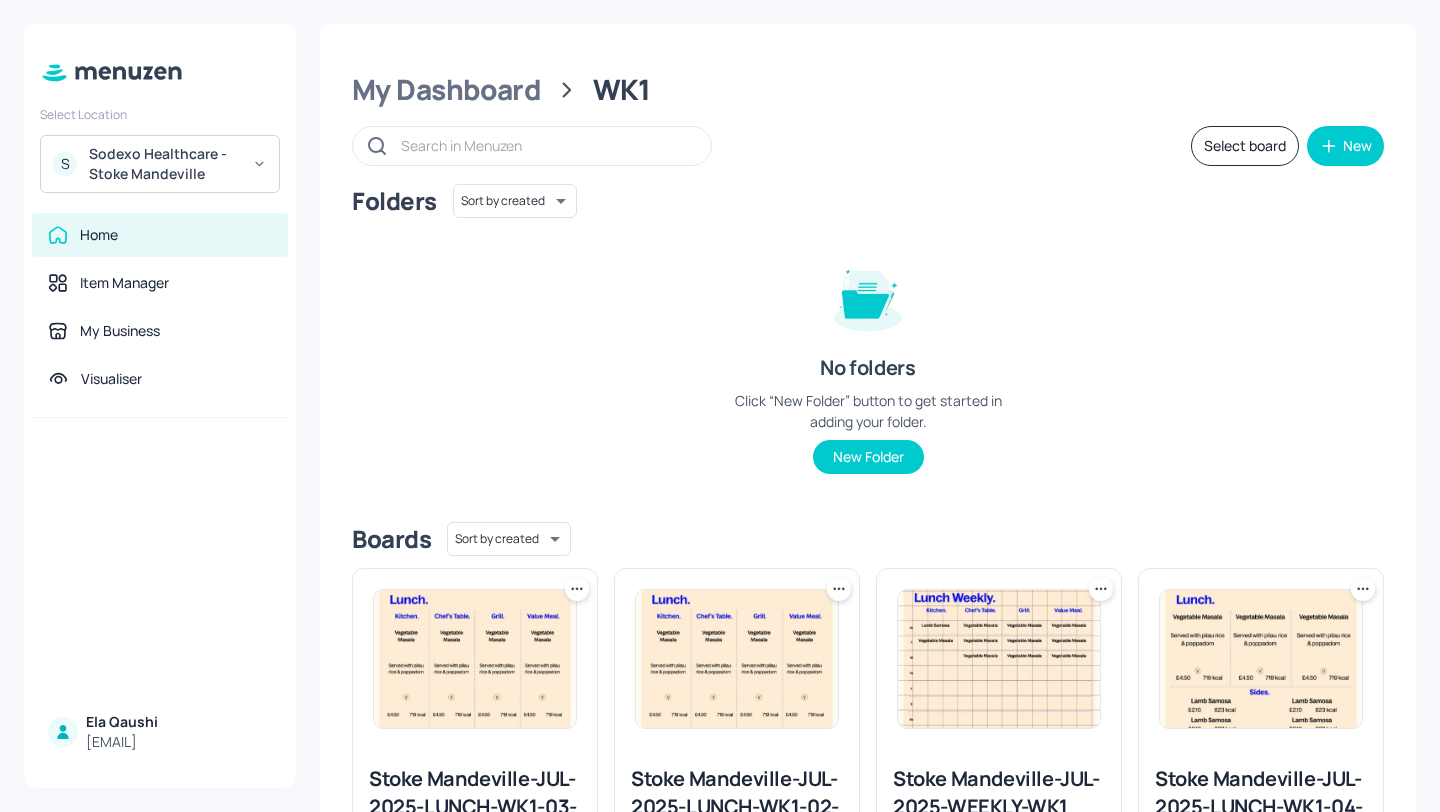 scroll, scrollTop: 0, scrollLeft: 0, axis: both 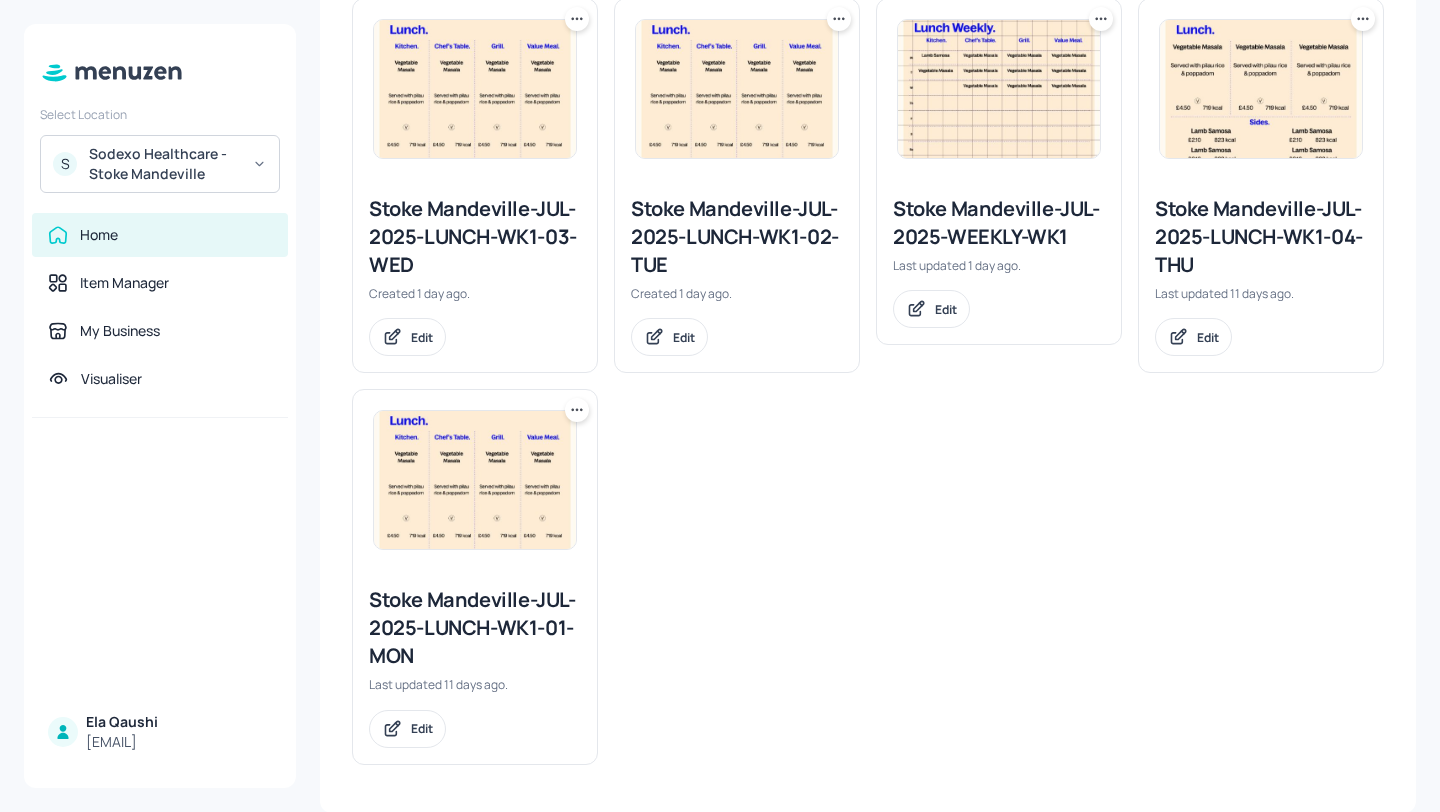 click on "Stoke Mandeville-JUL-2025-LUNCH-WK1-03-WED Created 1 day ago. Edit Stoke Mandeville-JUL-2025-LUNCH-WK1-02-TUE Created 1 day ago. Edit Stoke Mandeville-JUL-2025-WEEKLY-WK1 Last updated 1 day ago. Edit Stoke Mandeville-JUL-2025-LUNCH-WK1-04-THU Last updated 11 days ago. Edit Stoke Mandeville-JUL-2025-LUNCH-WK1-01-MON Last updated 11 days ago. Edit" at bounding box center (860, 373) 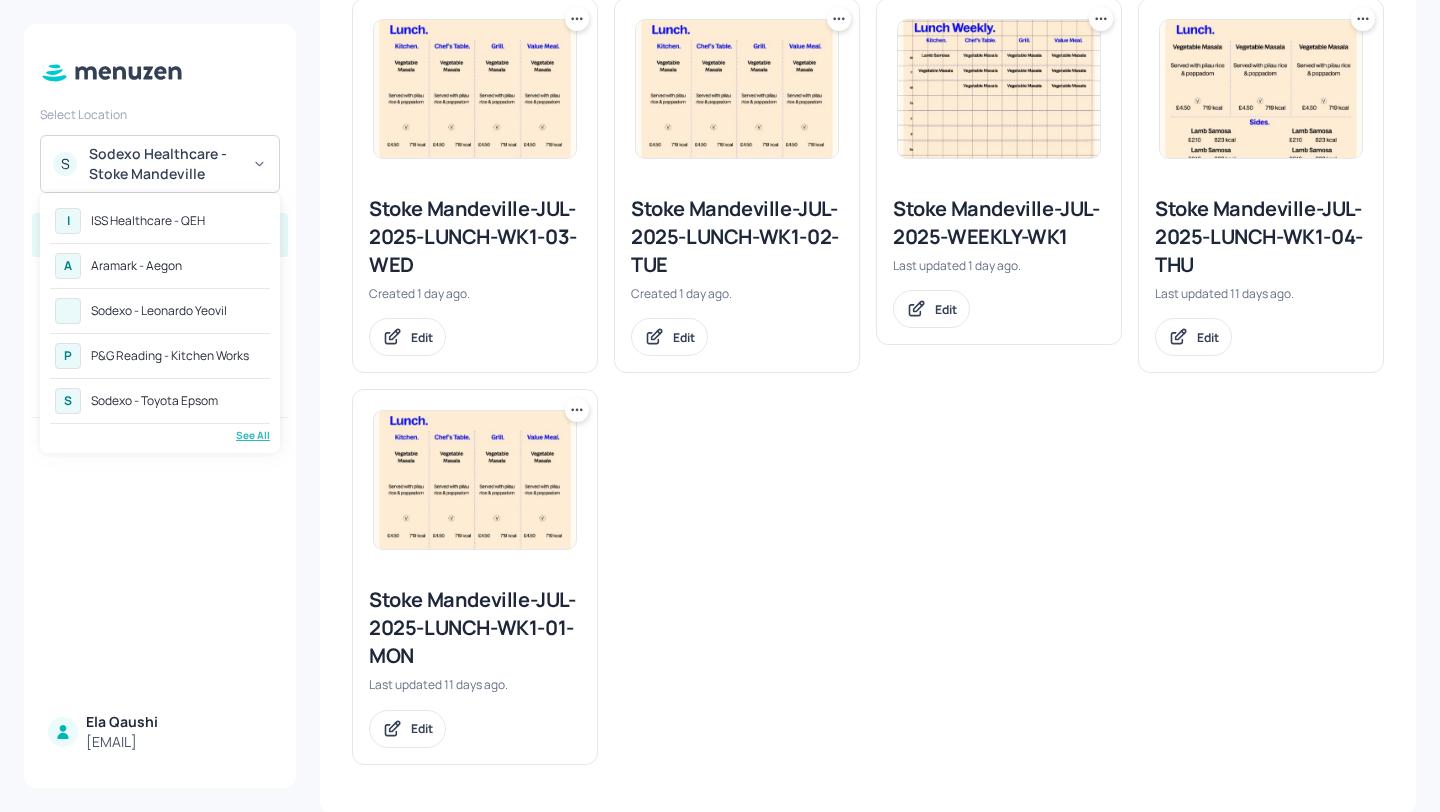 click on "See All" at bounding box center [160, 435] 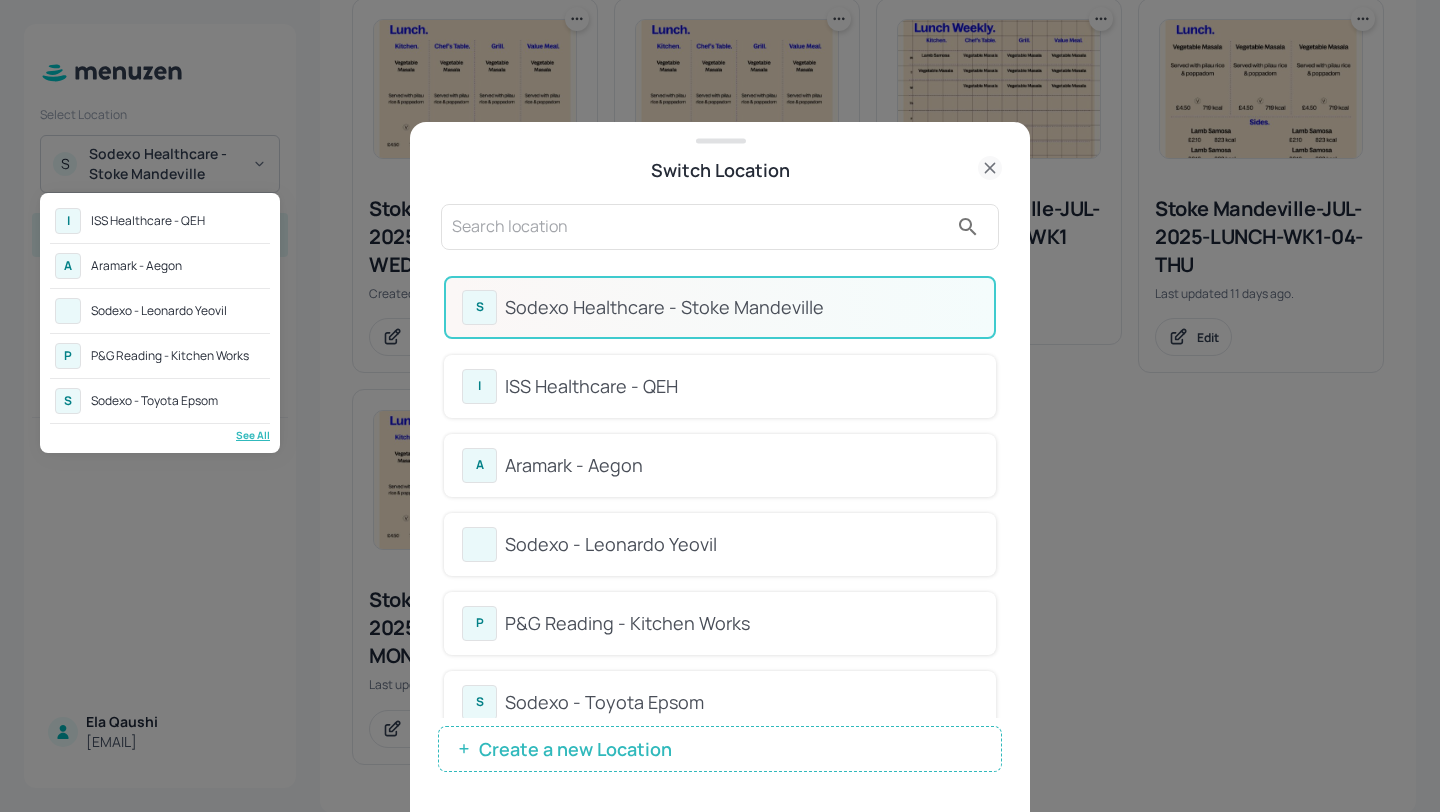 click at bounding box center (720, 406) 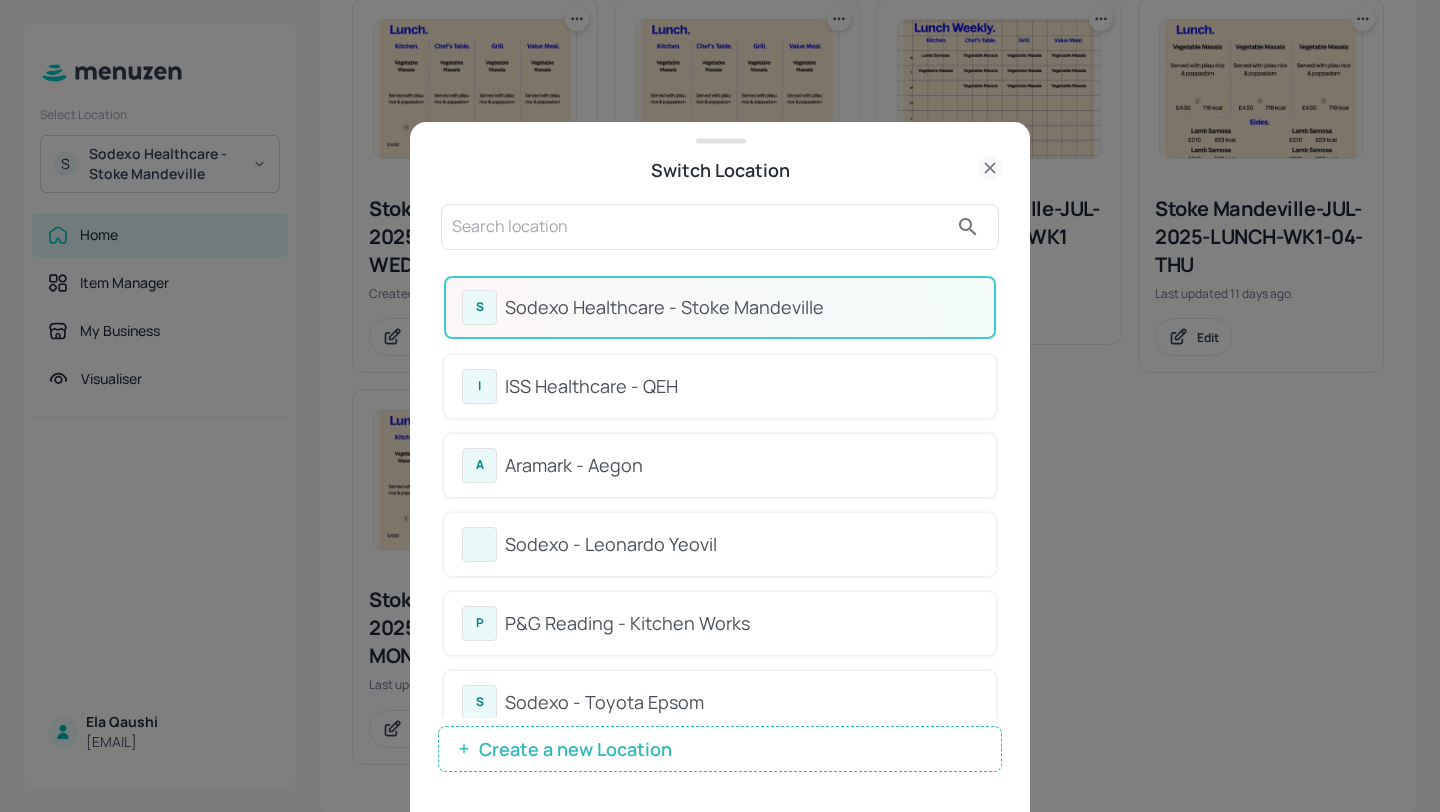 click at bounding box center [700, 227] 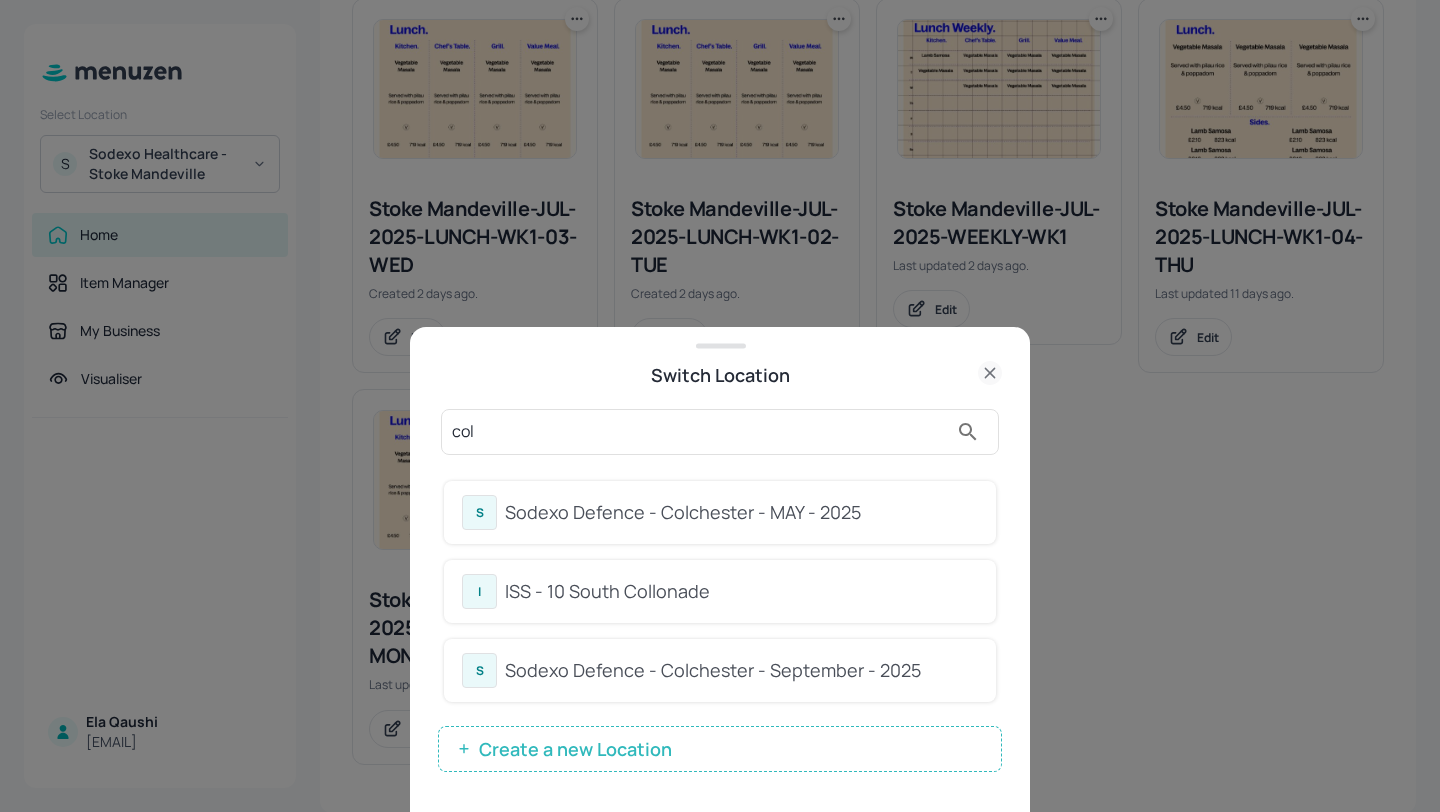type on "col" 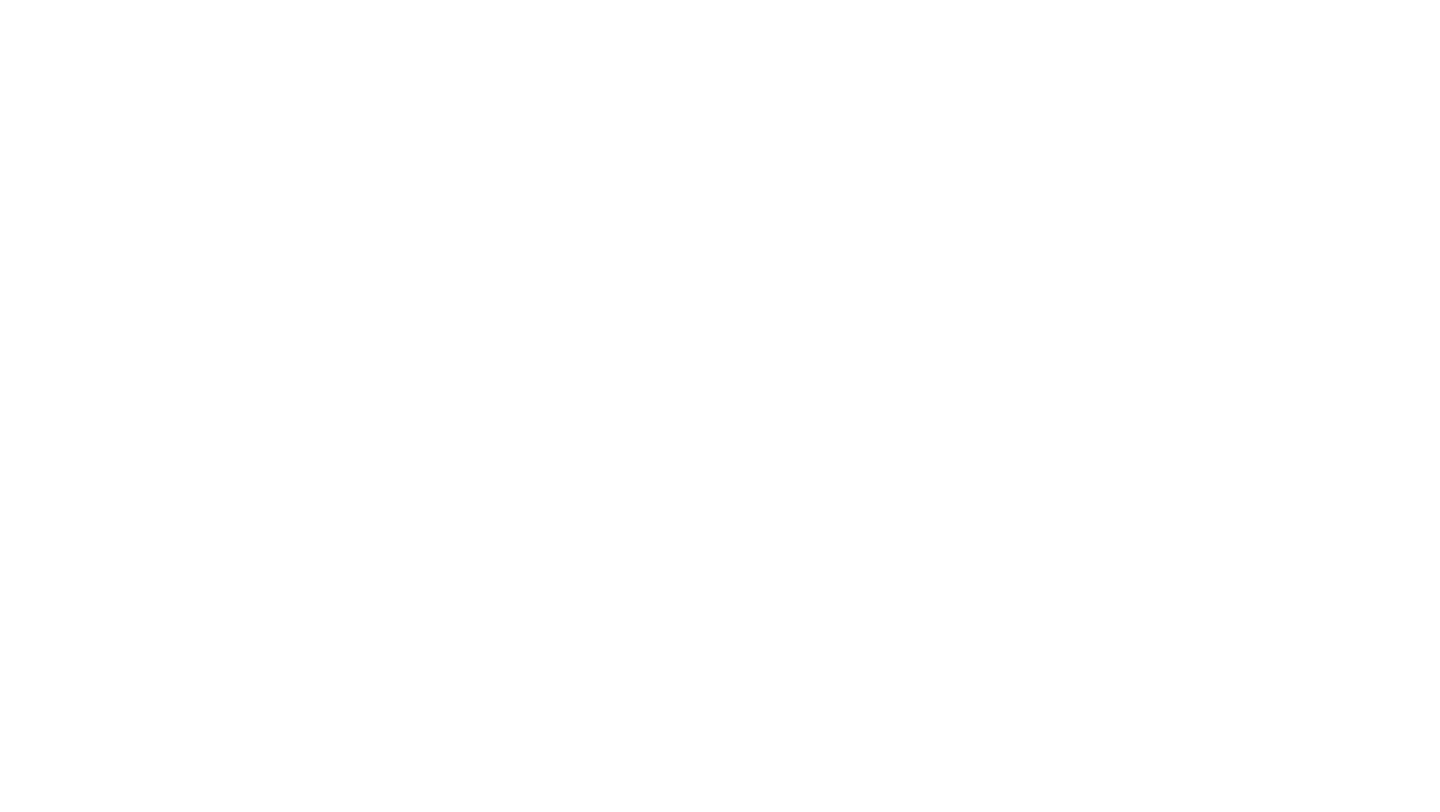 scroll, scrollTop: 0, scrollLeft: 0, axis: both 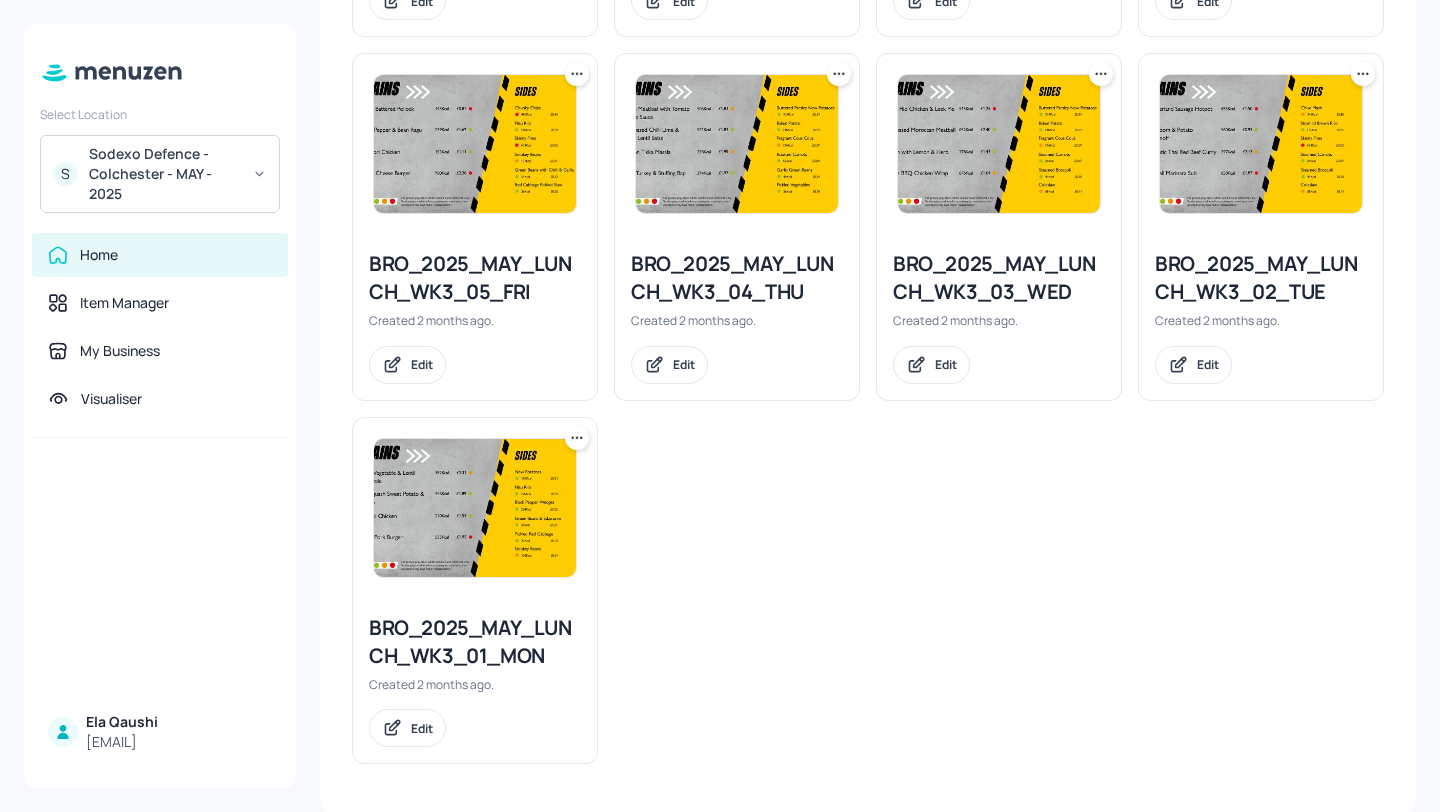 click 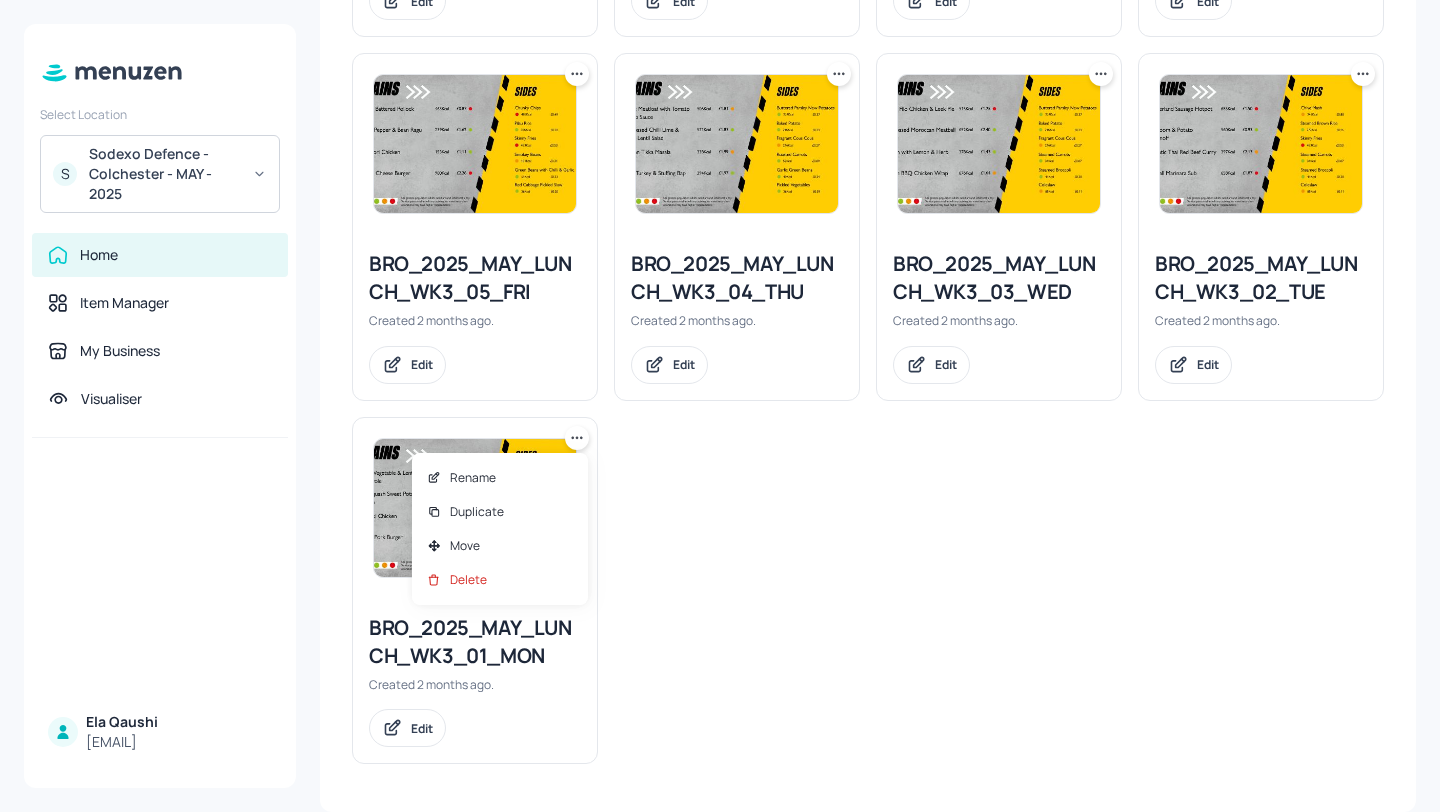 click at bounding box center (720, 406) 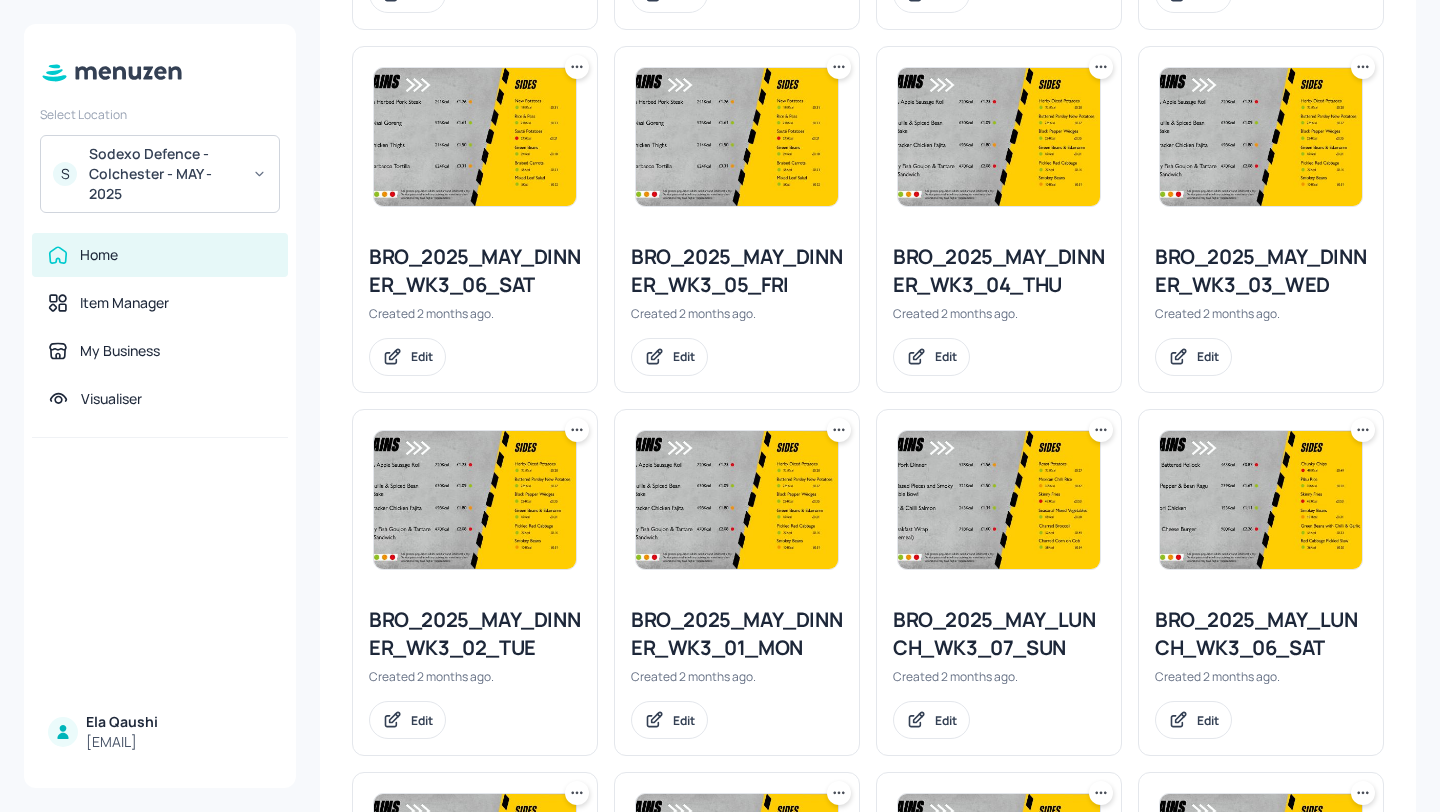 scroll, scrollTop: 1247, scrollLeft: 0, axis: vertical 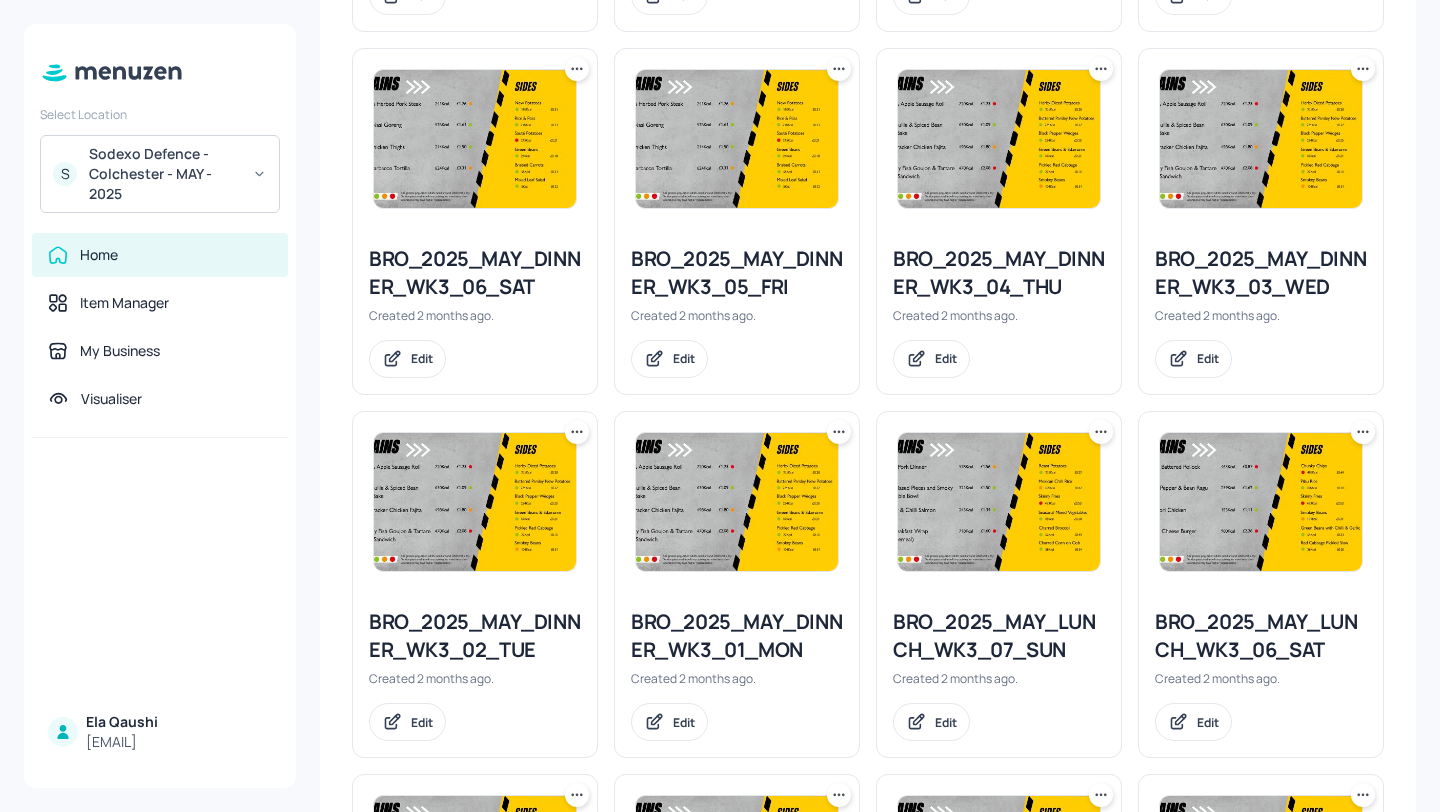 click 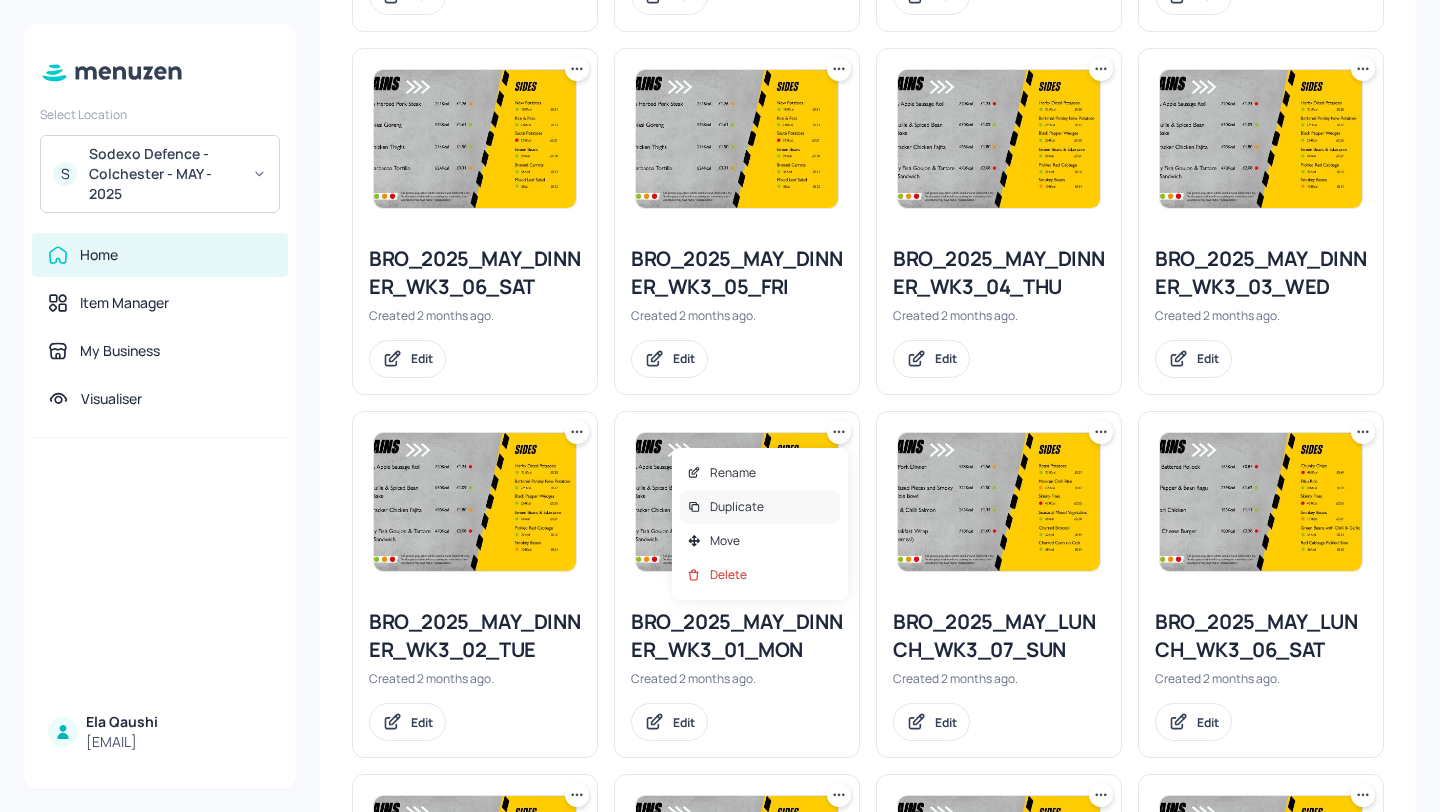 click on "Duplicate" at bounding box center (760, 507) 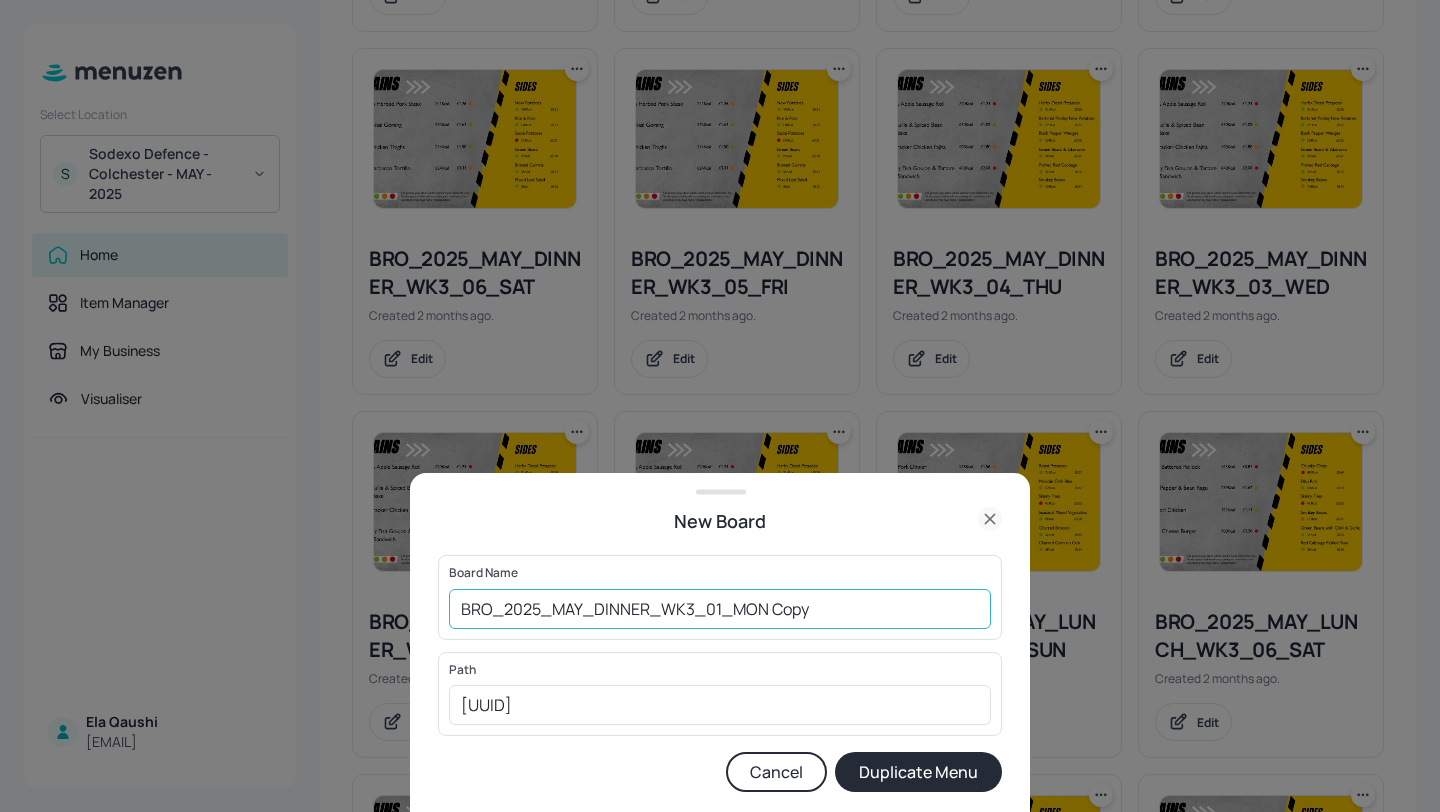 click on "BRO_2025_MAY_DINNER_WK3_01_MON Copy" at bounding box center [720, 609] 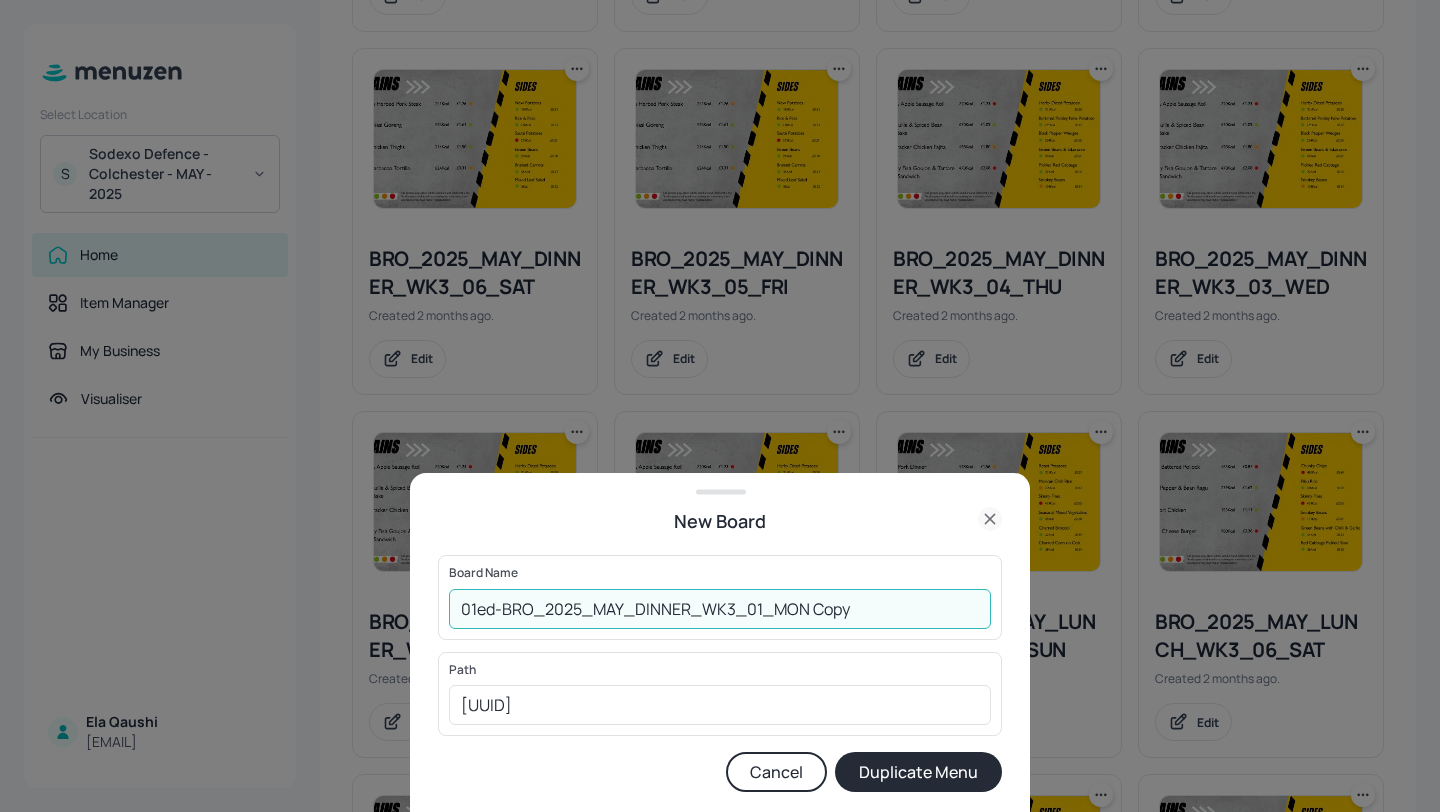 drag, startPoint x: 902, startPoint y: 603, endPoint x: 808, endPoint y: 602, distance: 94.00532 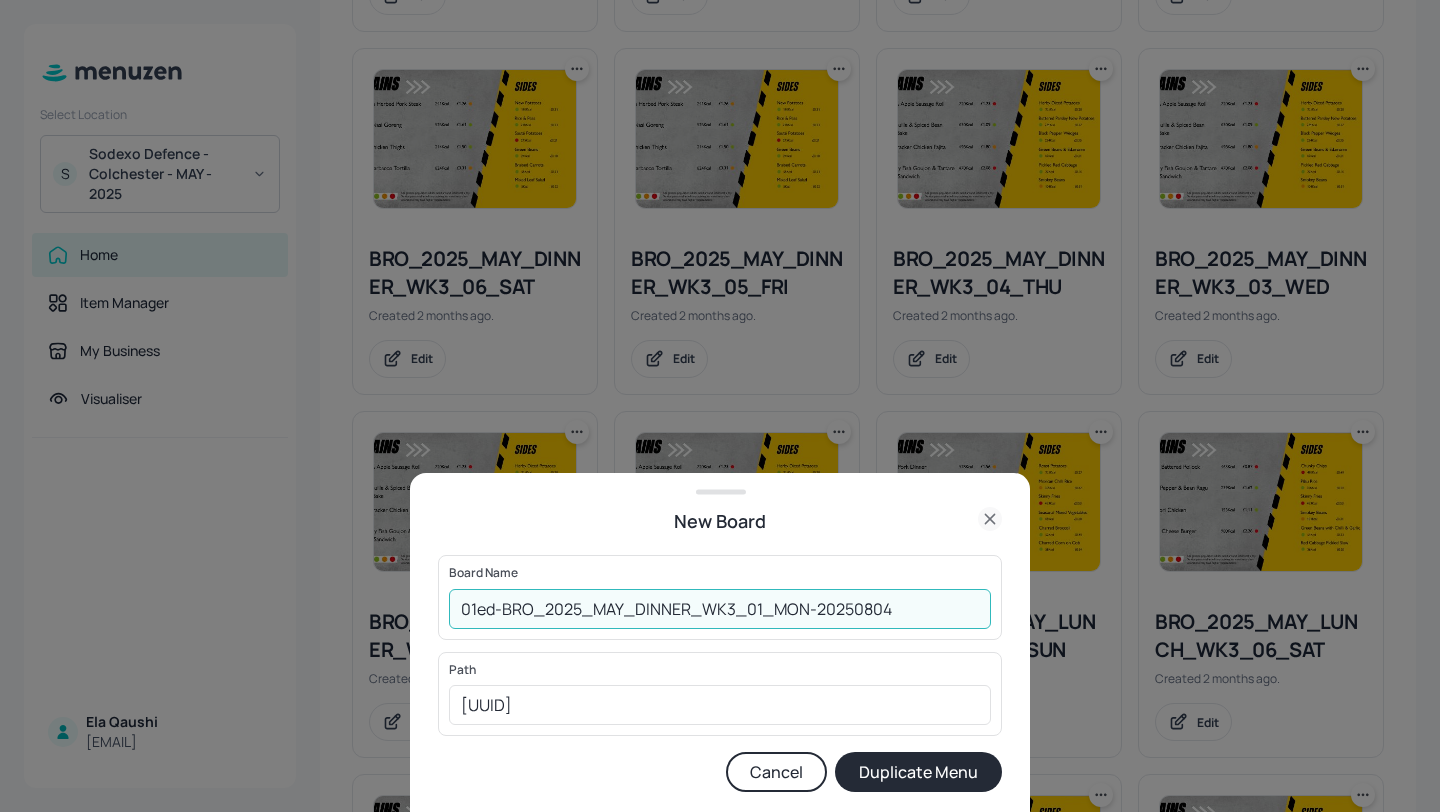 type on "01ed-BRO_2025_MAY_DINNER_WK3_01_MON-20250804" 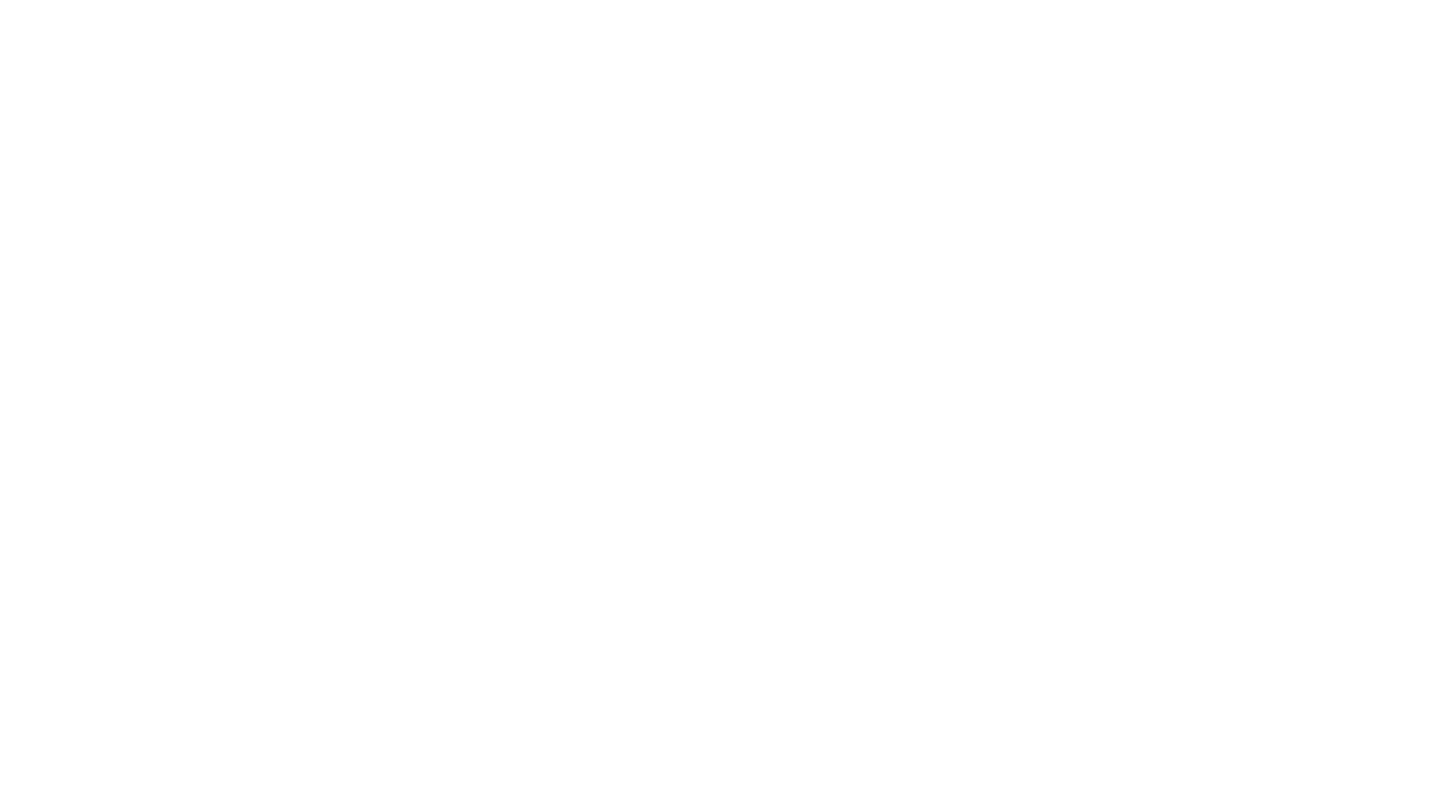 scroll, scrollTop: 0, scrollLeft: 0, axis: both 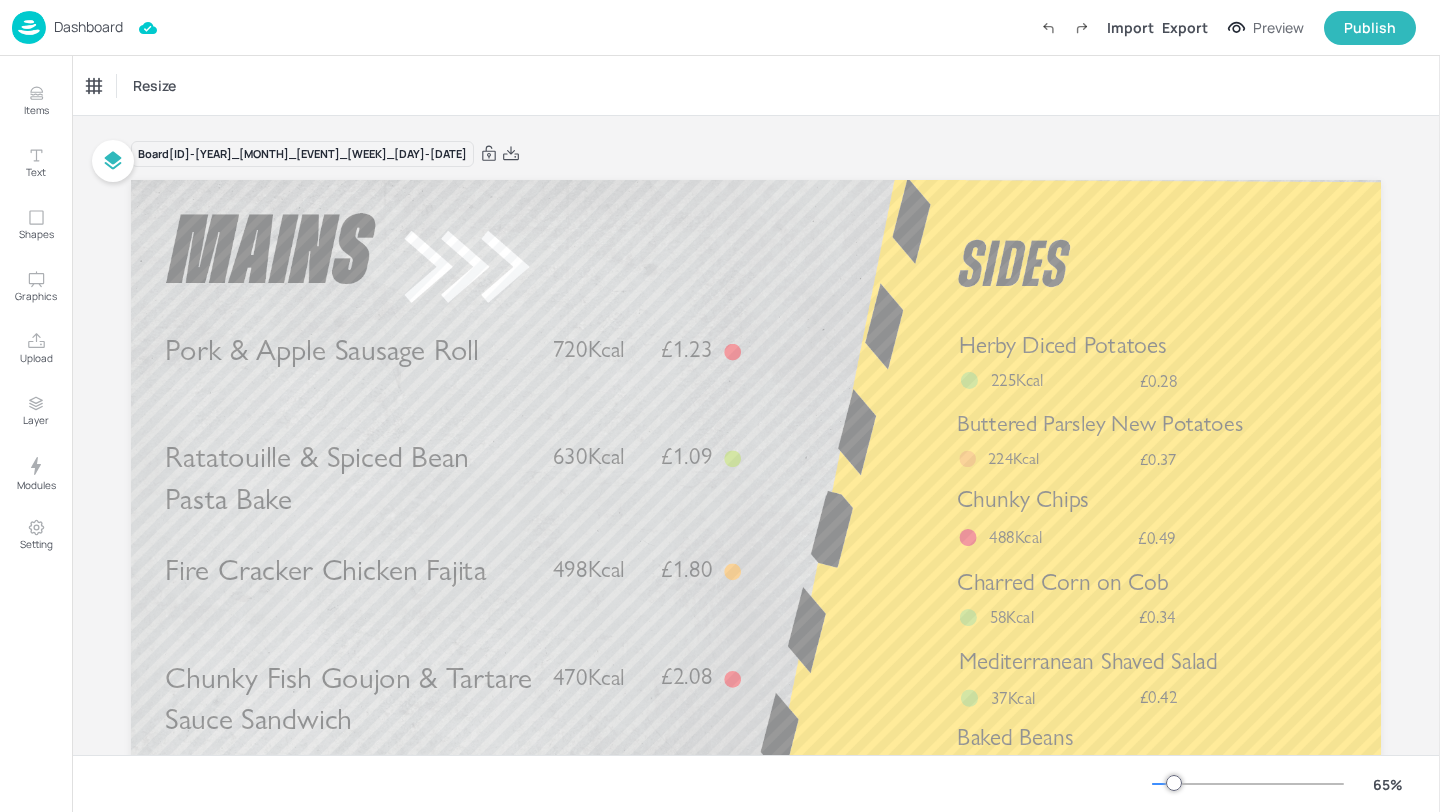 click on "Dashboard" at bounding box center [88, 27] 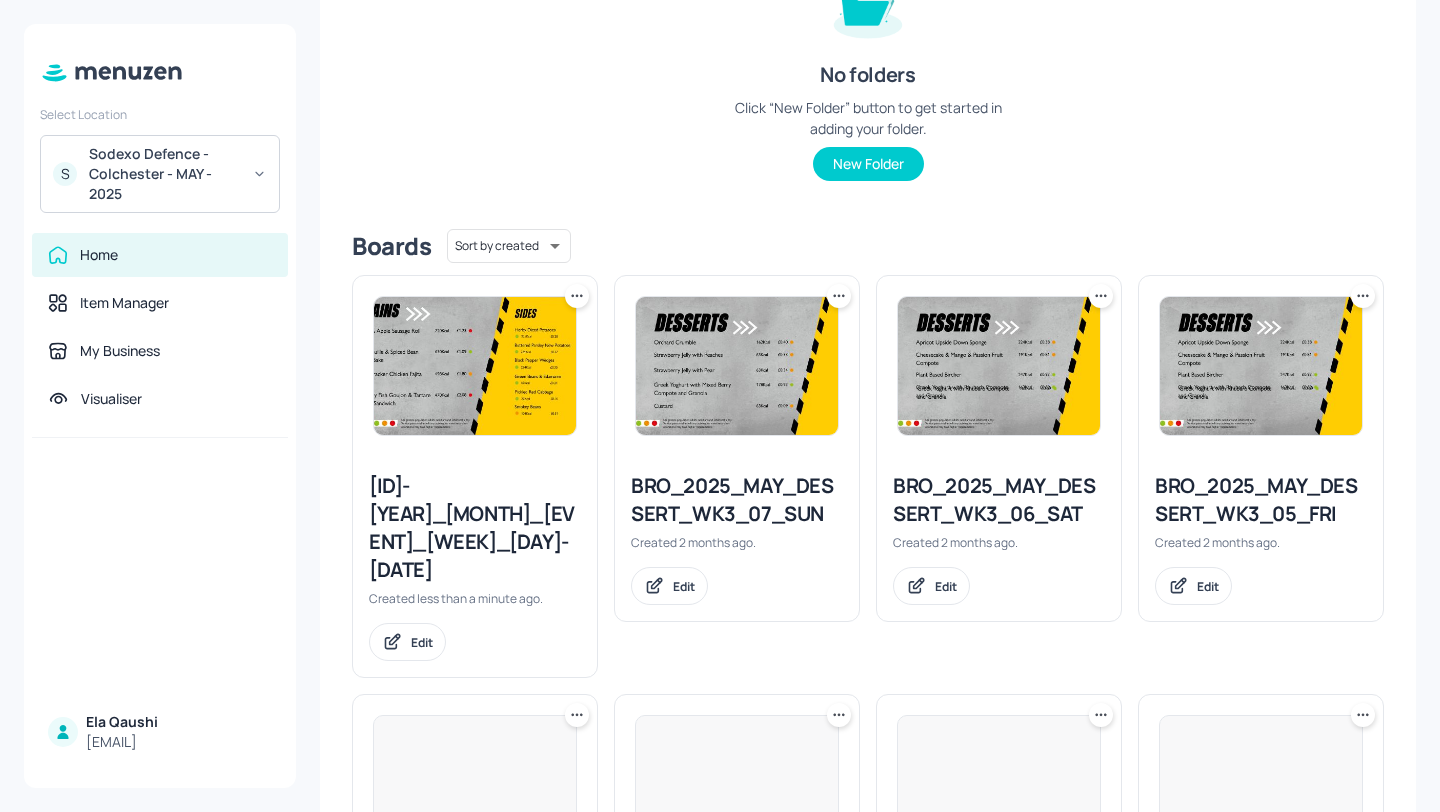 scroll, scrollTop: 325, scrollLeft: 0, axis: vertical 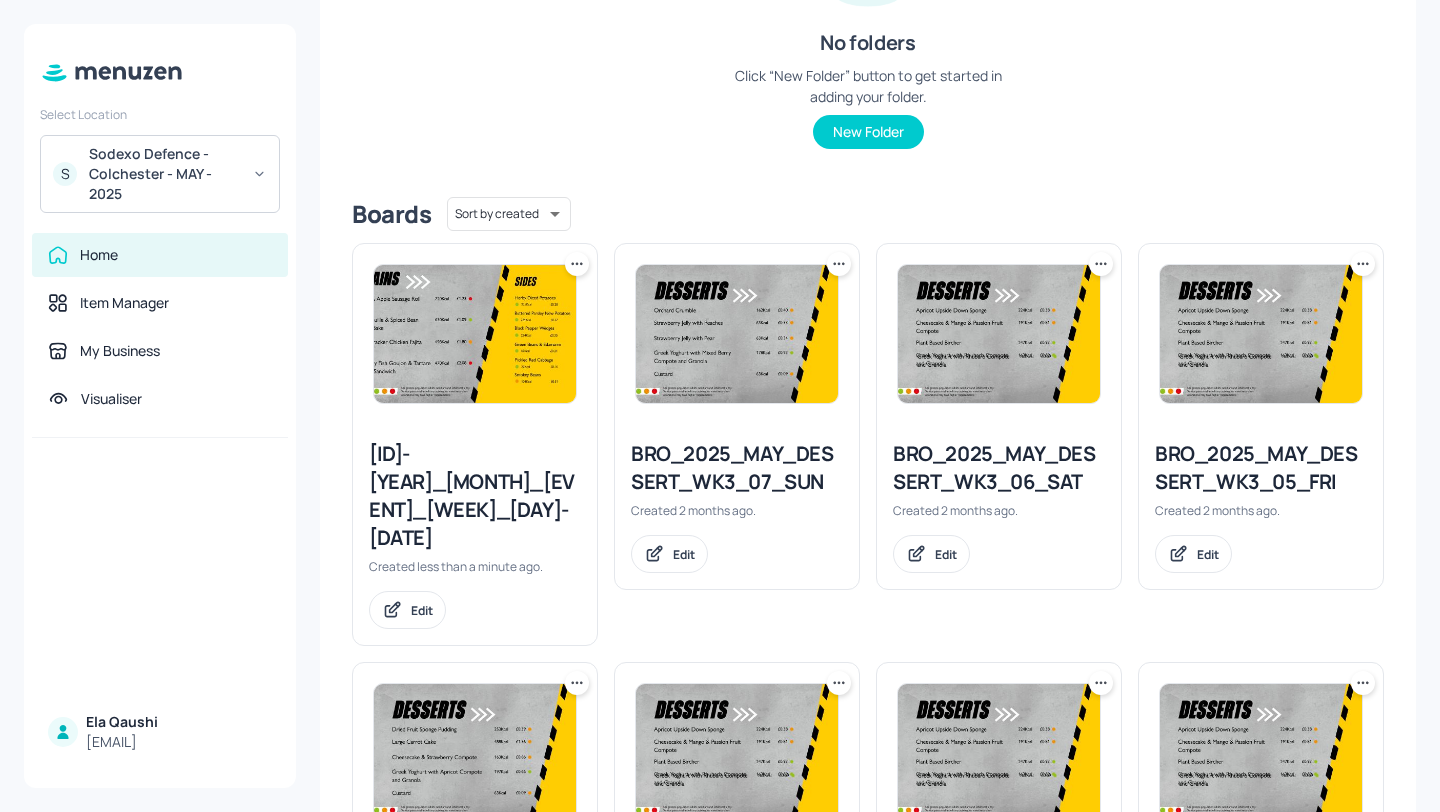 click 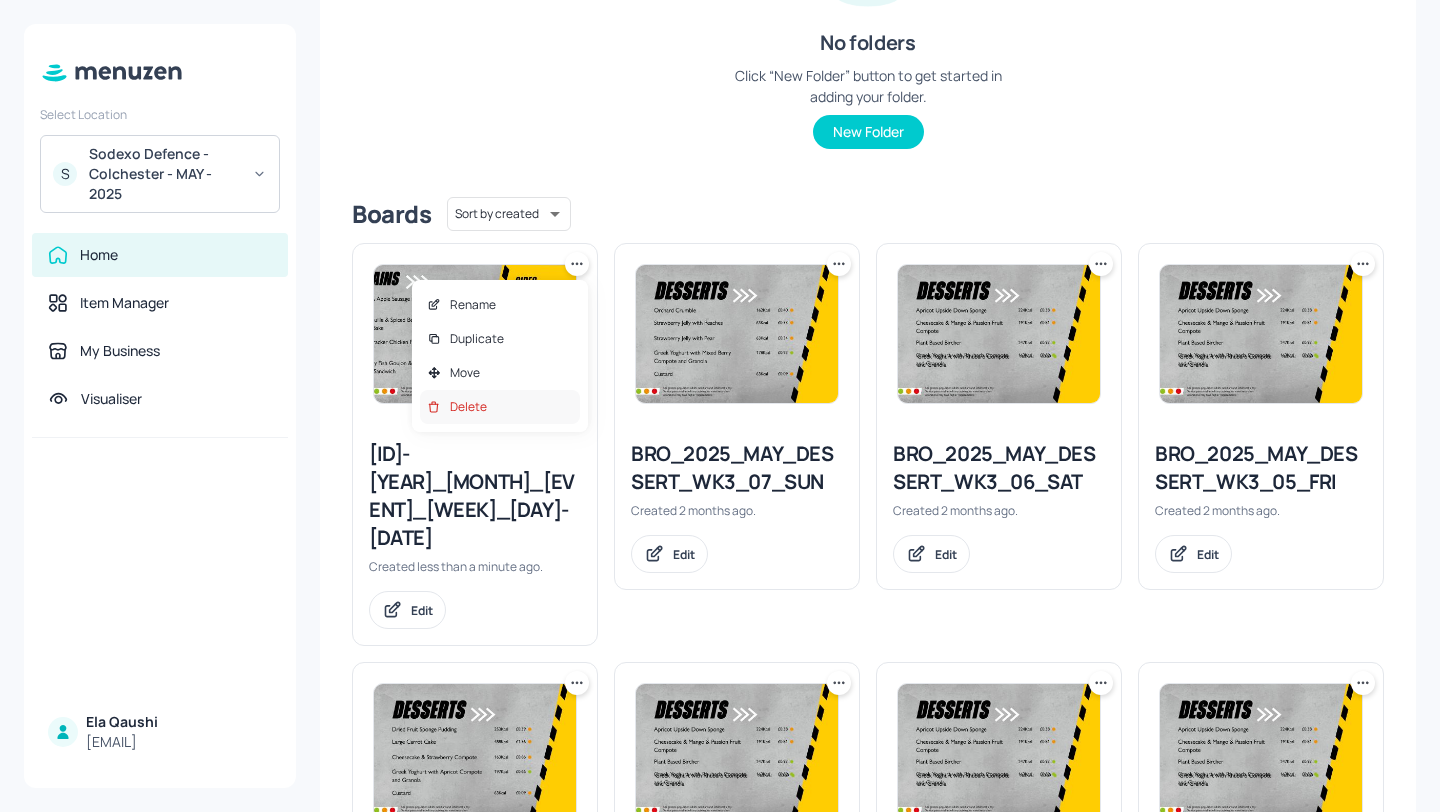 click on "Delete" at bounding box center (500, 407) 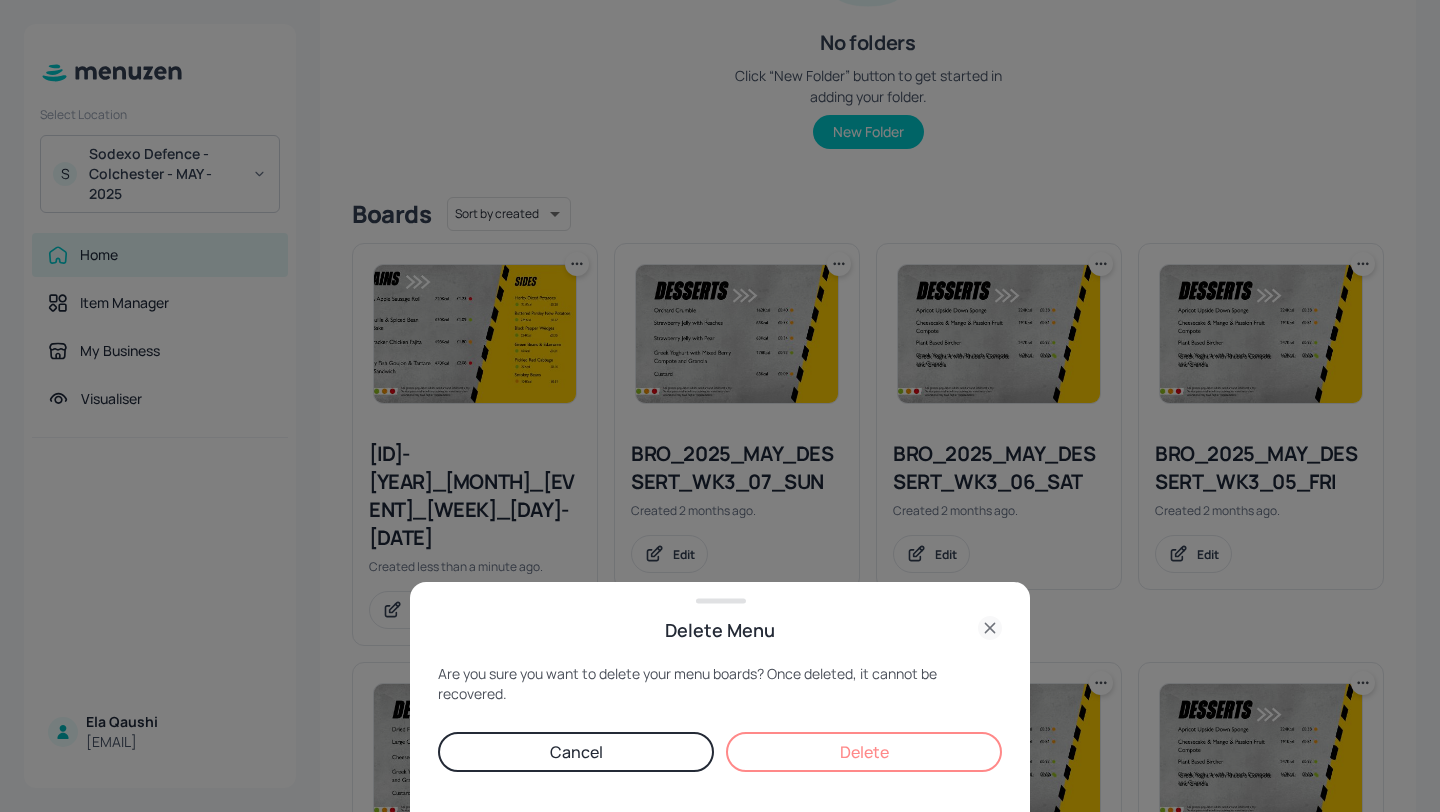 click on "Delete" at bounding box center (864, 752) 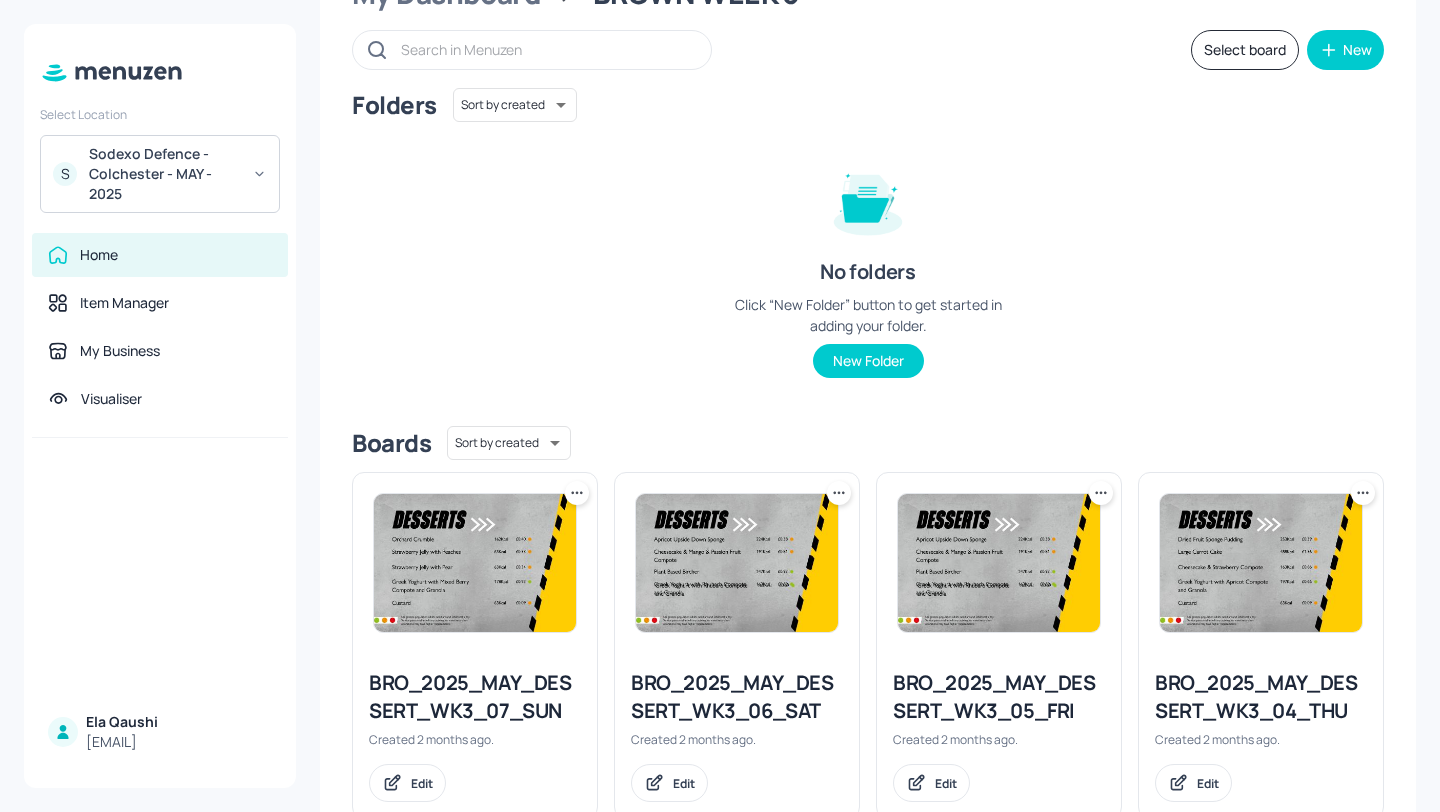 scroll, scrollTop: 0, scrollLeft: 0, axis: both 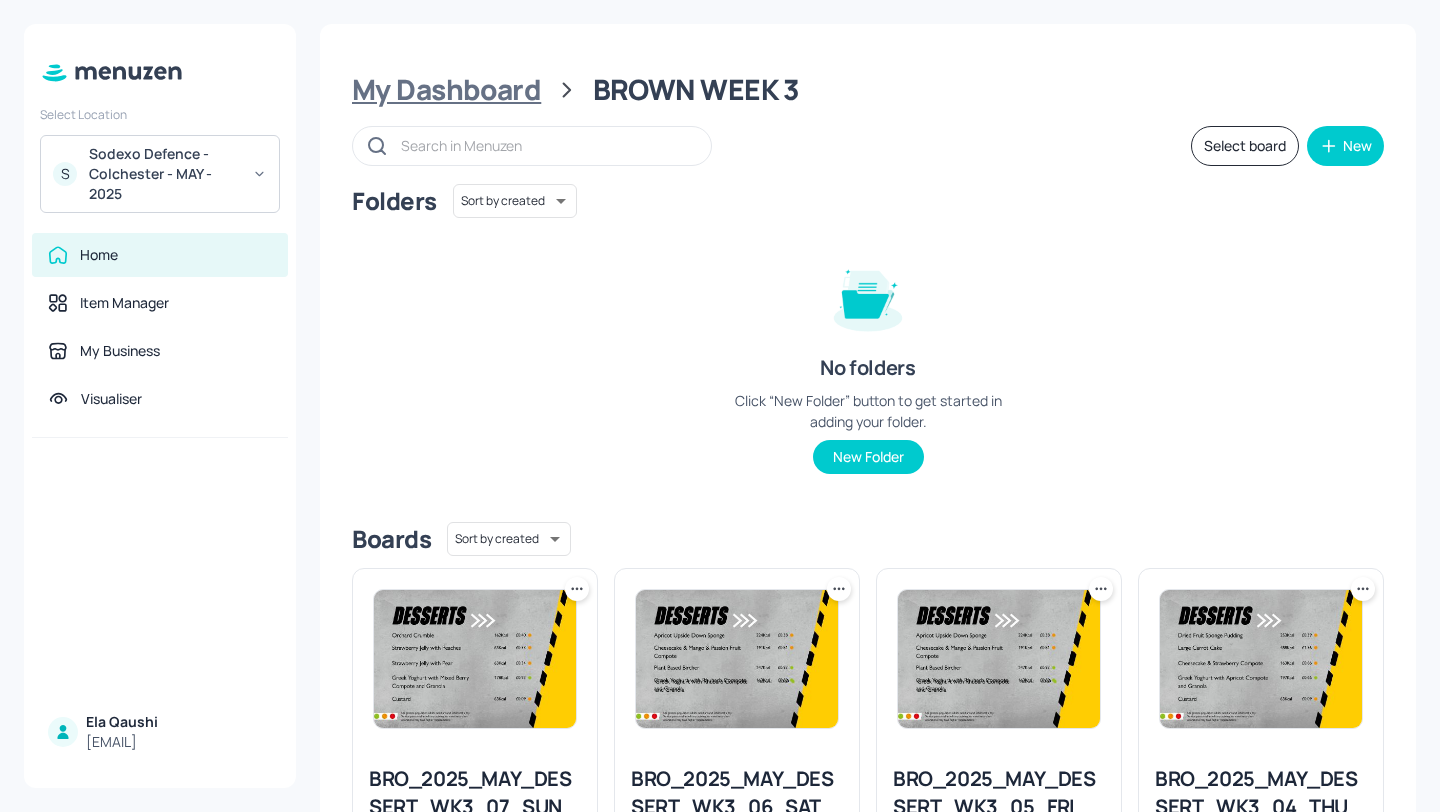 click on "My Dashboard" at bounding box center [446, 90] 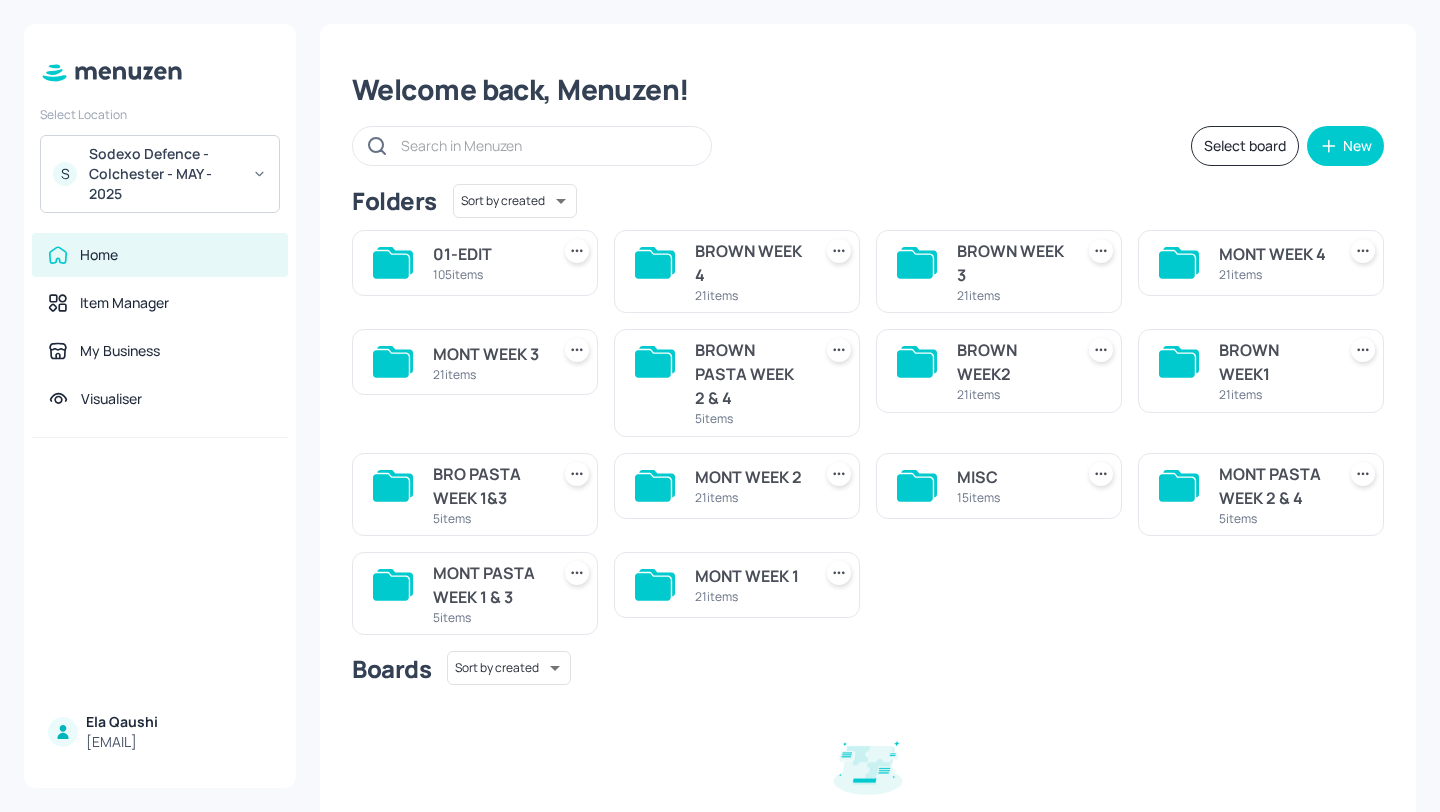 click on "BROWN WEEK 4" at bounding box center [749, 263] 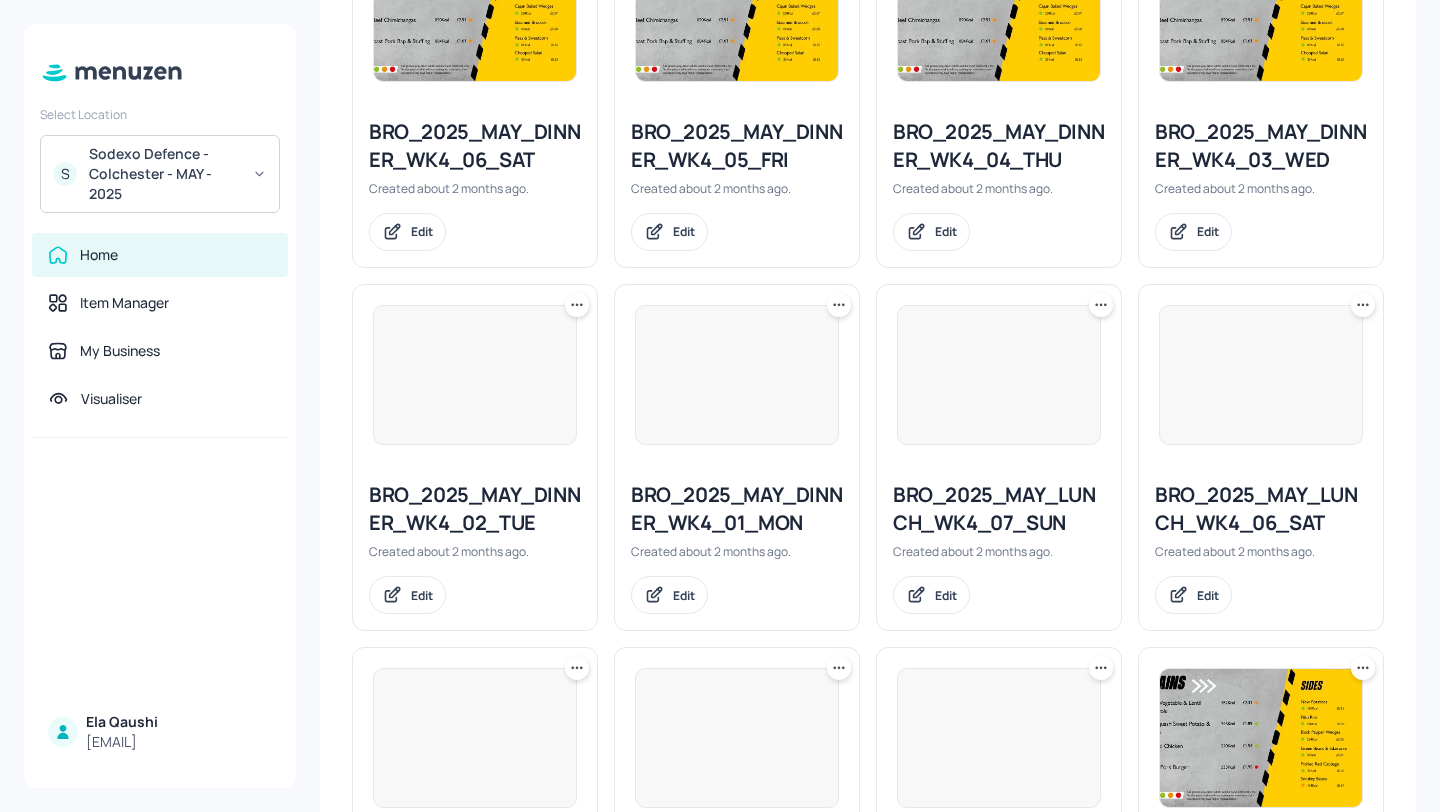 scroll, scrollTop: 1401, scrollLeft: 0, axis: vertical 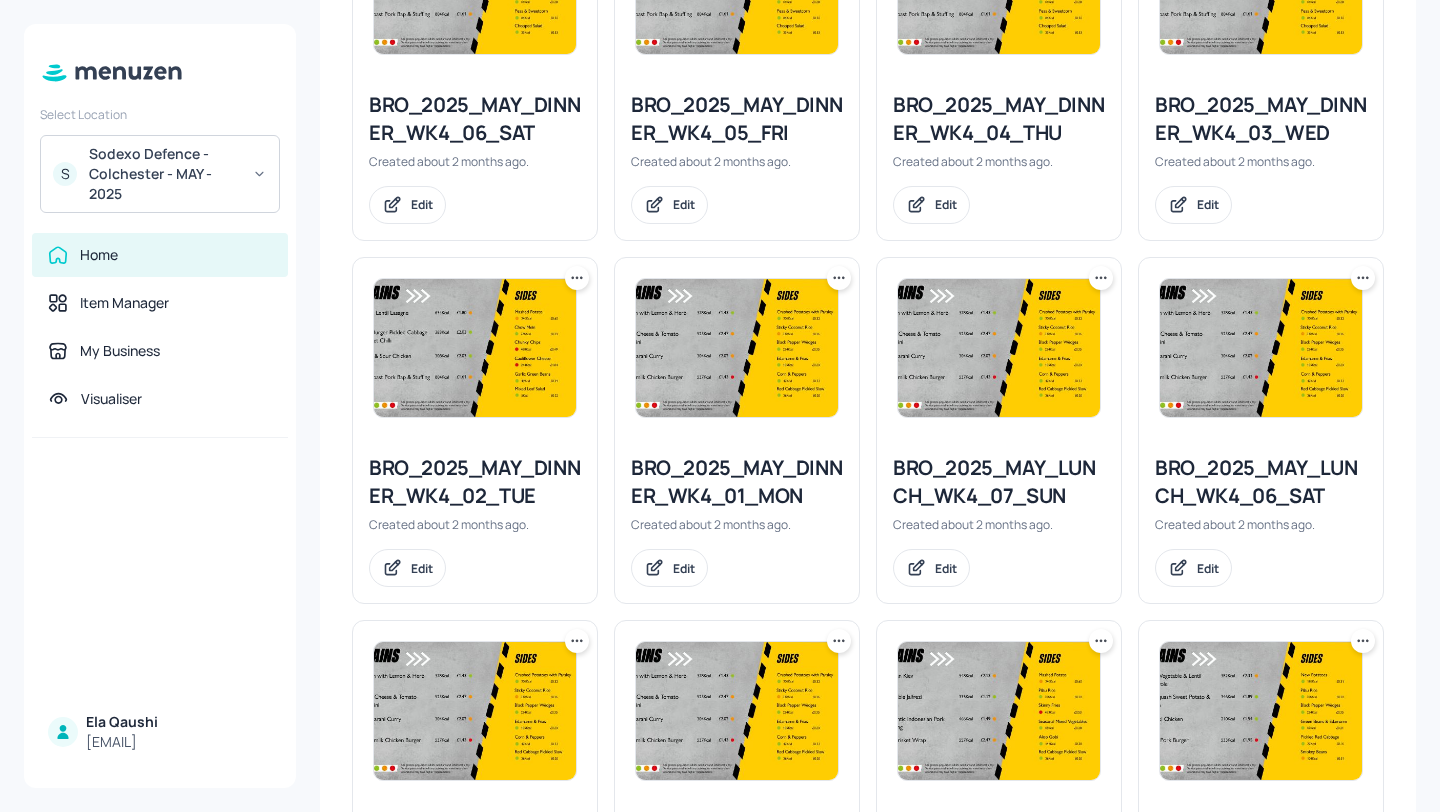 click 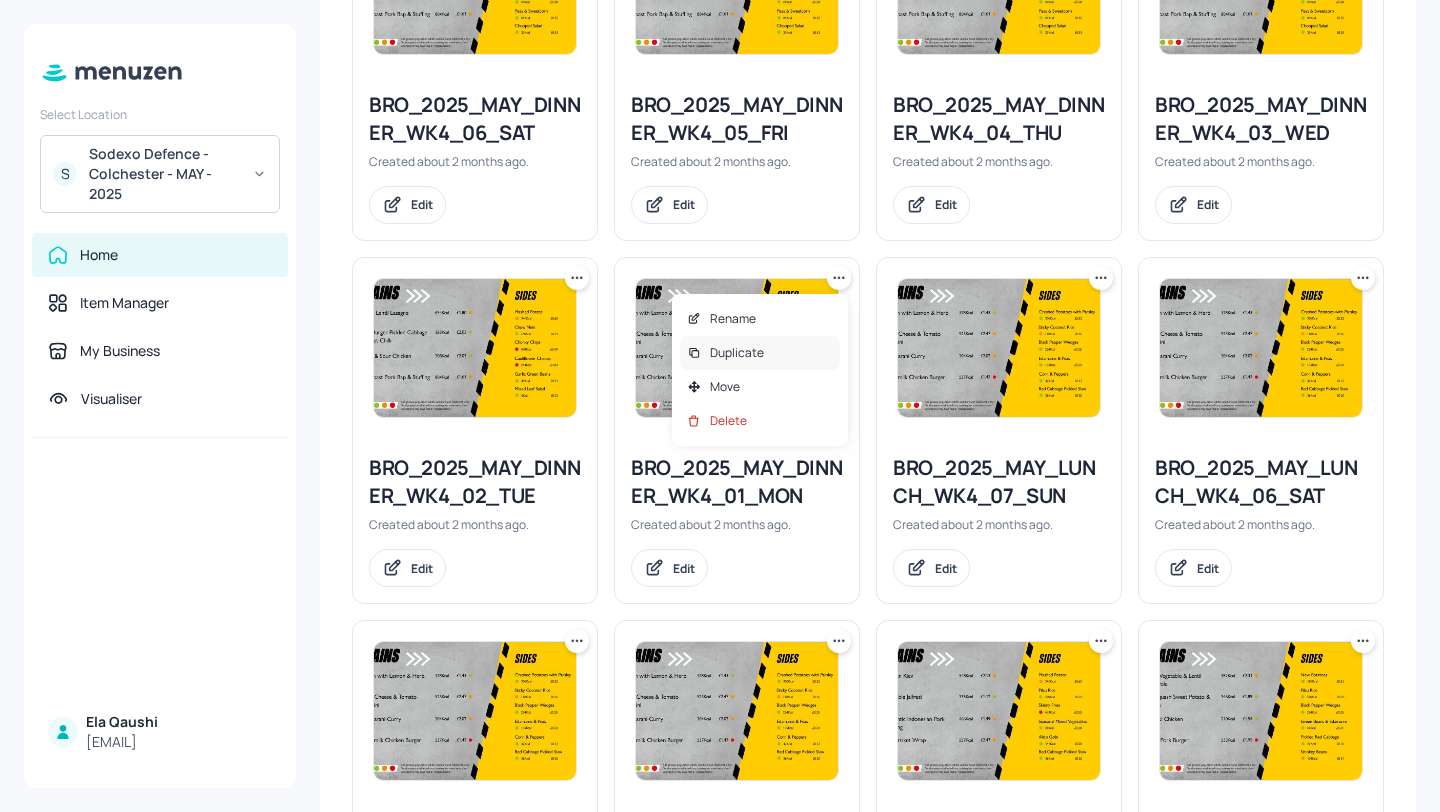 click on "Duplicate" at bounding box center [760, 353] 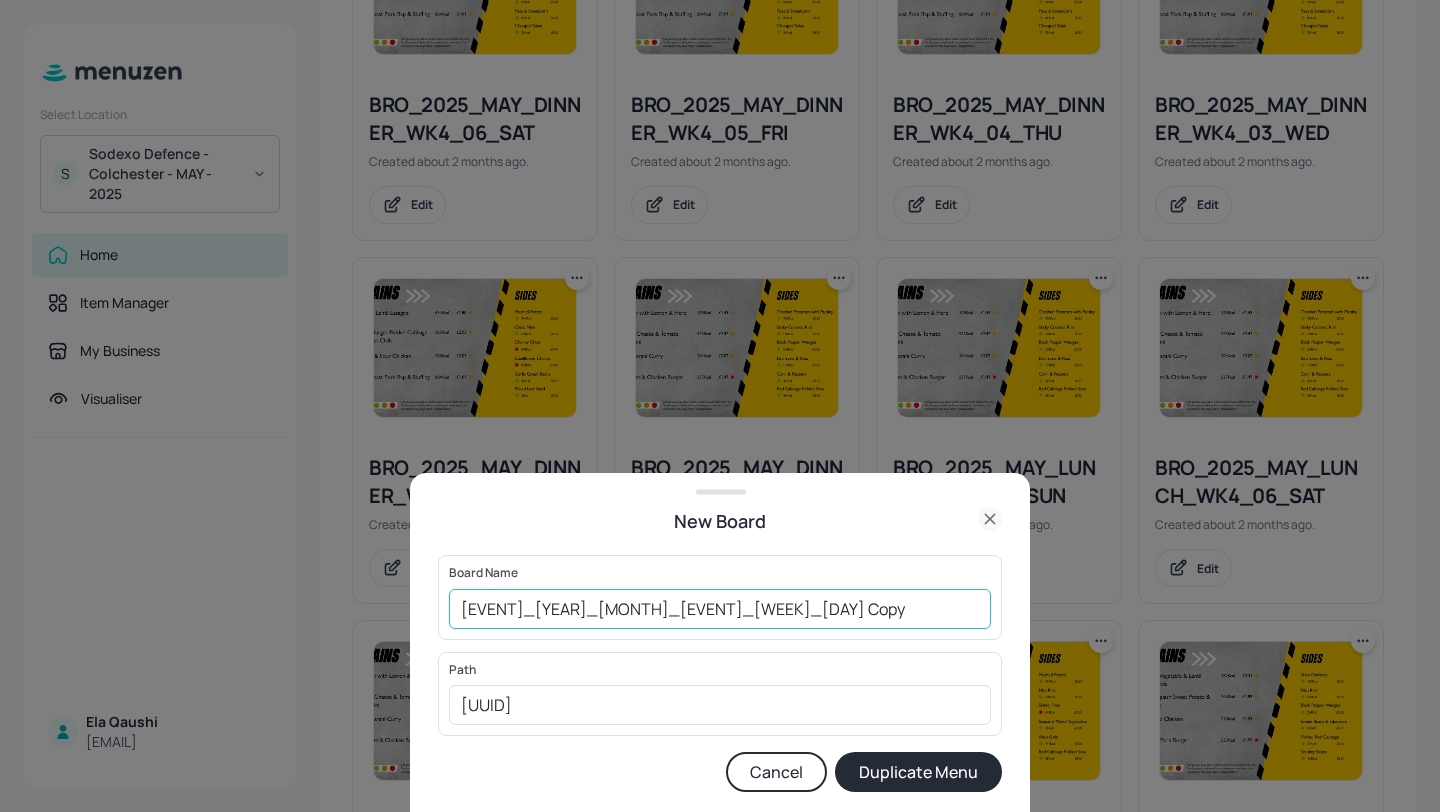 click on "BRO_2025_MAY_DINNER_WK4_01_MON Copy" at bounding box center (720, 609) 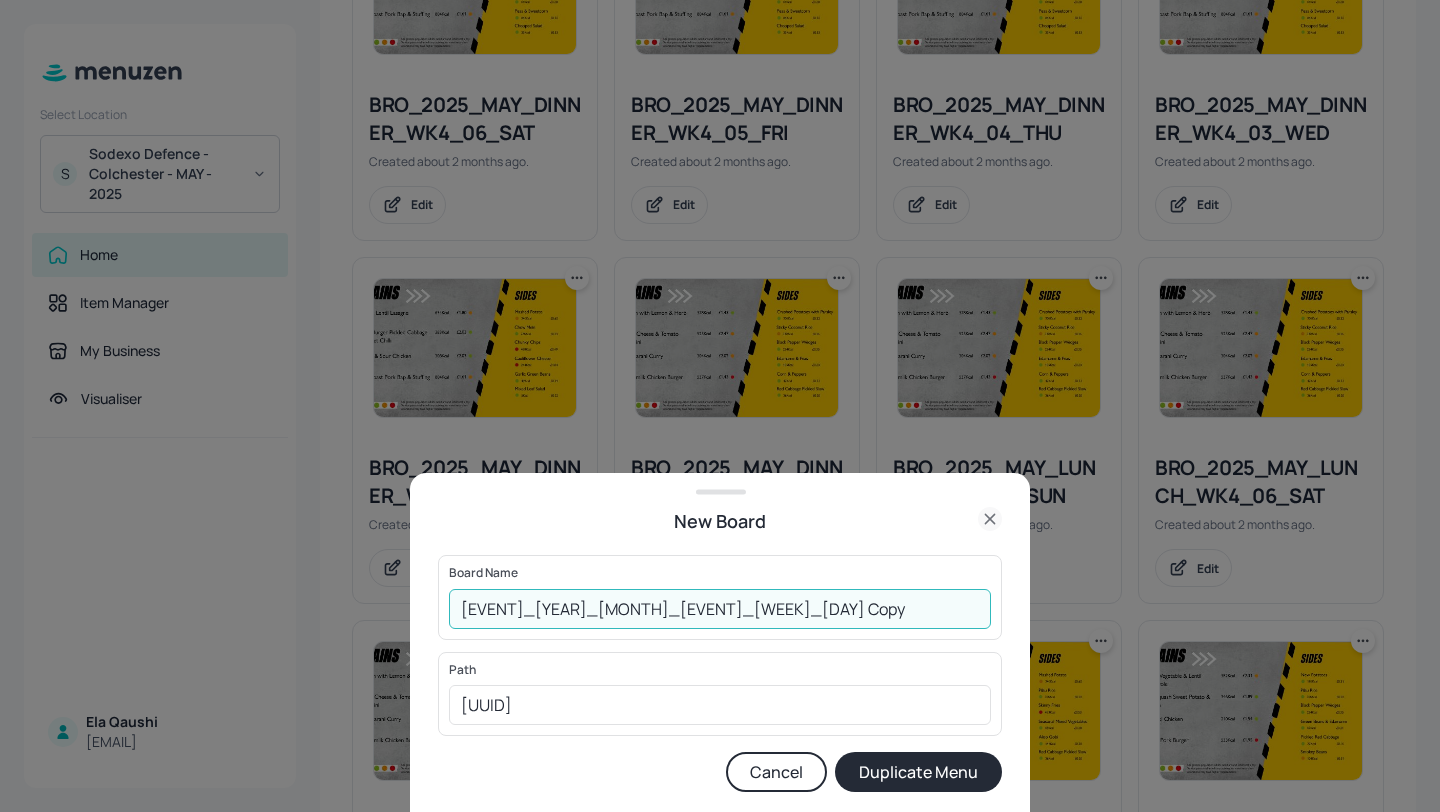 click on "BRO_2025_MAY_DINNER_WK4_01_MON Copy" at bounding box center [720, 609] 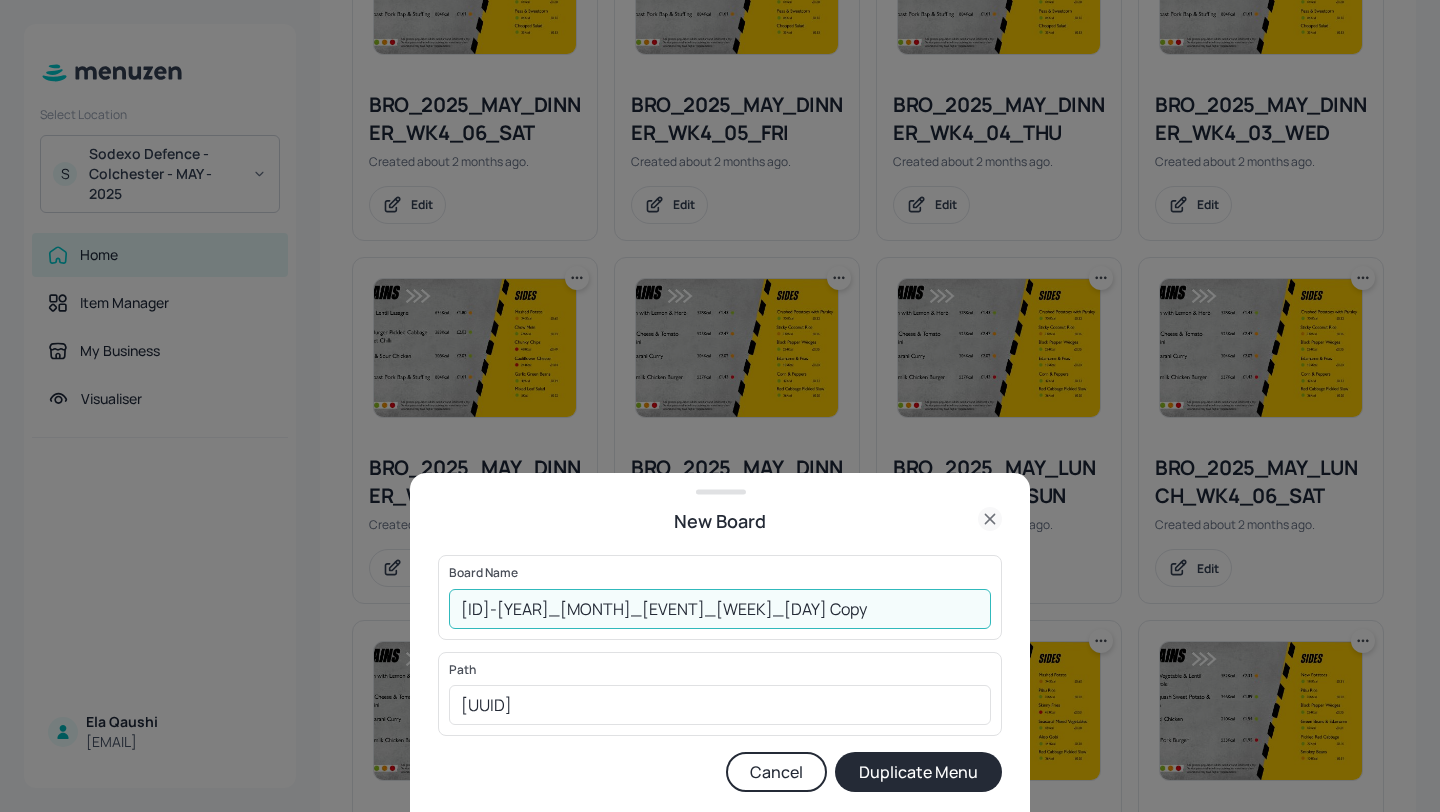 drag, startPoint x: 905, startPoint y: 606, endPoint x: 809, endPoint y: 605, distance: 96.00521 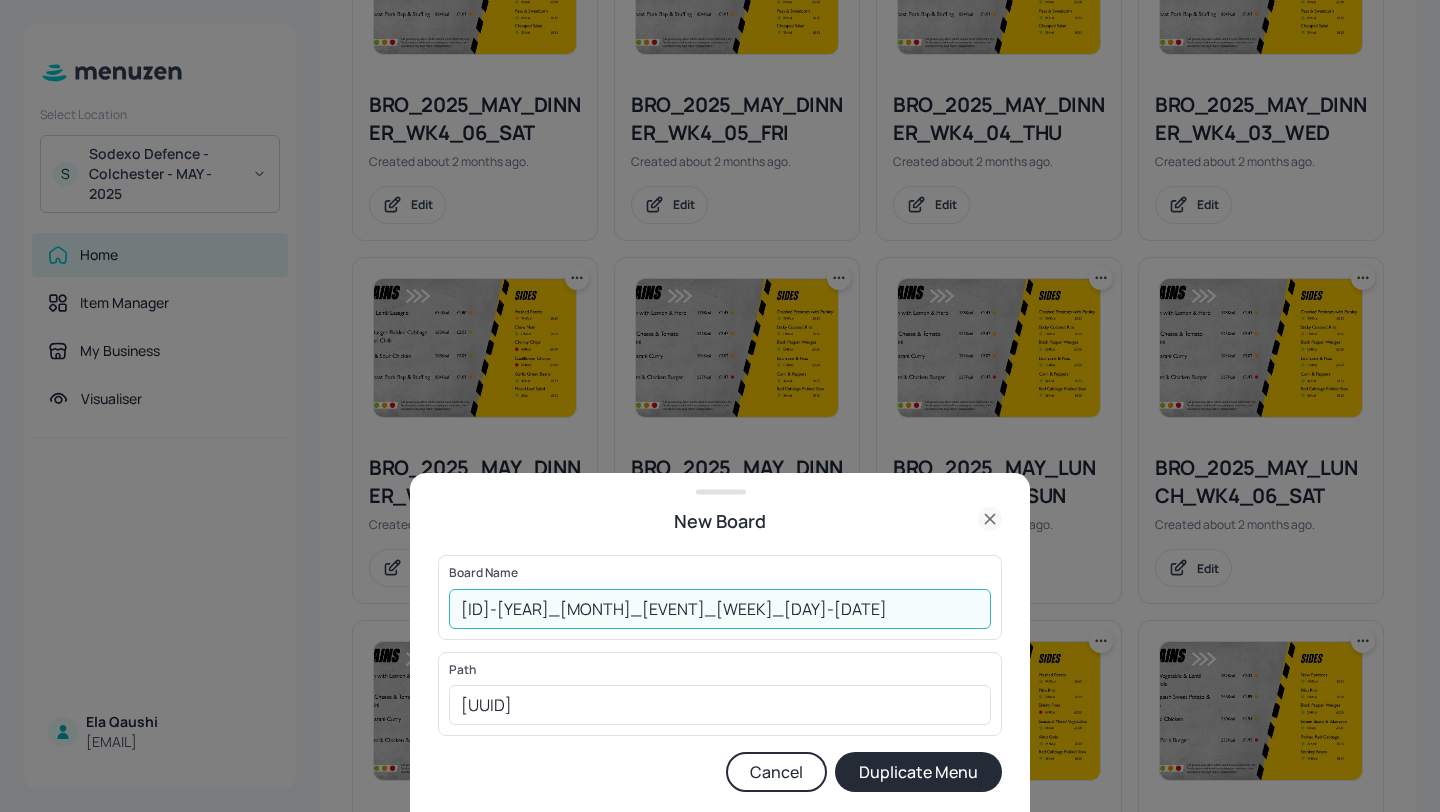 type on "01ed-BRO_2025_MAY_DINNER_WK4_01_MON-20250804" 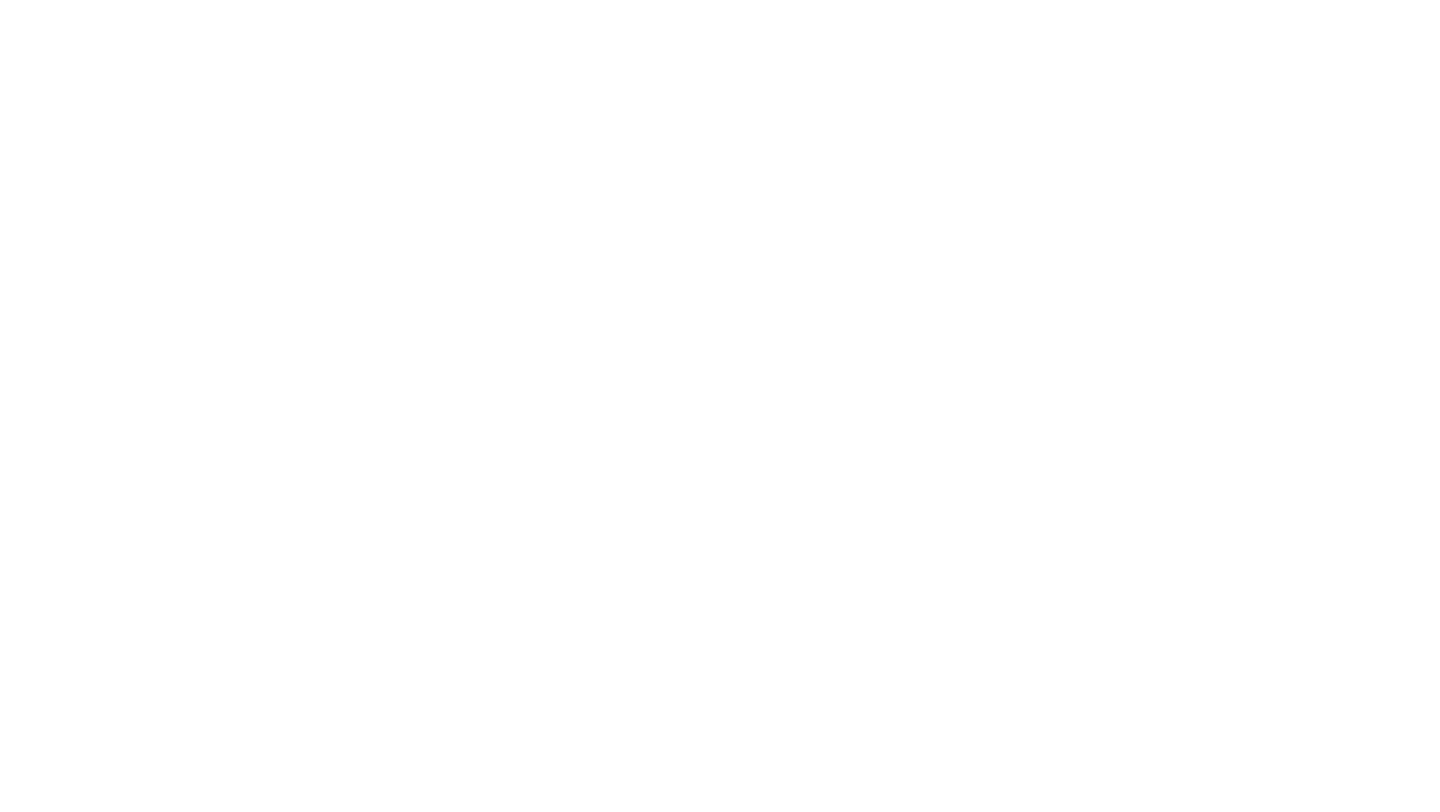 scroll, scrollTop: 0, scrollLeft: 0, axis: both 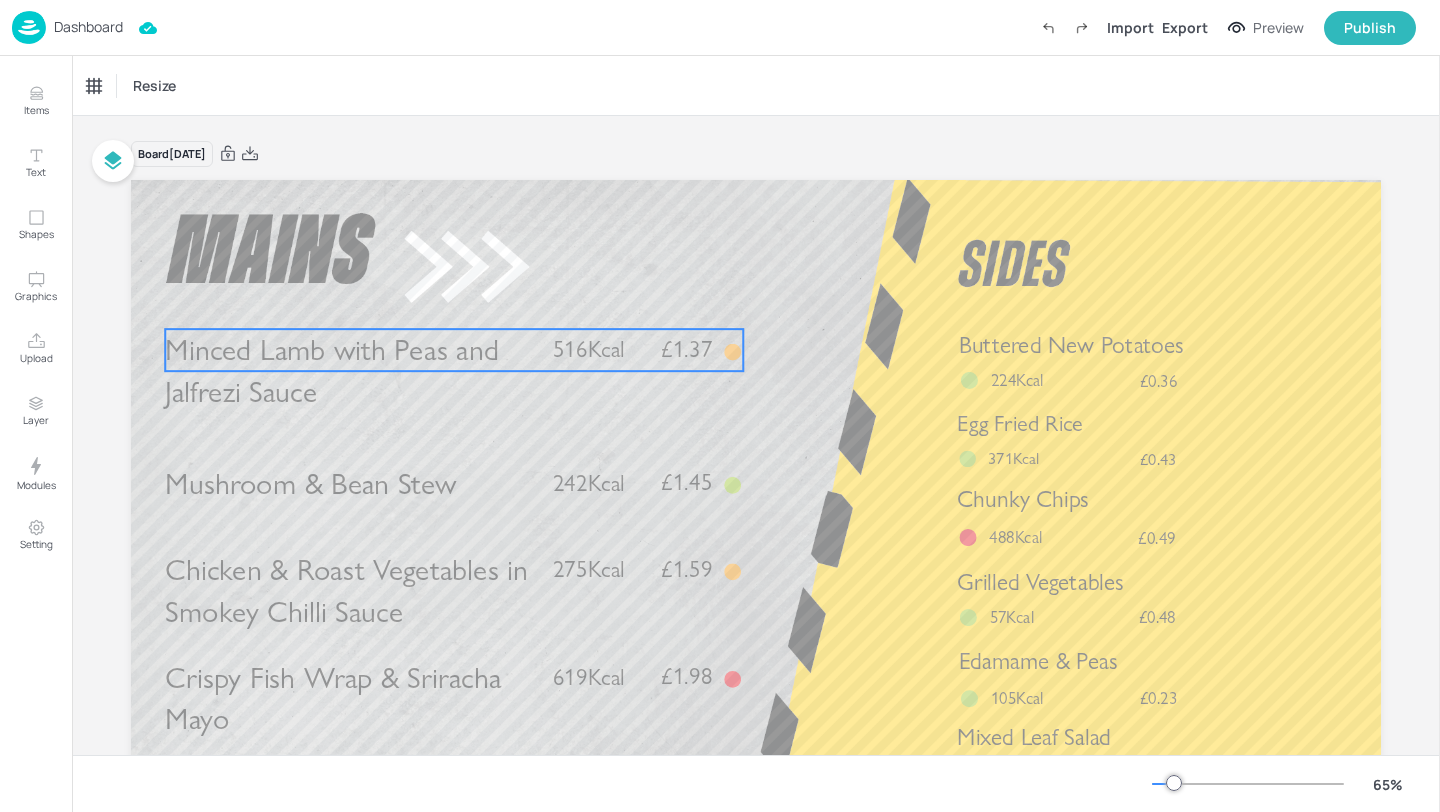 click on "Minced Lamb with Peas and Jalfrezi Sauce" at bounding box center (331, 371) 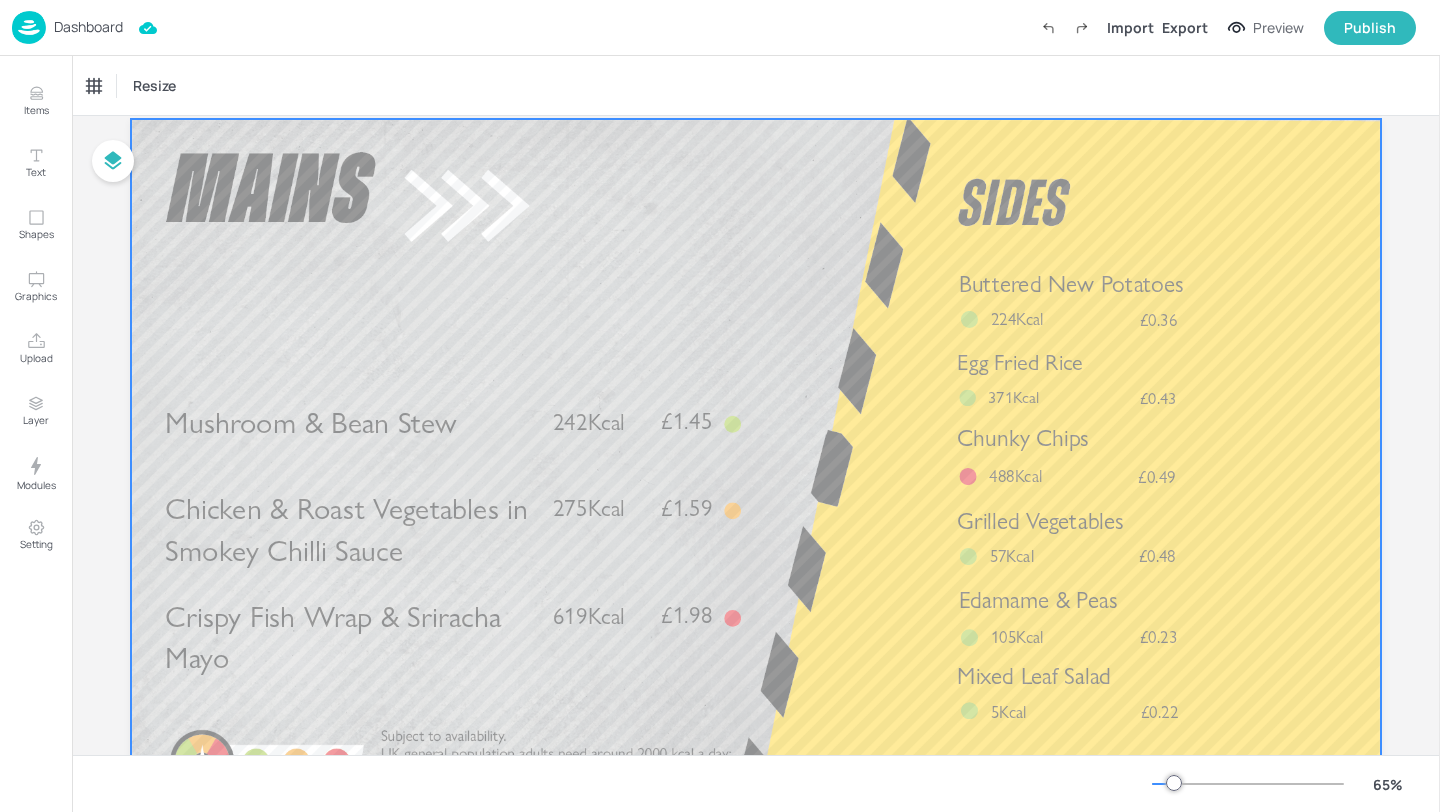 scroll, scrollTop: 72, scrollLeft: 0, axis: vertical 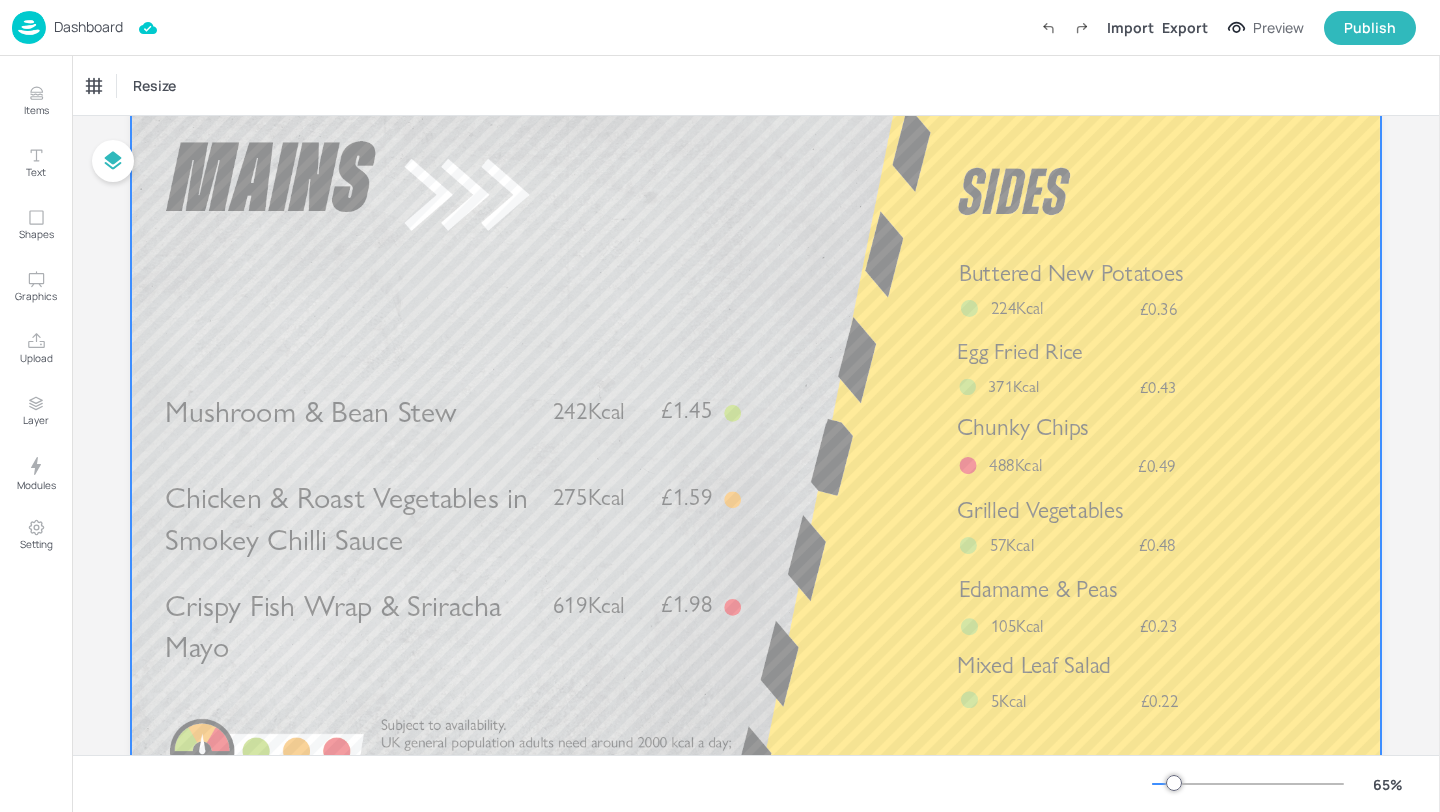 click on "Mushroom & Bean Stew" at bounding box center (350, 411) 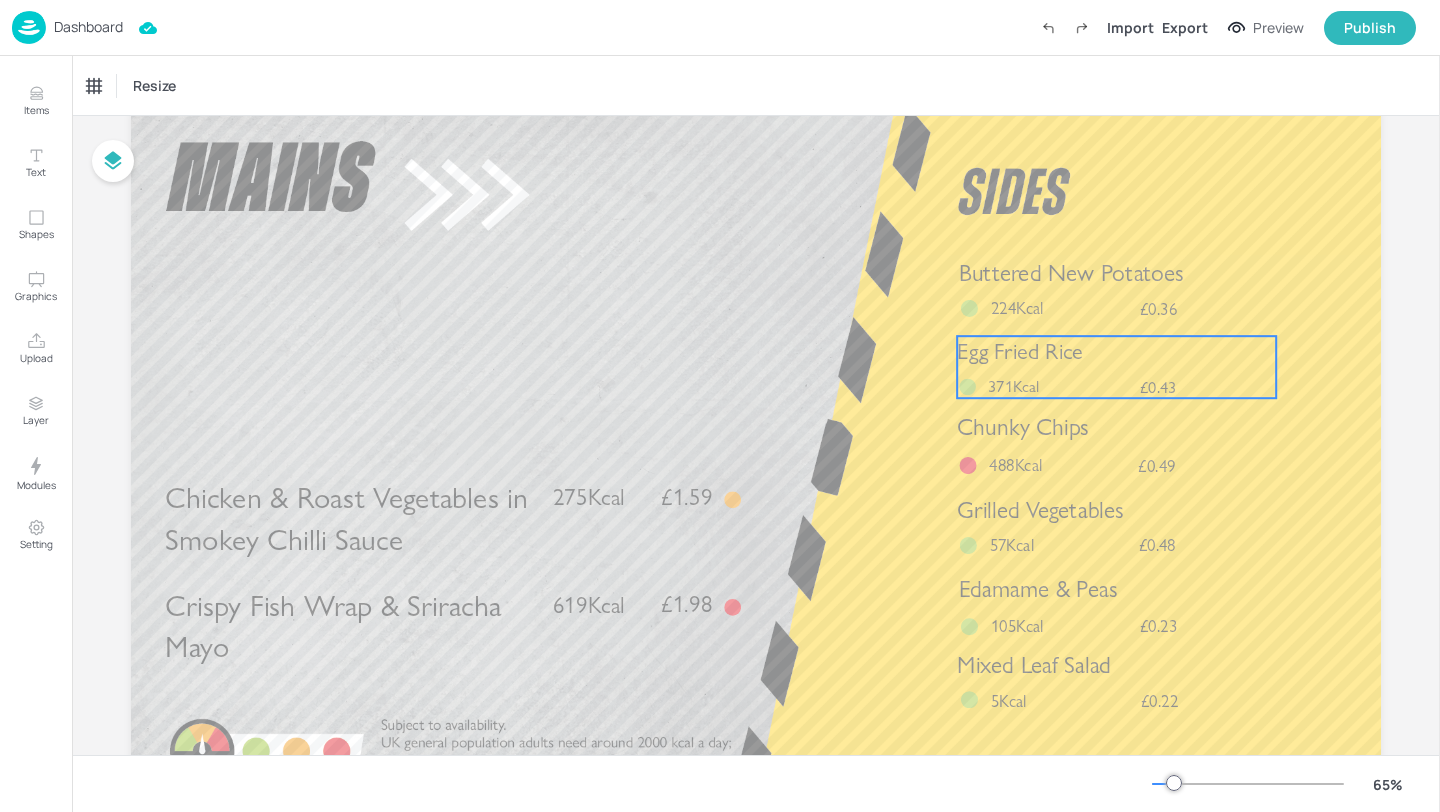click on "Egg Fried Rice £0.43 371Kcal" at bounding box center [1116, 367] 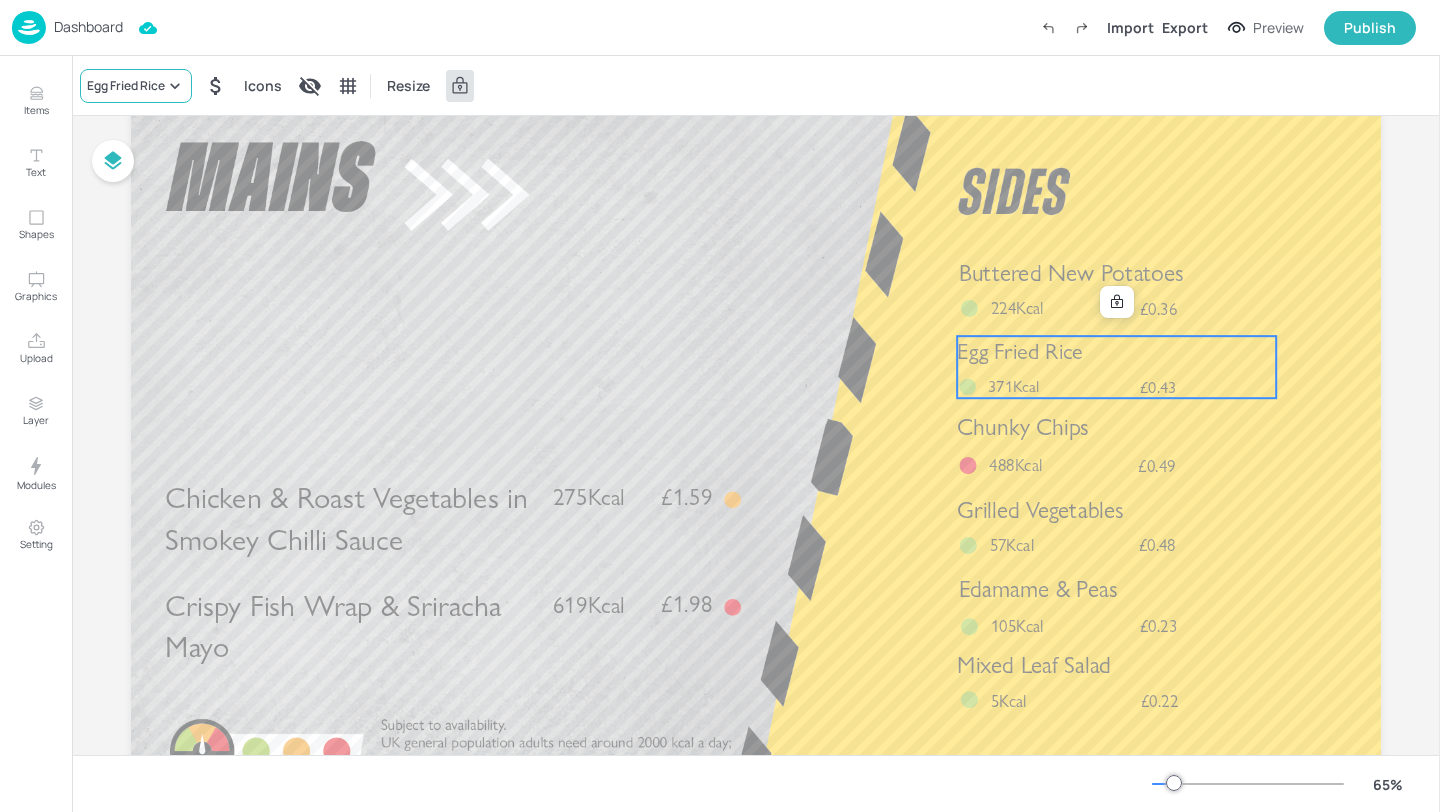 click on "Egg Fried Rice" at bounding box center [136, 86] 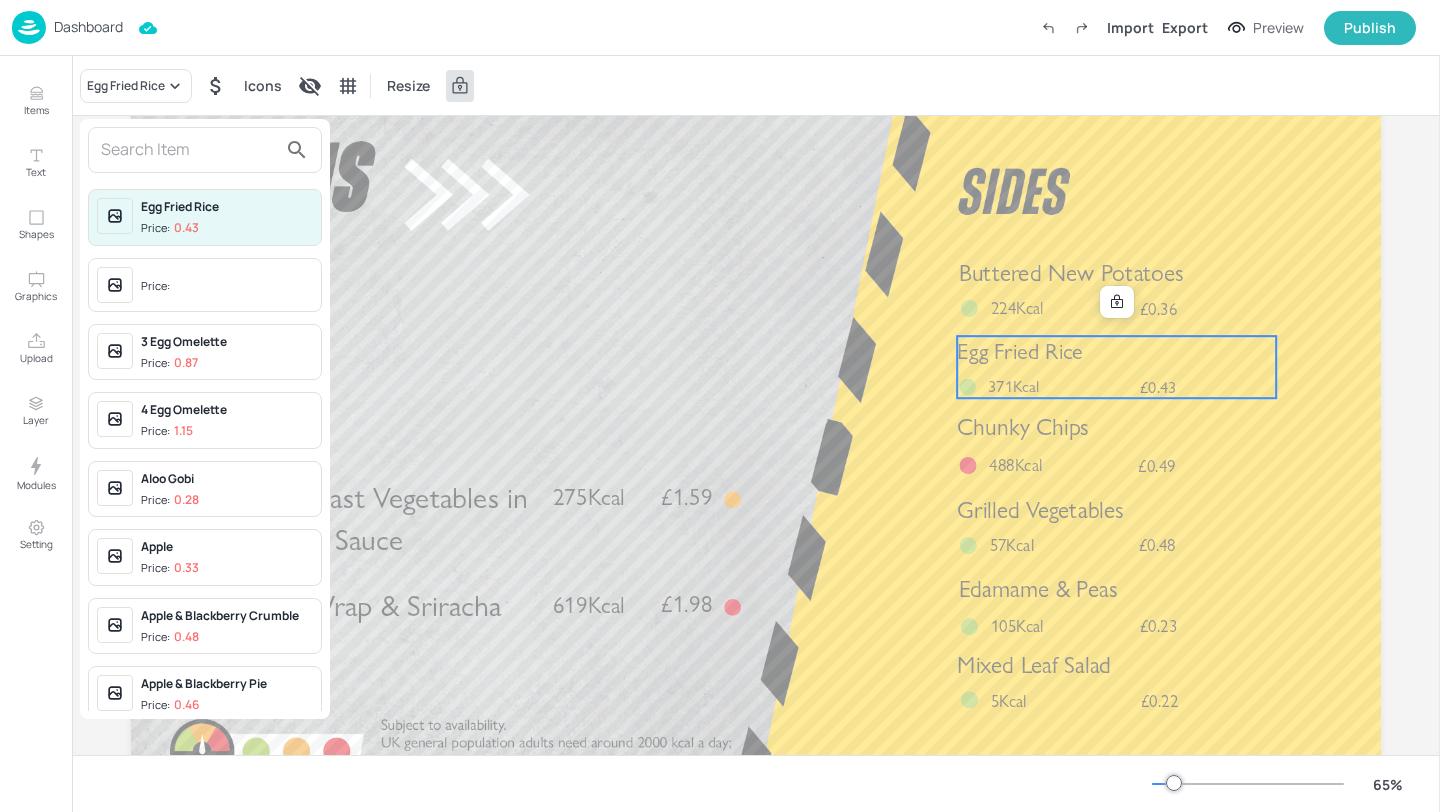 click at bounding box center (189, 150) 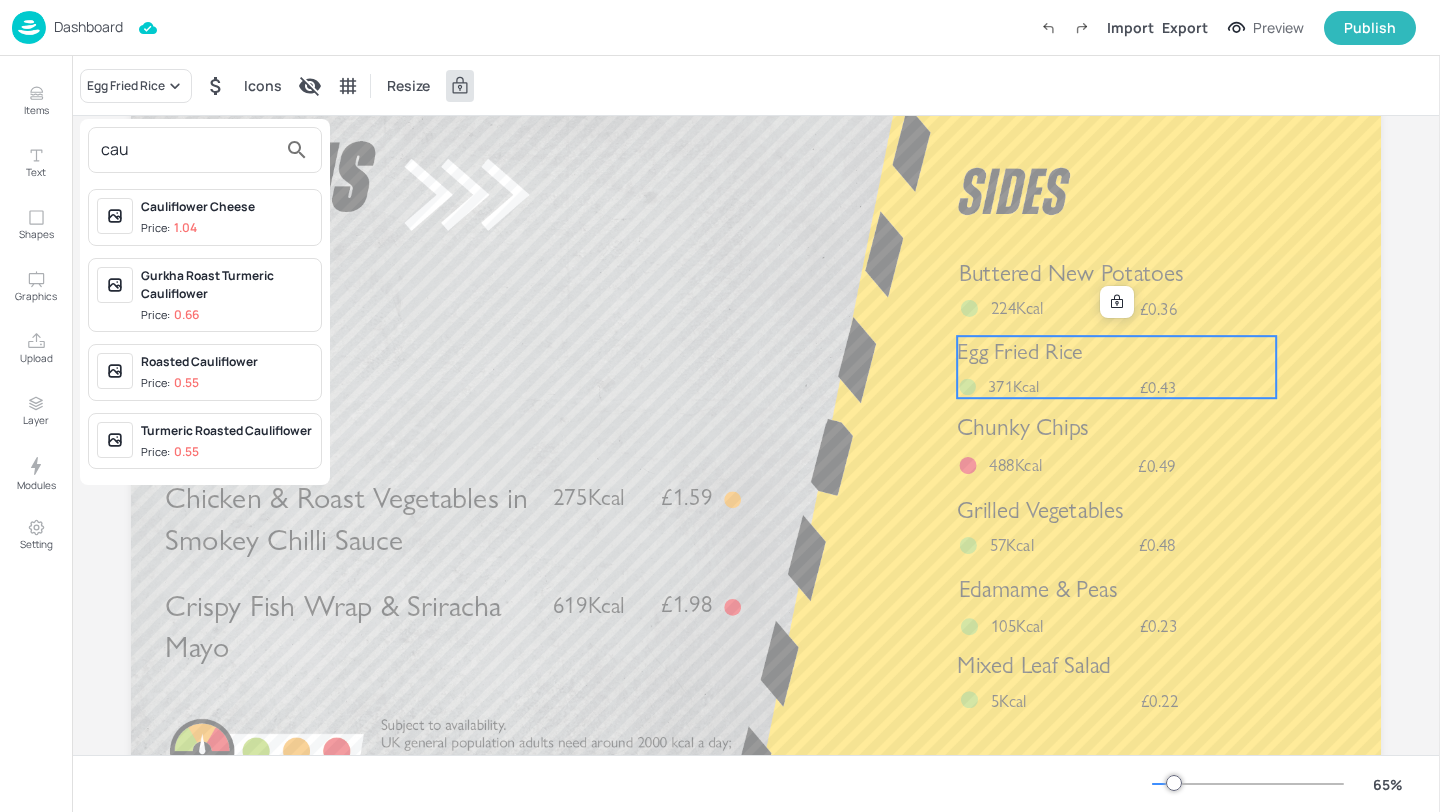 type on "cau" 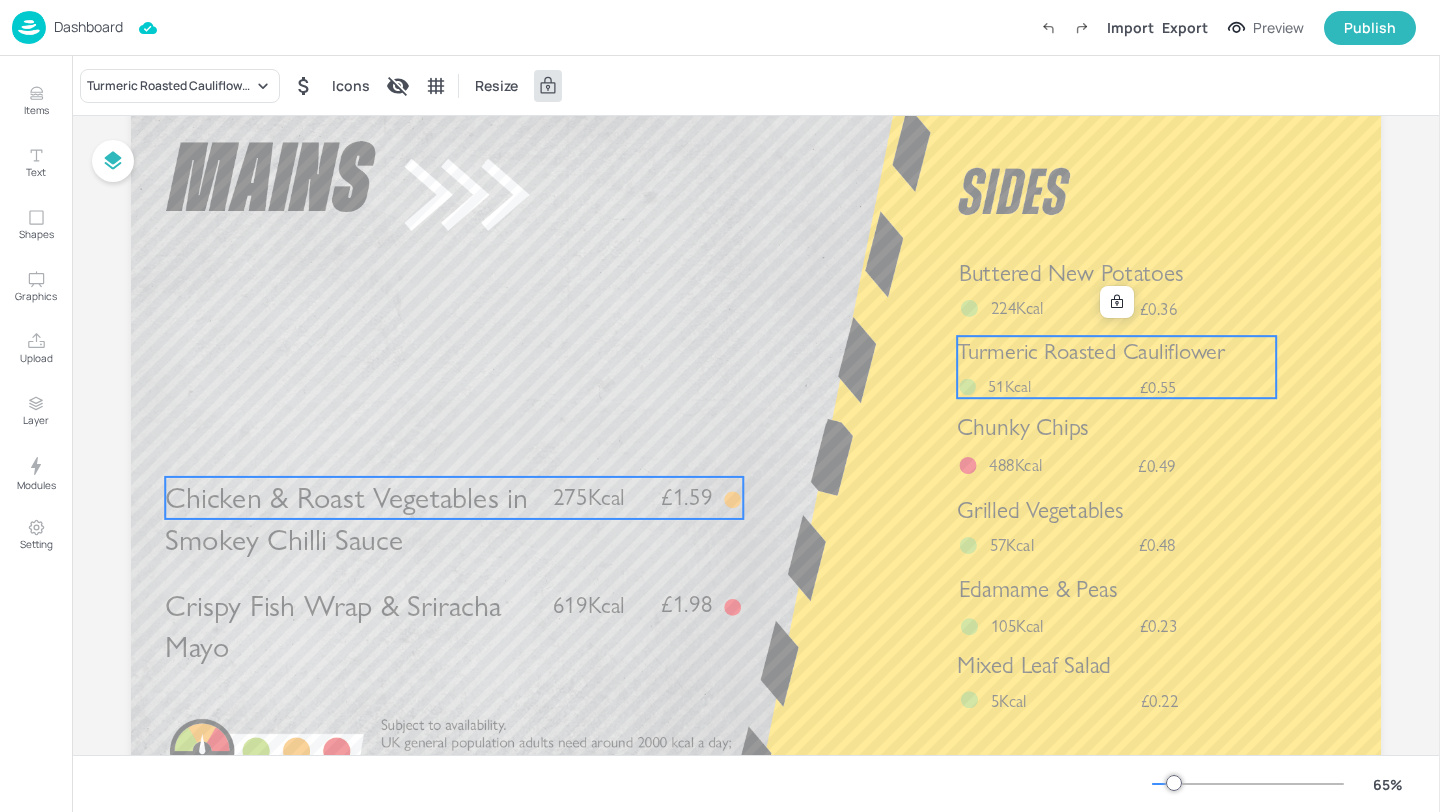 click on "Chicken & Roast Vegetables in Smokey Chilli Sauce" at bounding box center (346, 519) 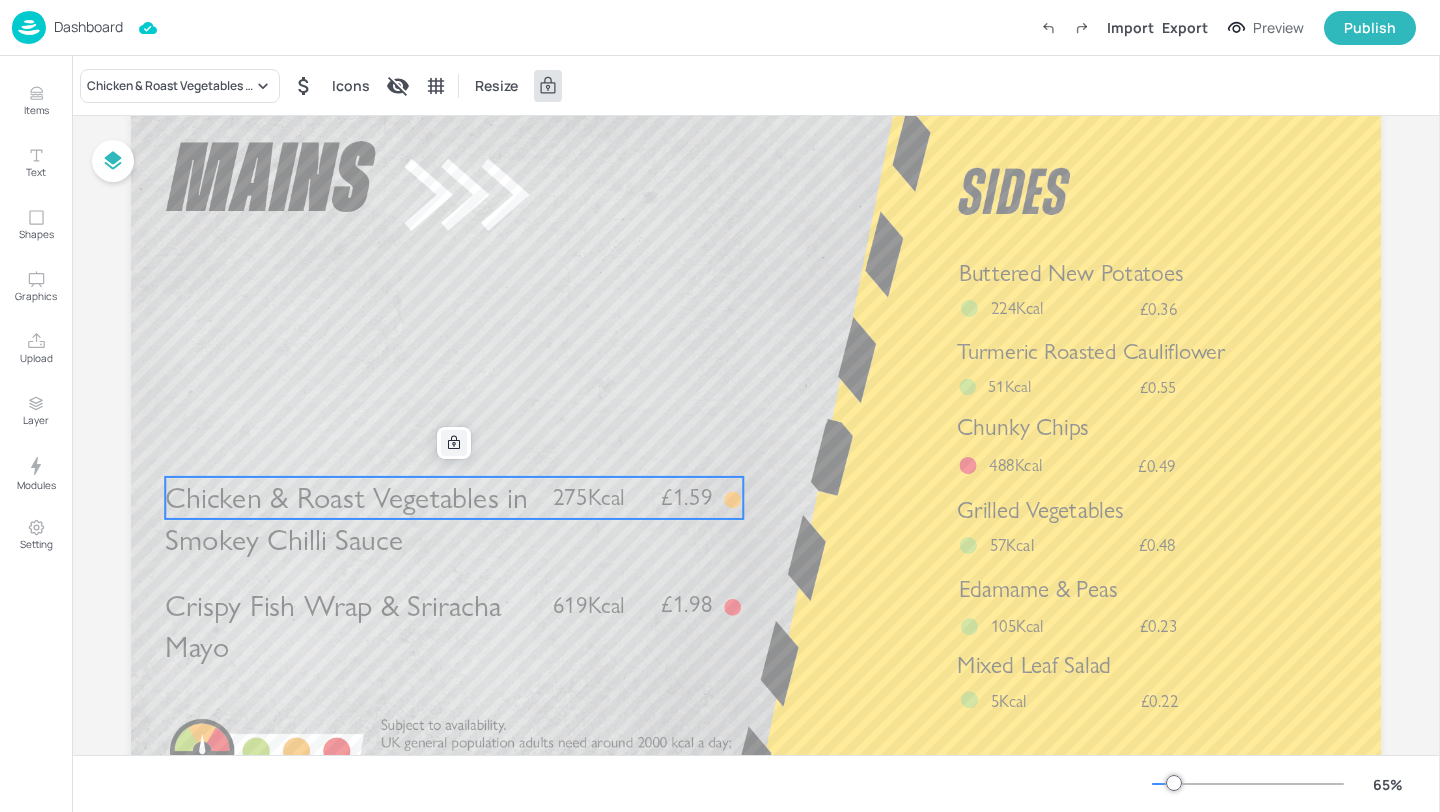 click 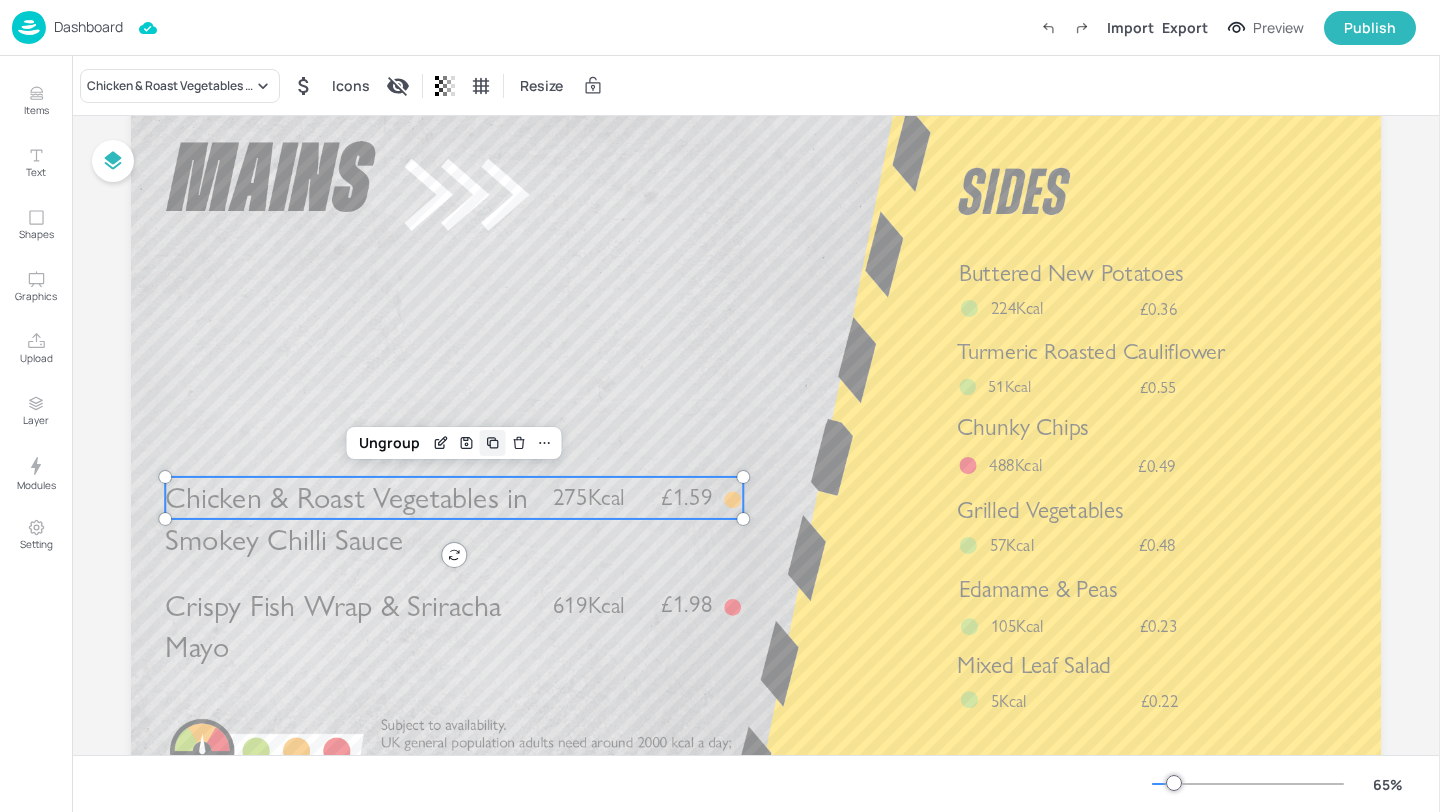 click at bounding box center [493, 443] 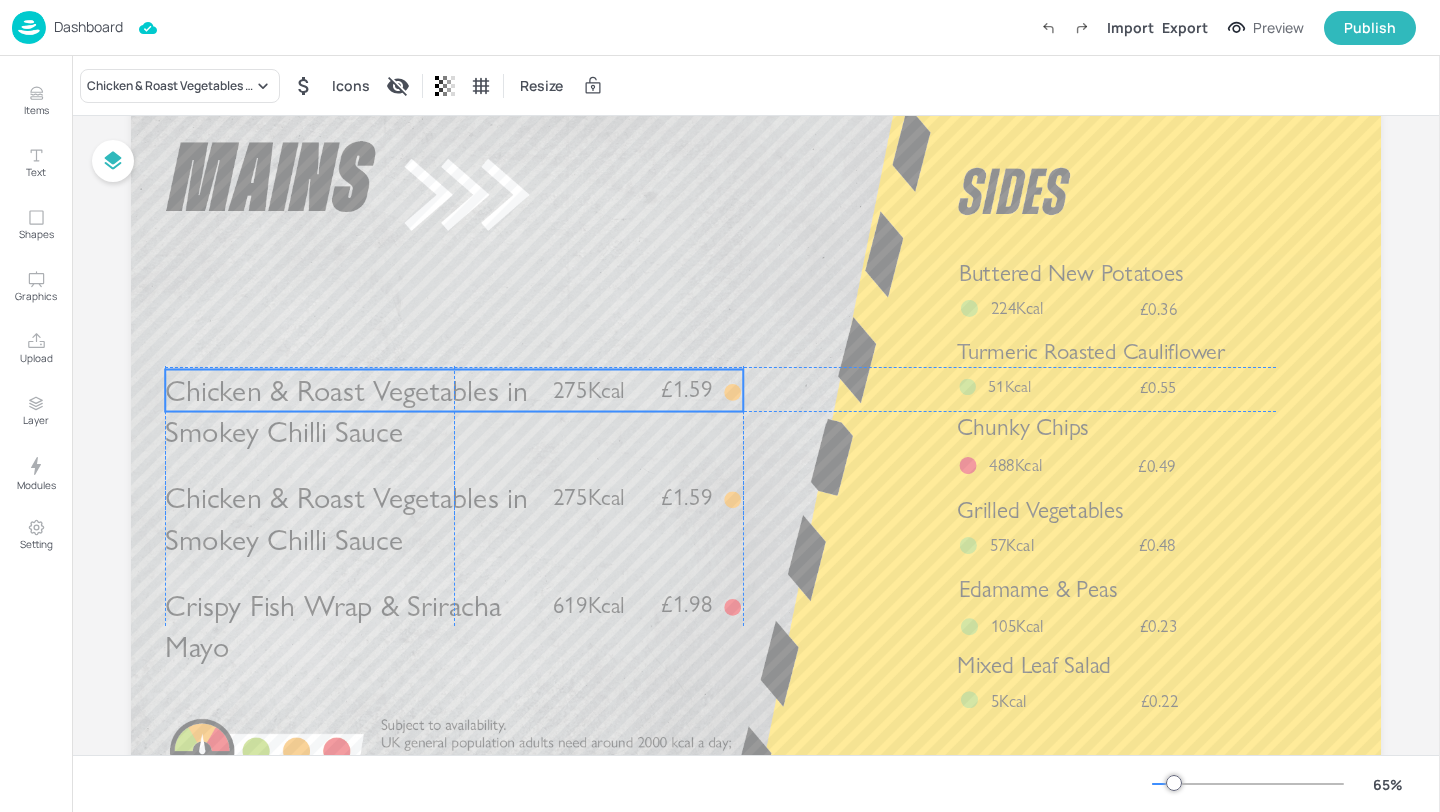 drag, startPoint x: 424, startPoint y: 507, endPoint x: 417, endPoint y: 390, distance: 117.20921 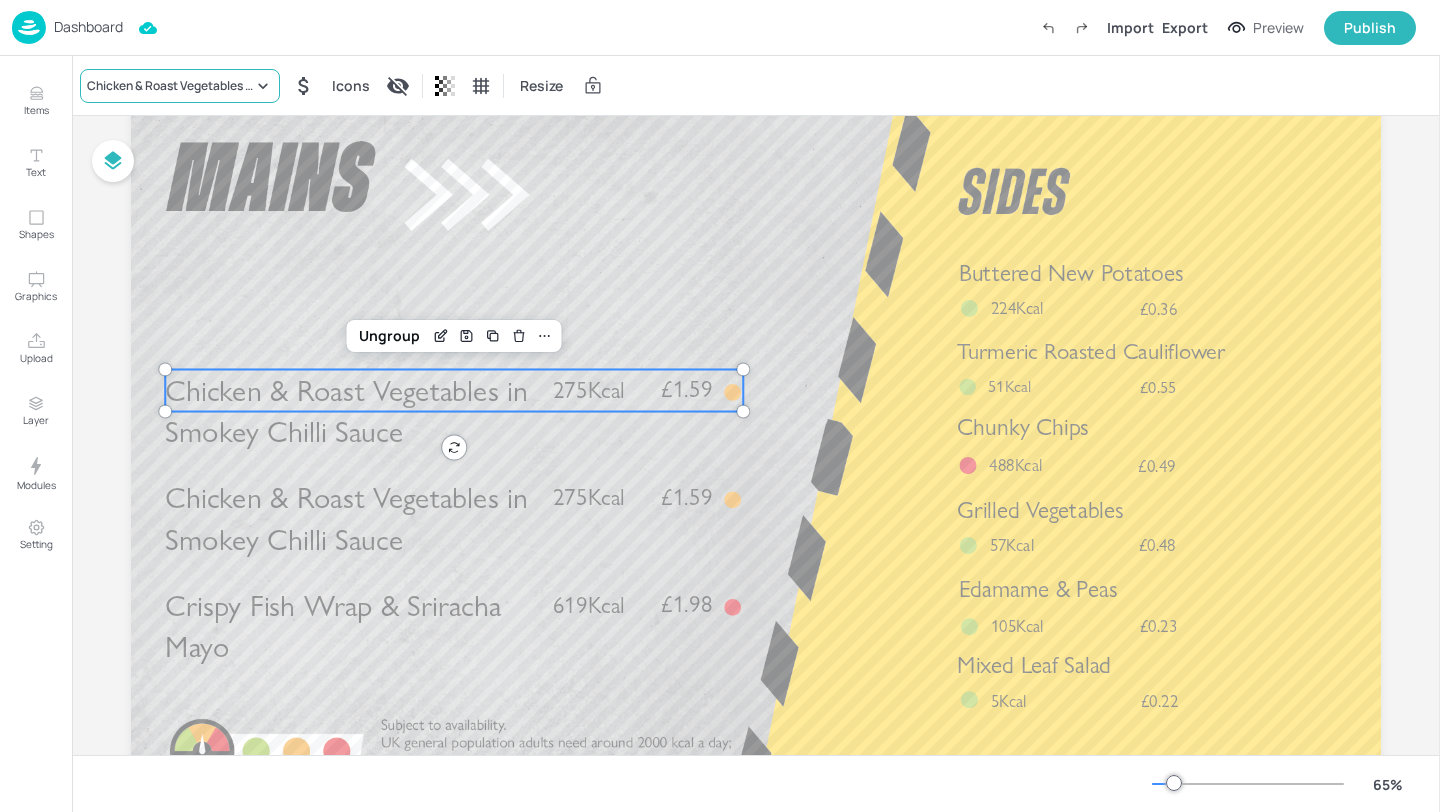 click on "Chicken & Roast Vegetables in Smokey Chilli Sauce" at bounding box center [170, 86] 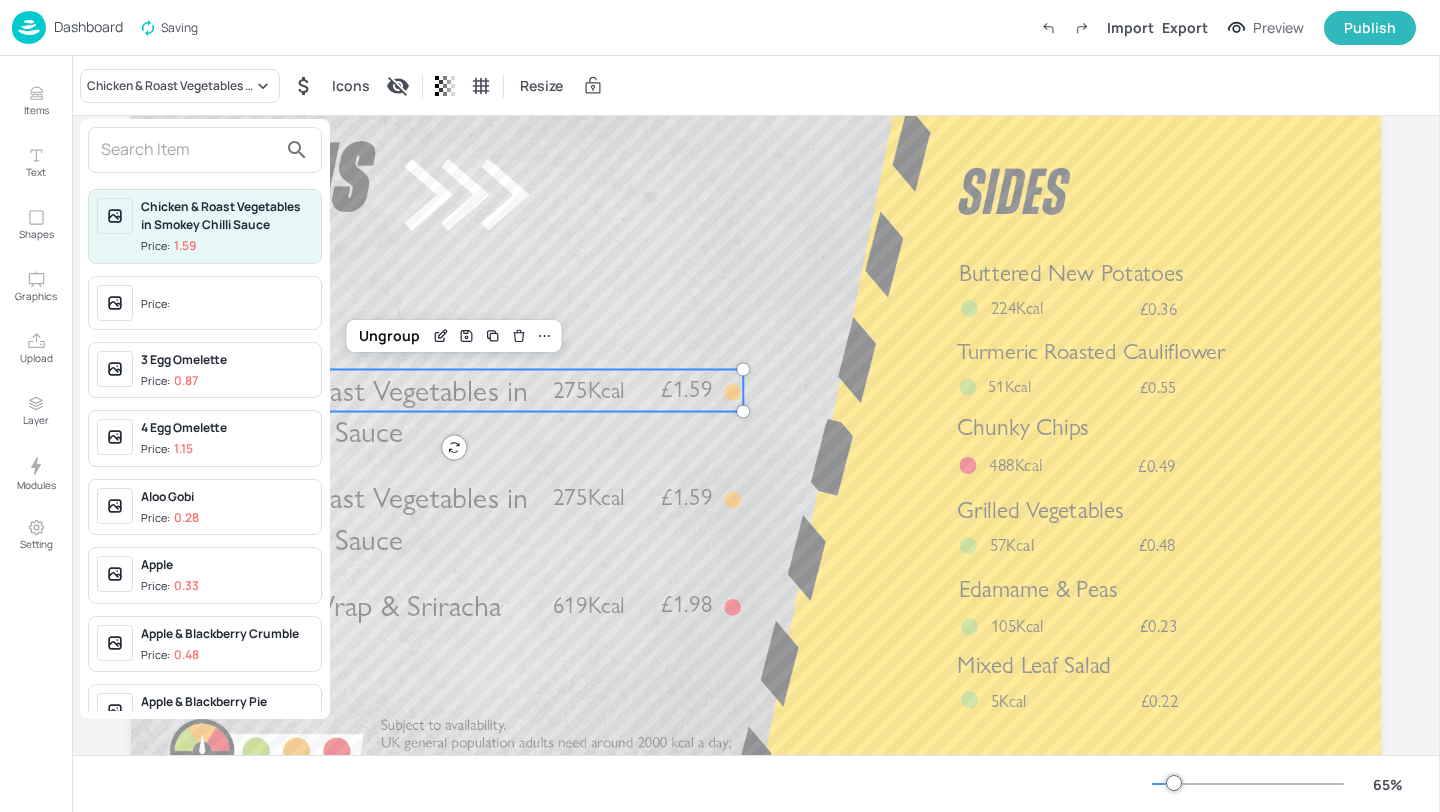 click at bounding box center (205, 150) 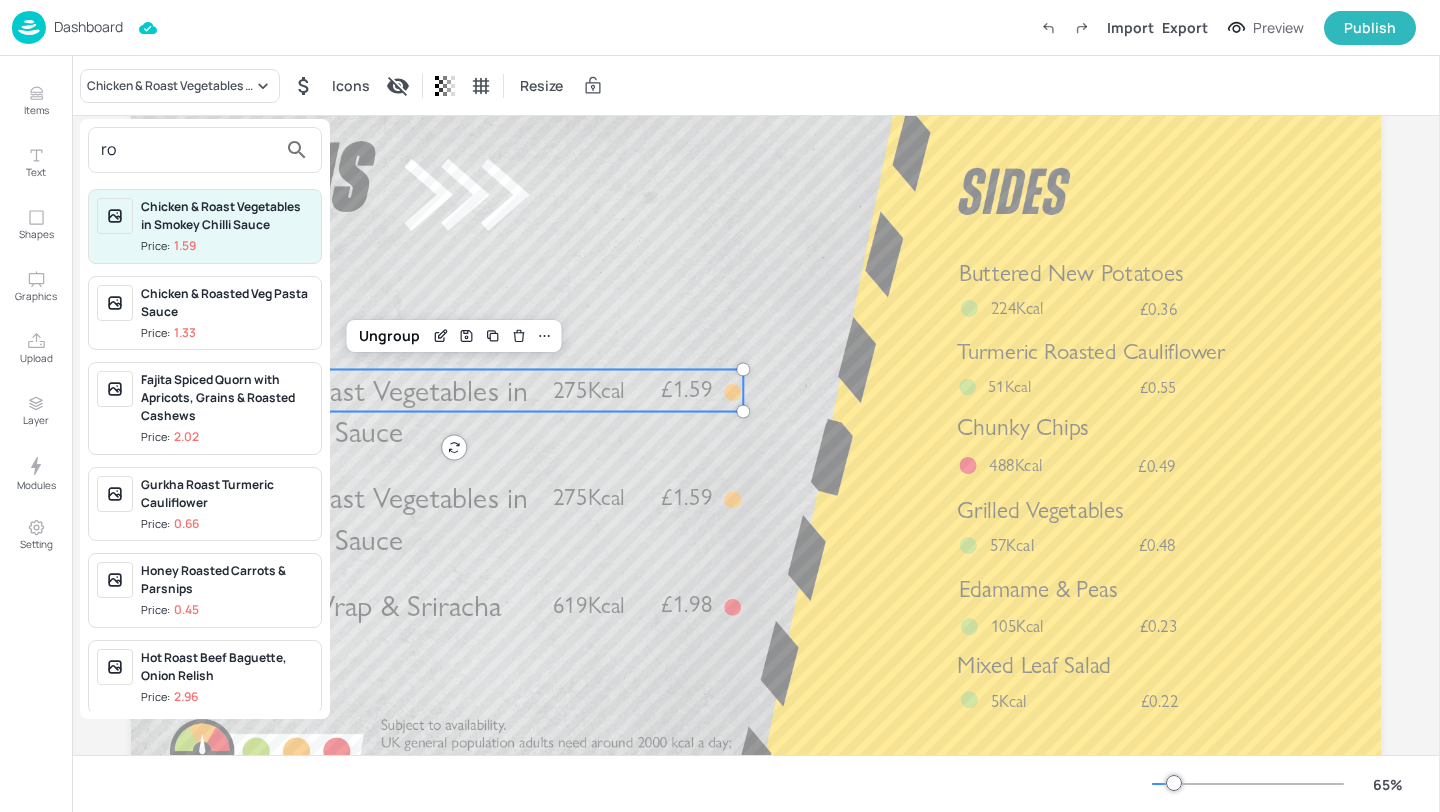 type on "r" 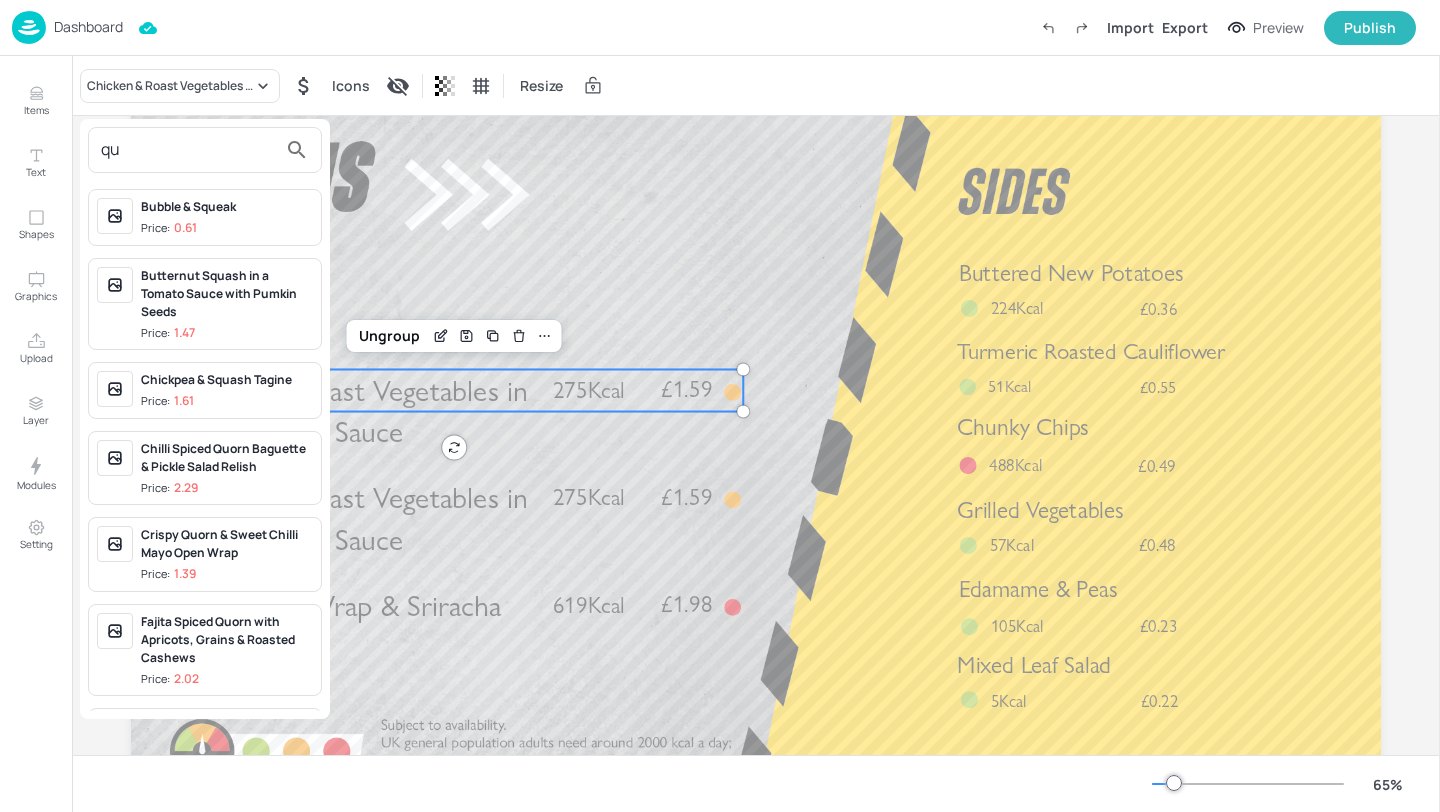 type on "q" 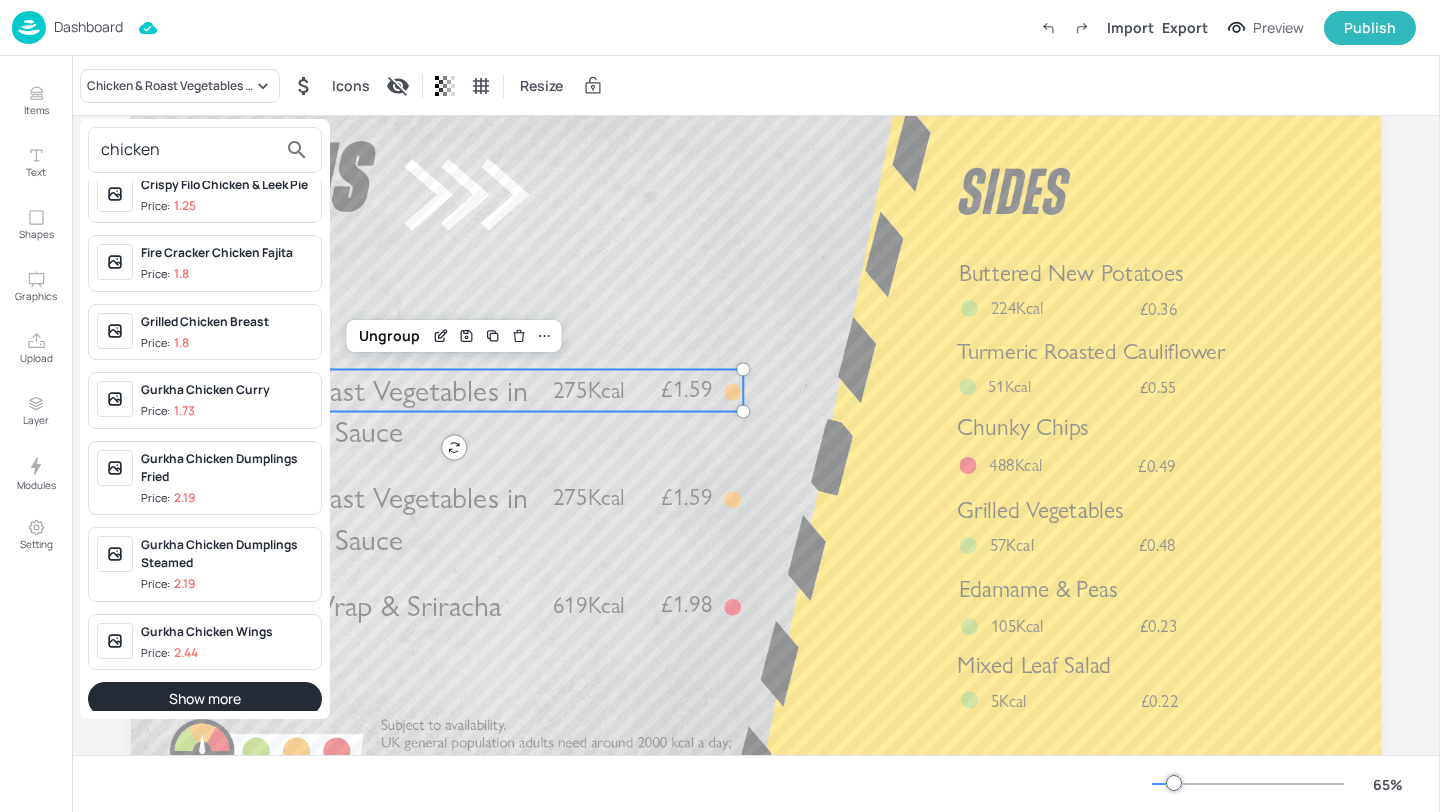 scroll, scrollTop: 1827, scrollLeft: 0, axis: vertical 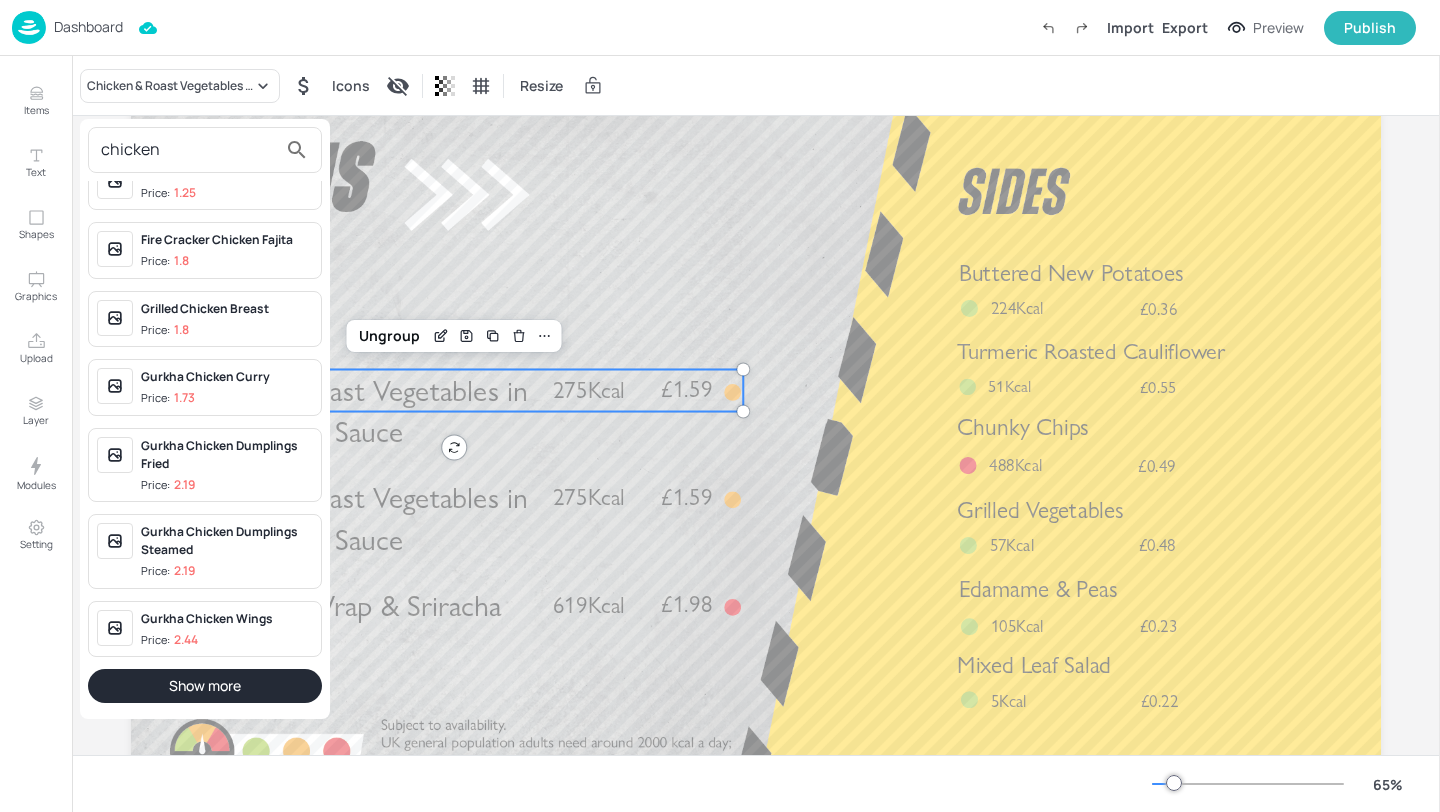 drag, startPoint x: 193, startPoint y: 154, endPoint x: 92, endPoint y: 153, distance: 101.00495 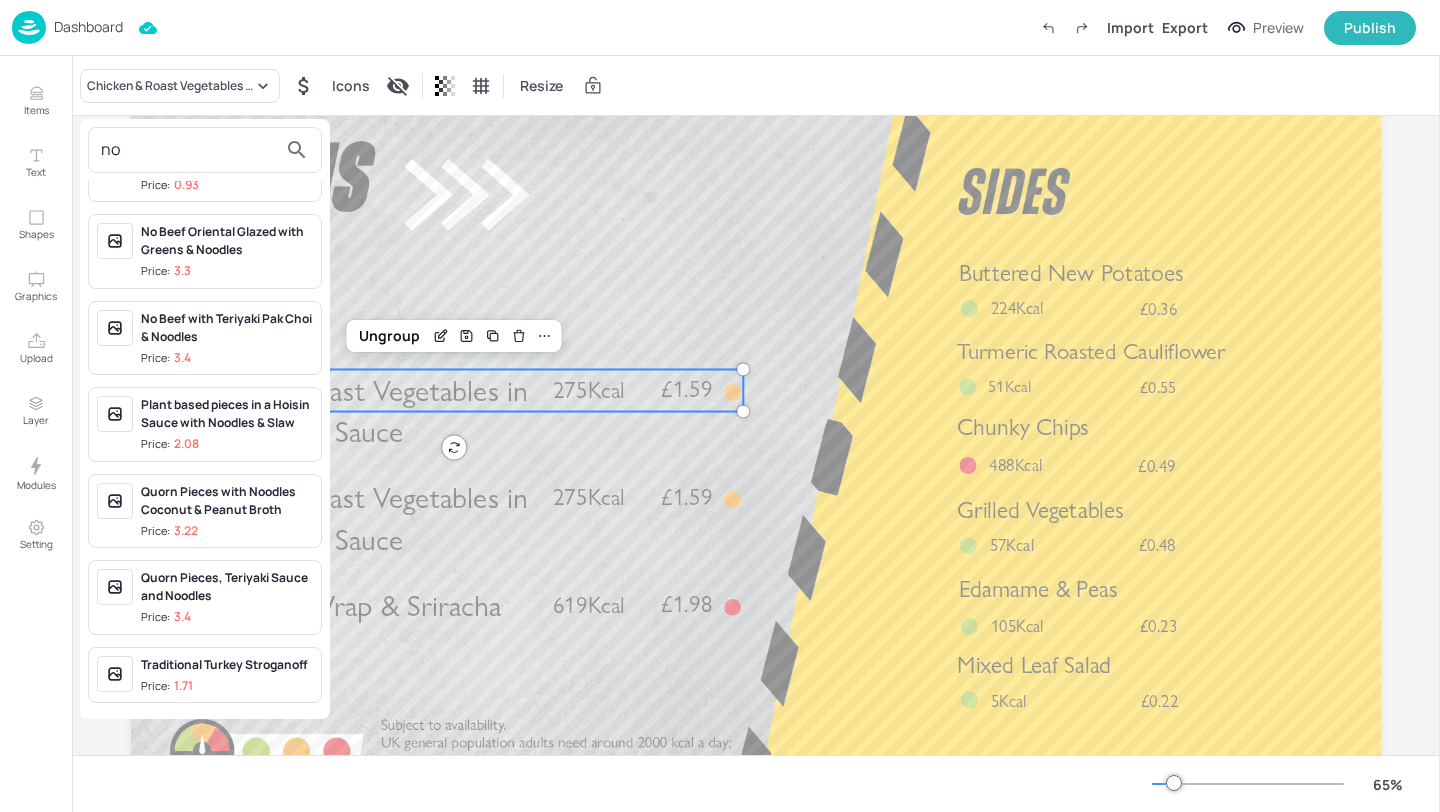 scroll, scrollTop: 0, scrollLeft: 0, axis: both 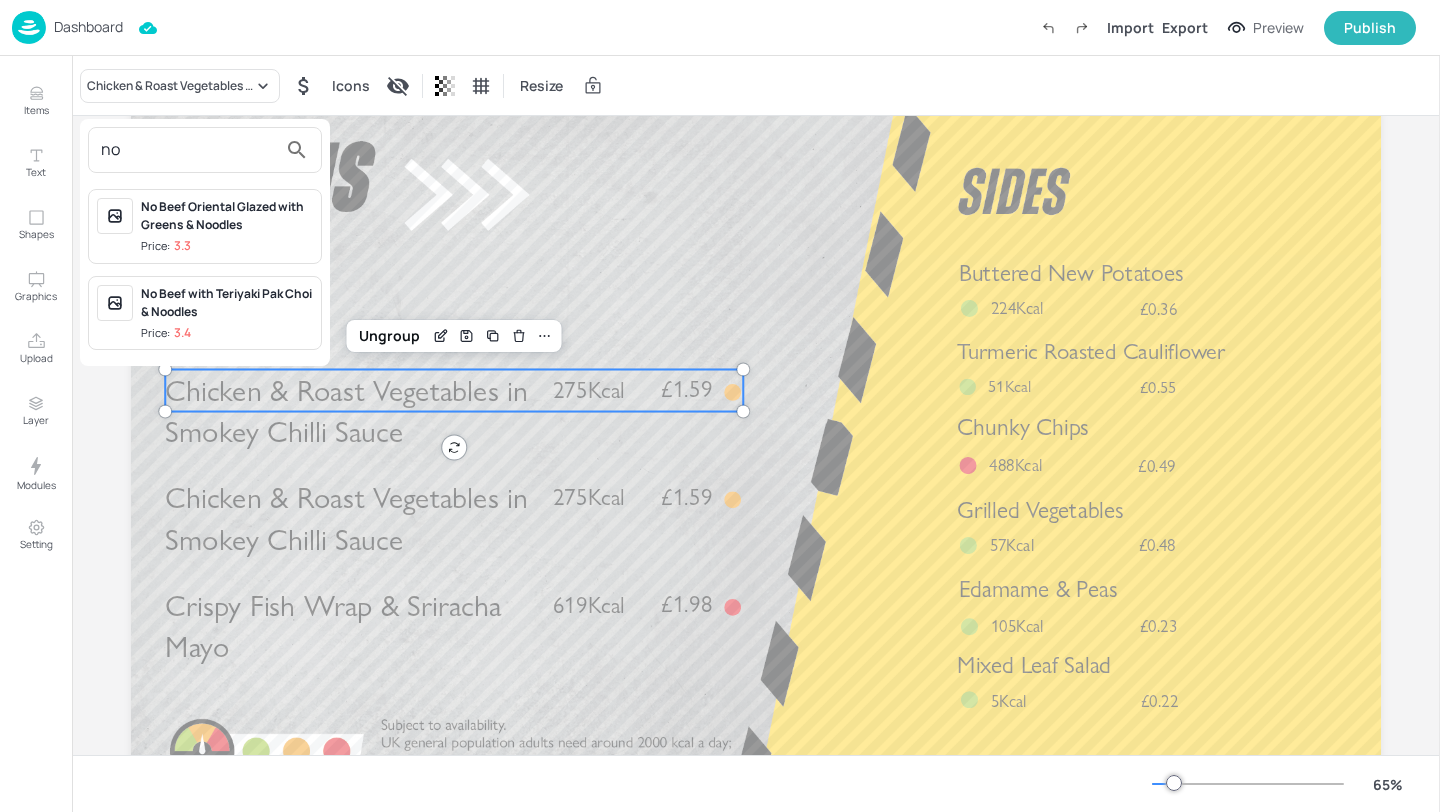 type on "no" 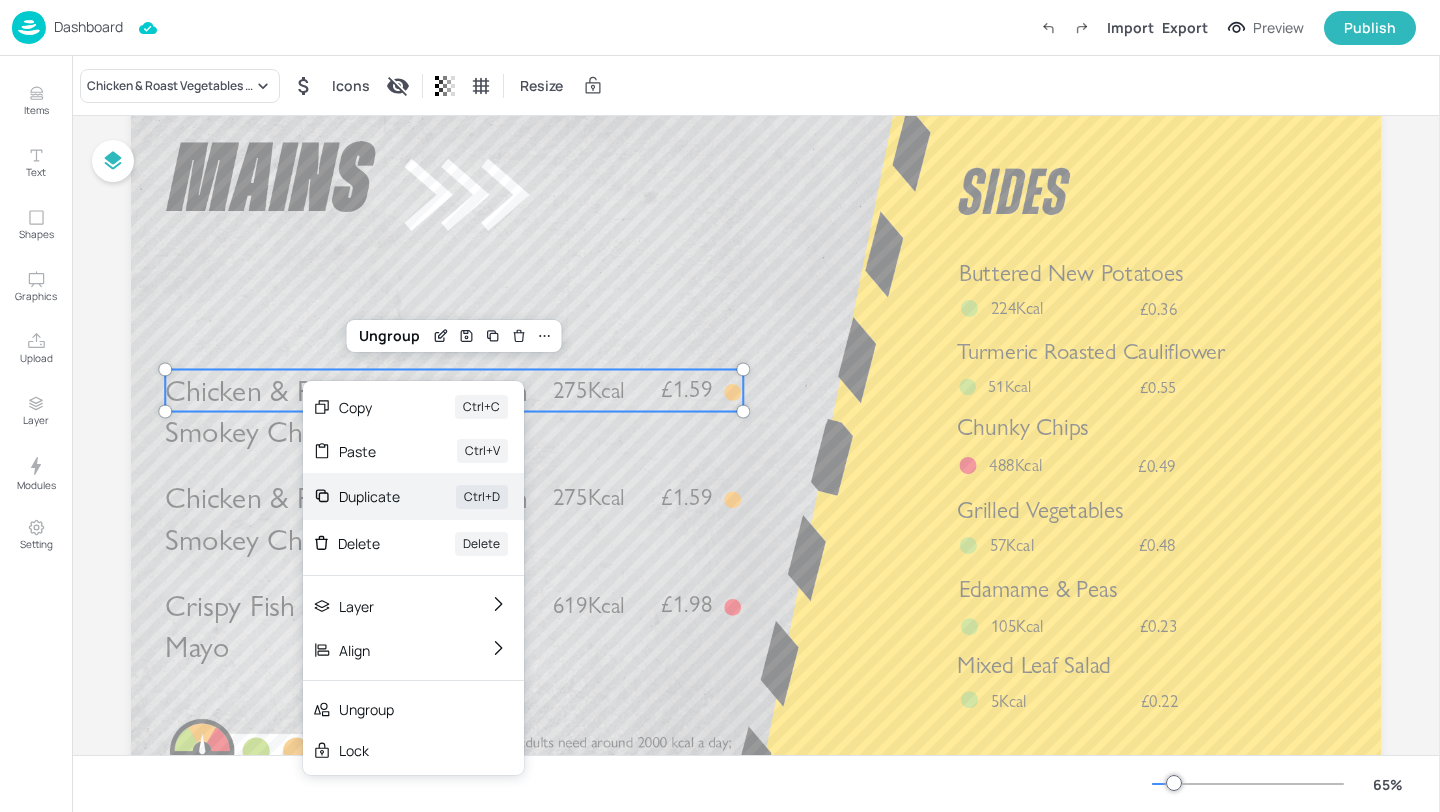 click on "Duplicate" at bounding box center (369, 496) 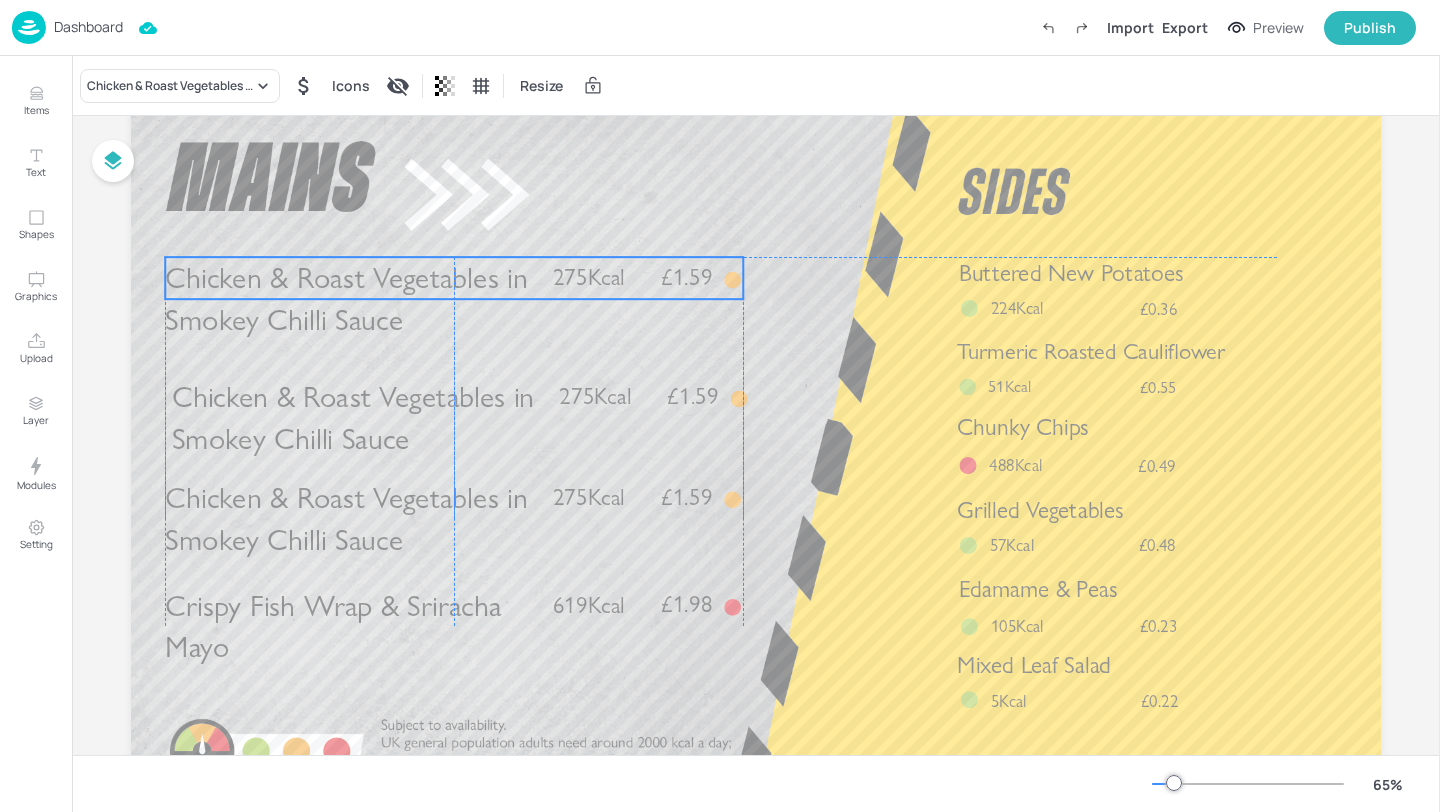 drag, startPoint x: 264, startPoint y: 374, endPoint x: 263, endPoint y: 261, distance: 113.004425 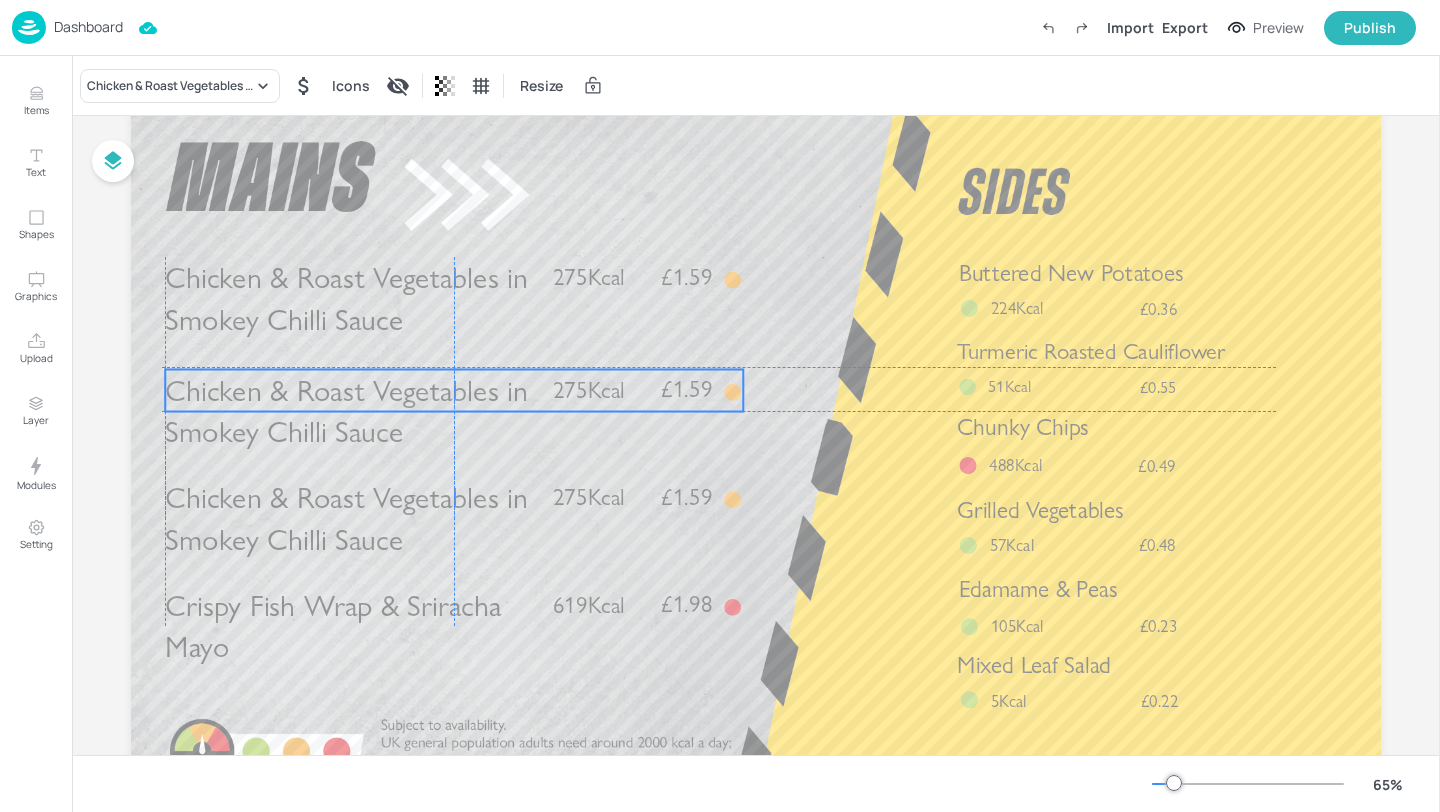 drag, startPoint x: 296, startPoint y: 437, endPoint x: 286, endPoint y: 427, distance: 14.142136 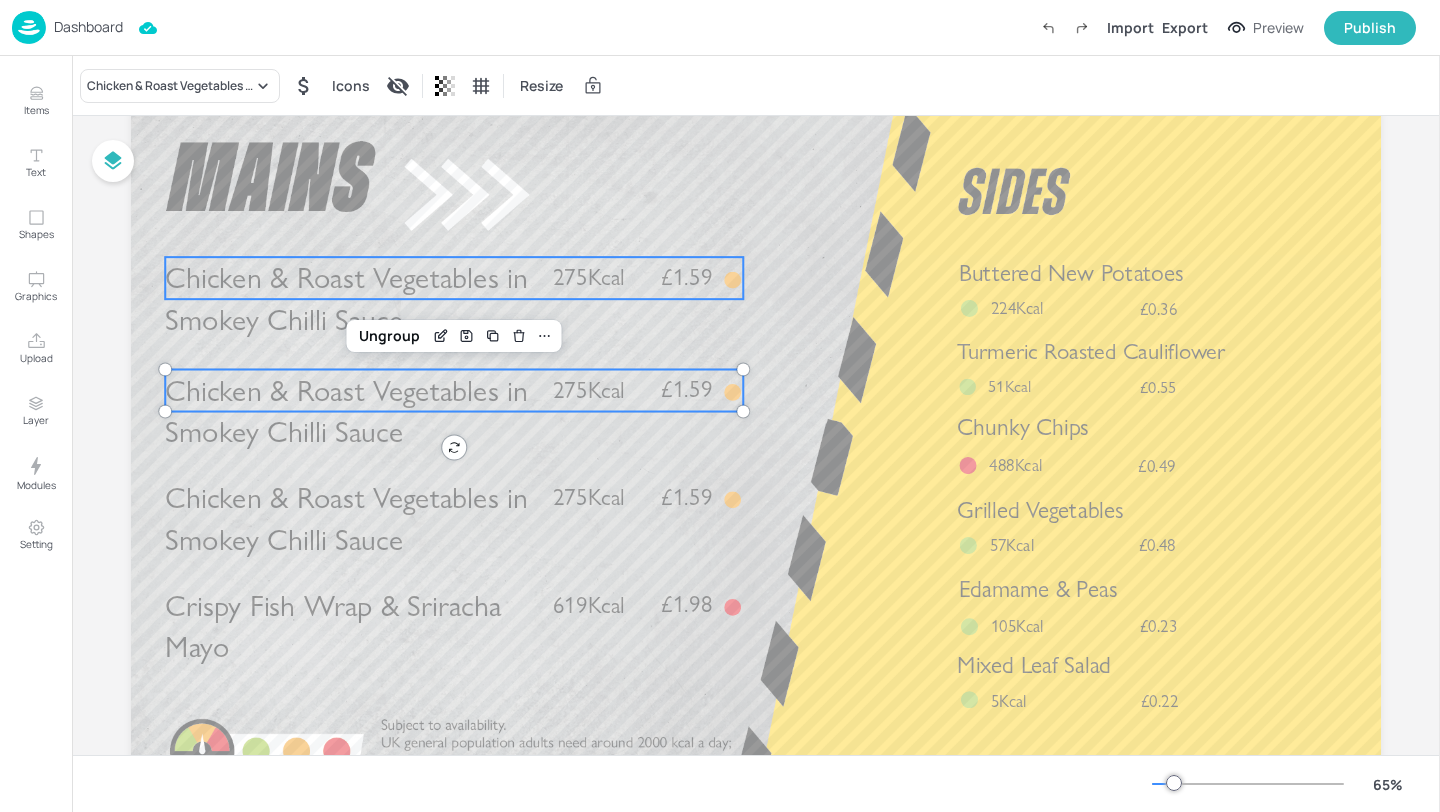 click on "Chicken & Roast Vegetables in Smokey Chilli Sauce" at bounding box center (346, 299) 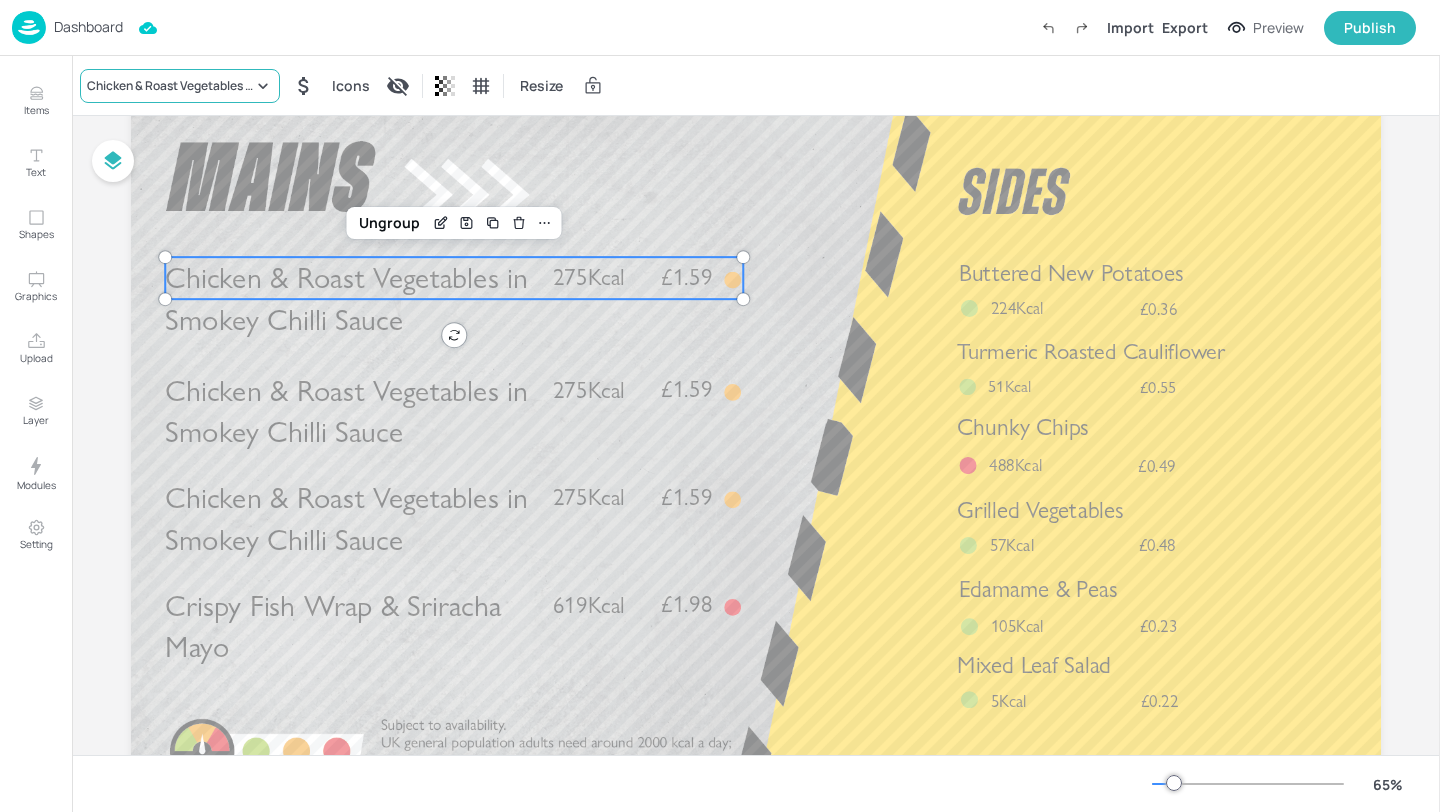 click on "Chicken & Roast Vegetables in Smokey Chilli Sauce" at bounding box center [180, 86] 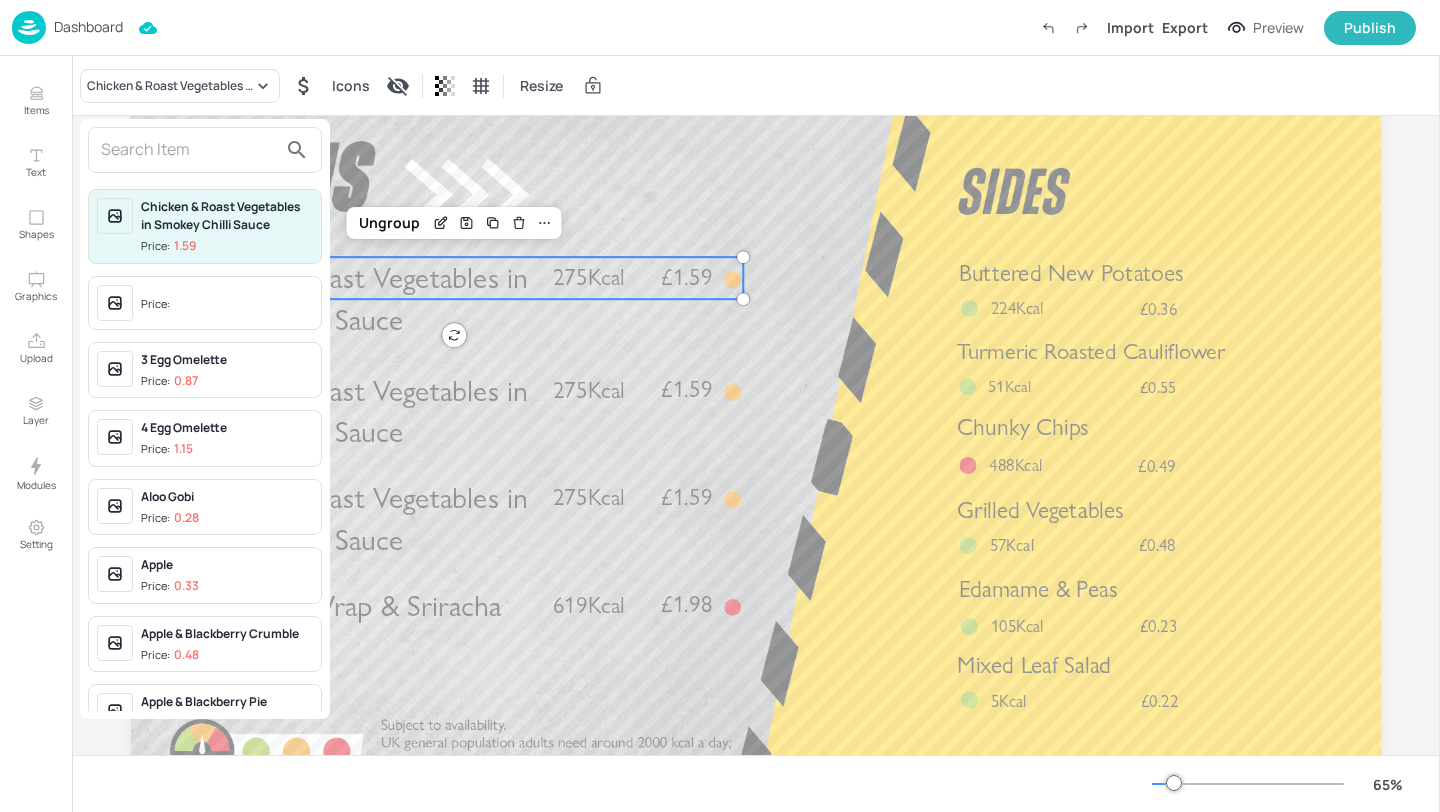 click at bounding box center (189, 150) 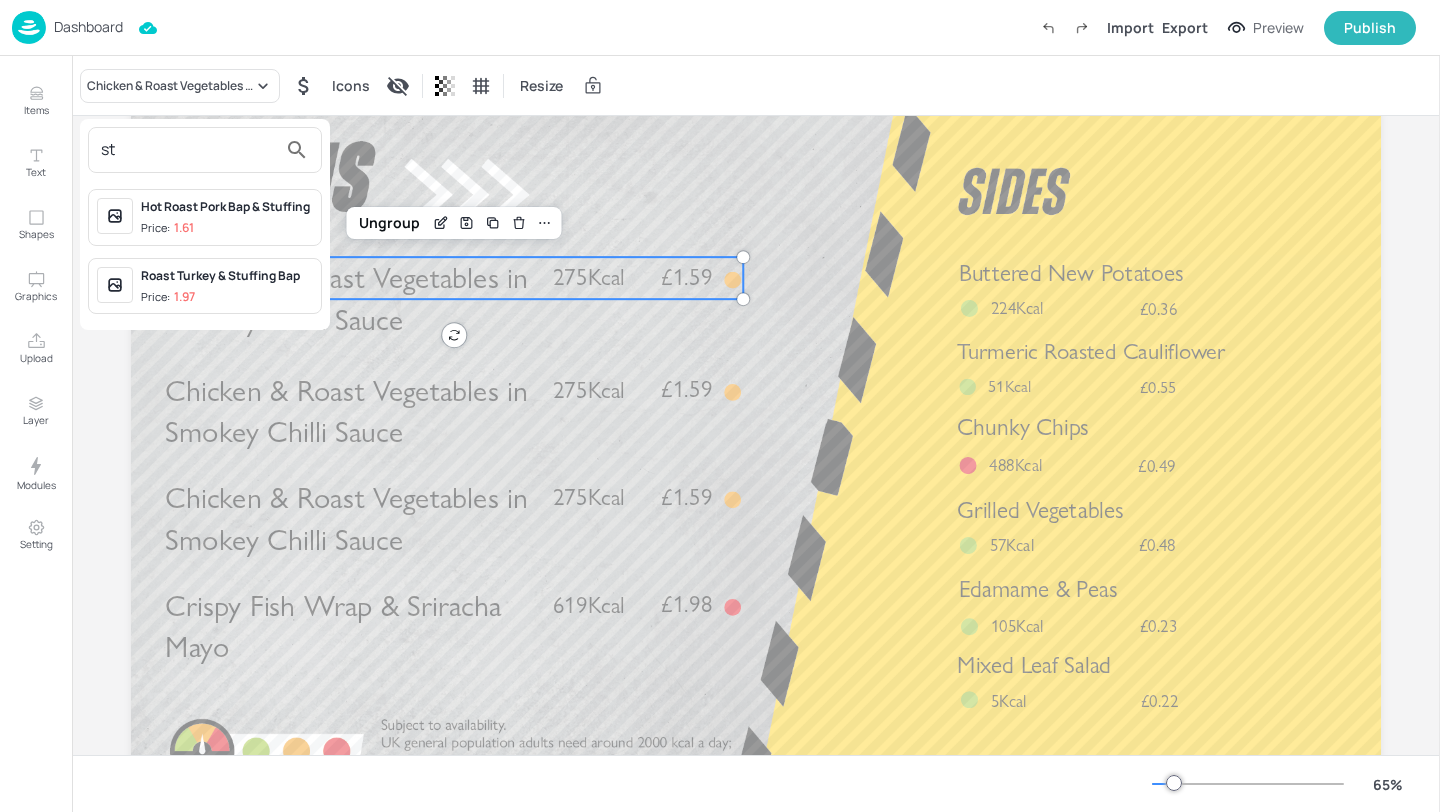 type on "s" 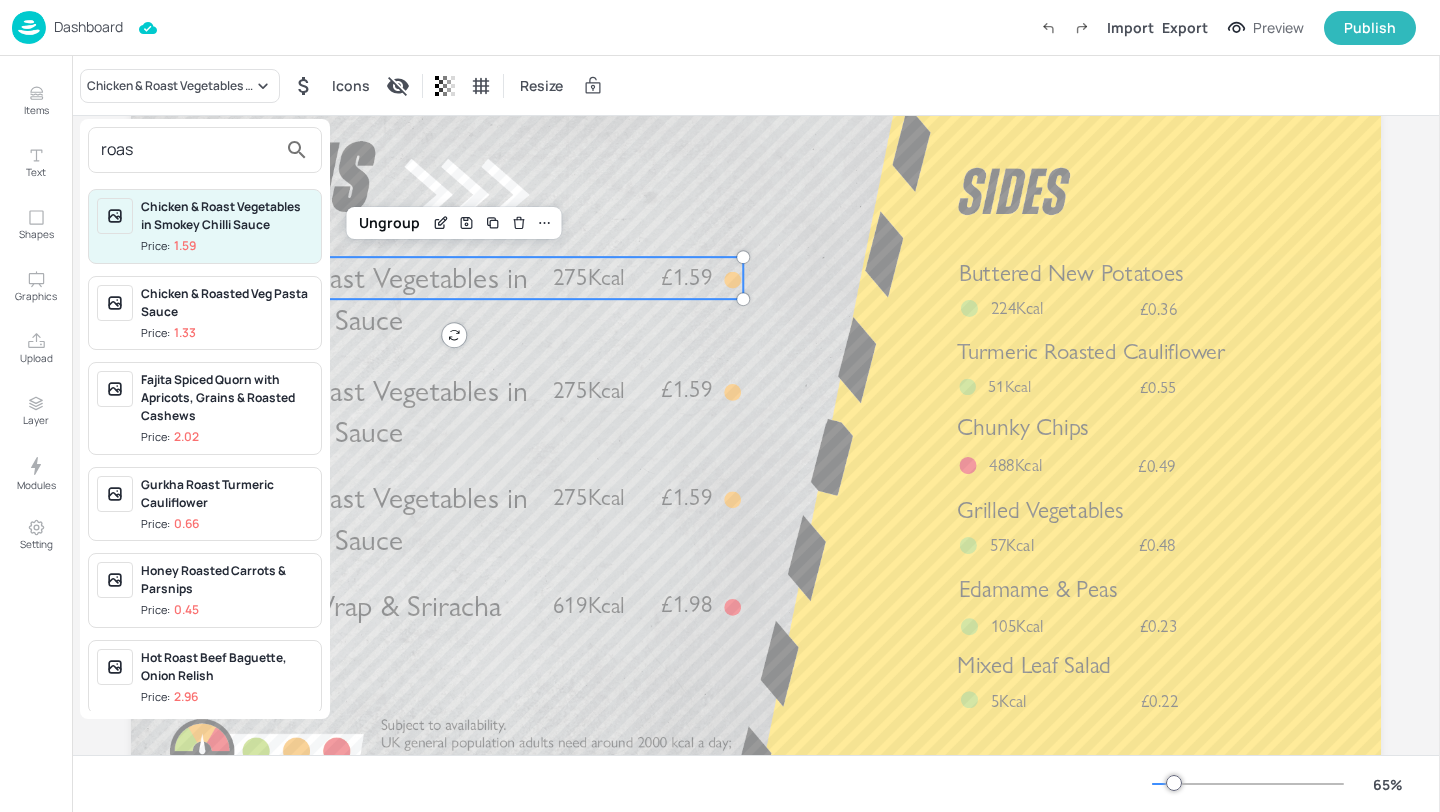 type on "roast" 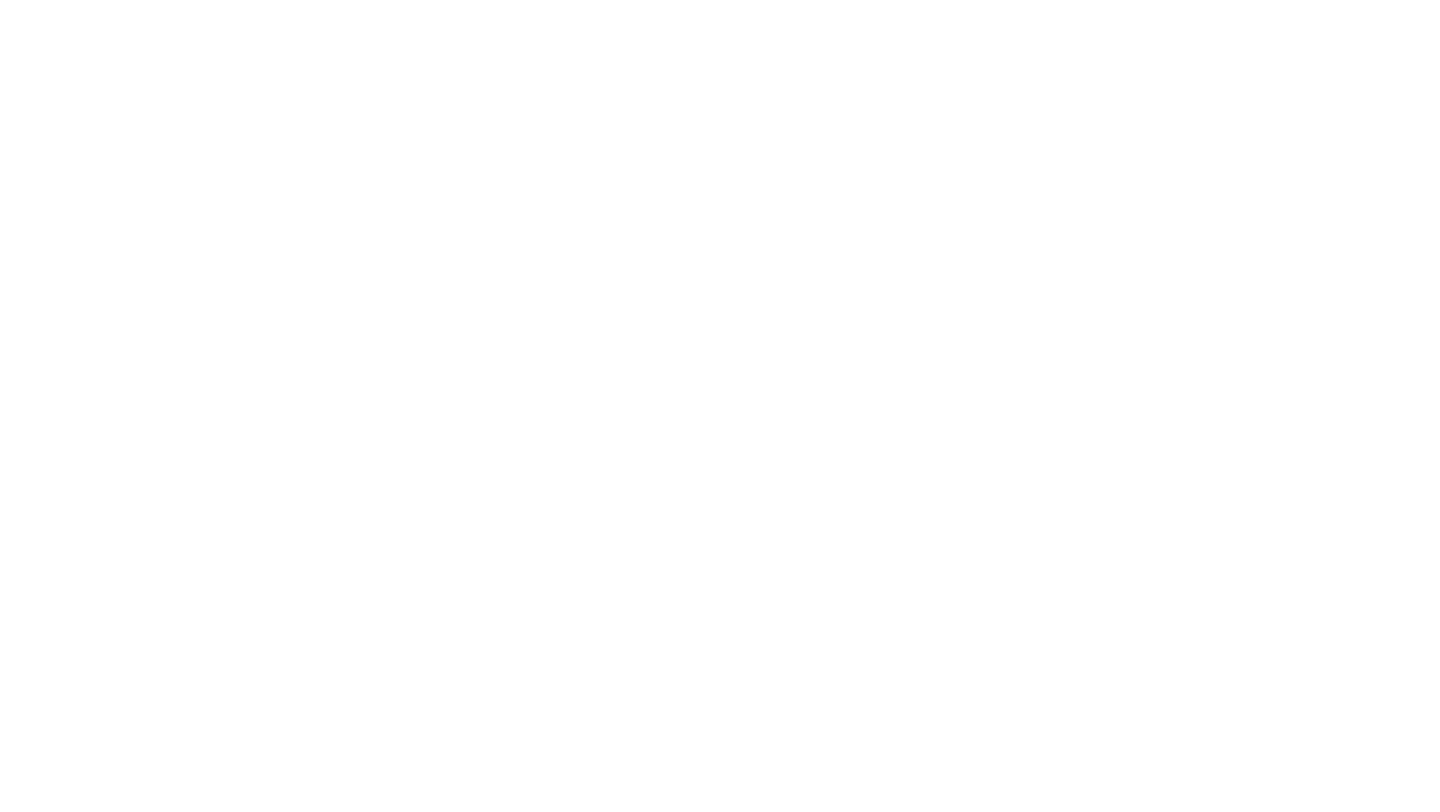 scroll, scrollTop: 0, scrollLeft: 0, axis: both 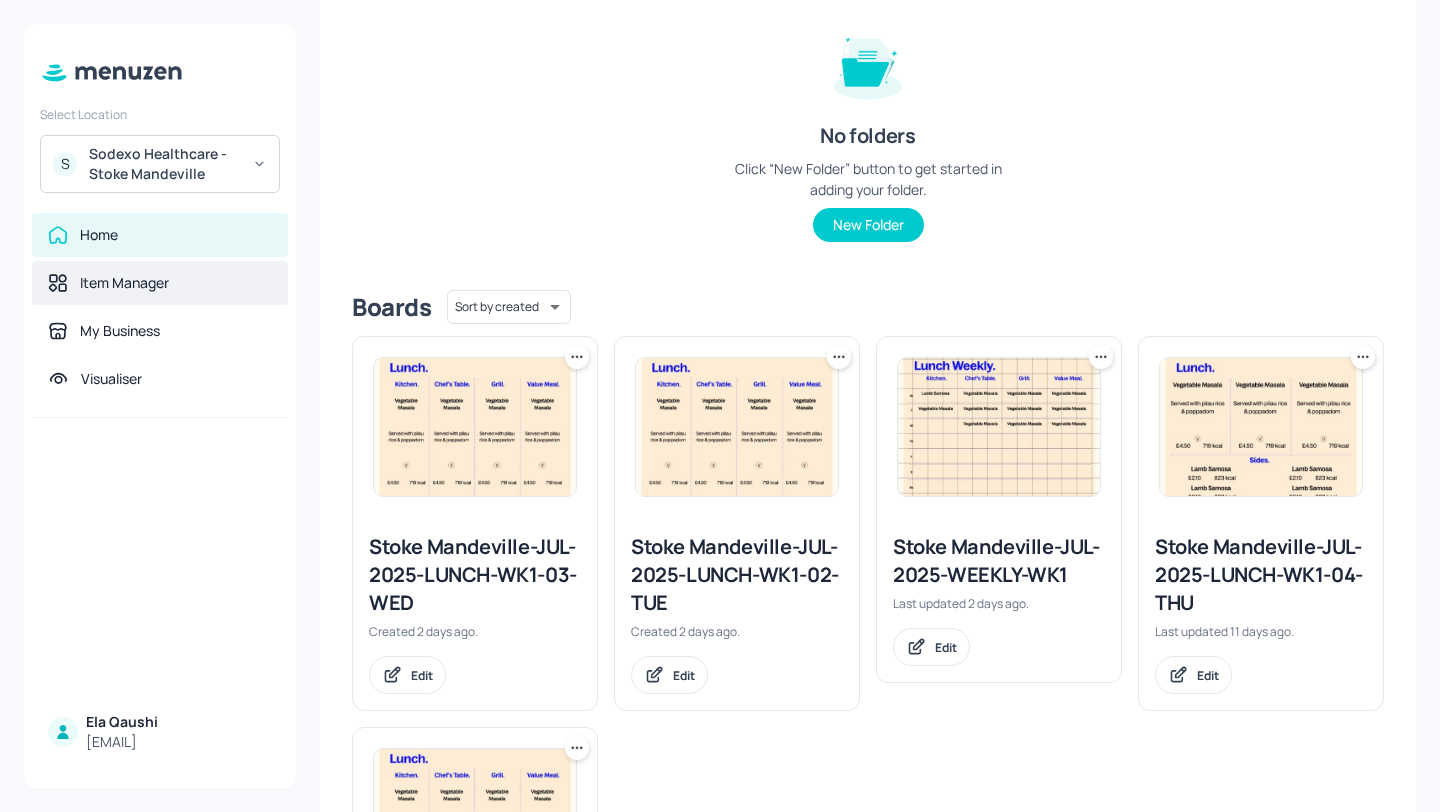 click on "Item Manager" at bounding box center [160, 283] 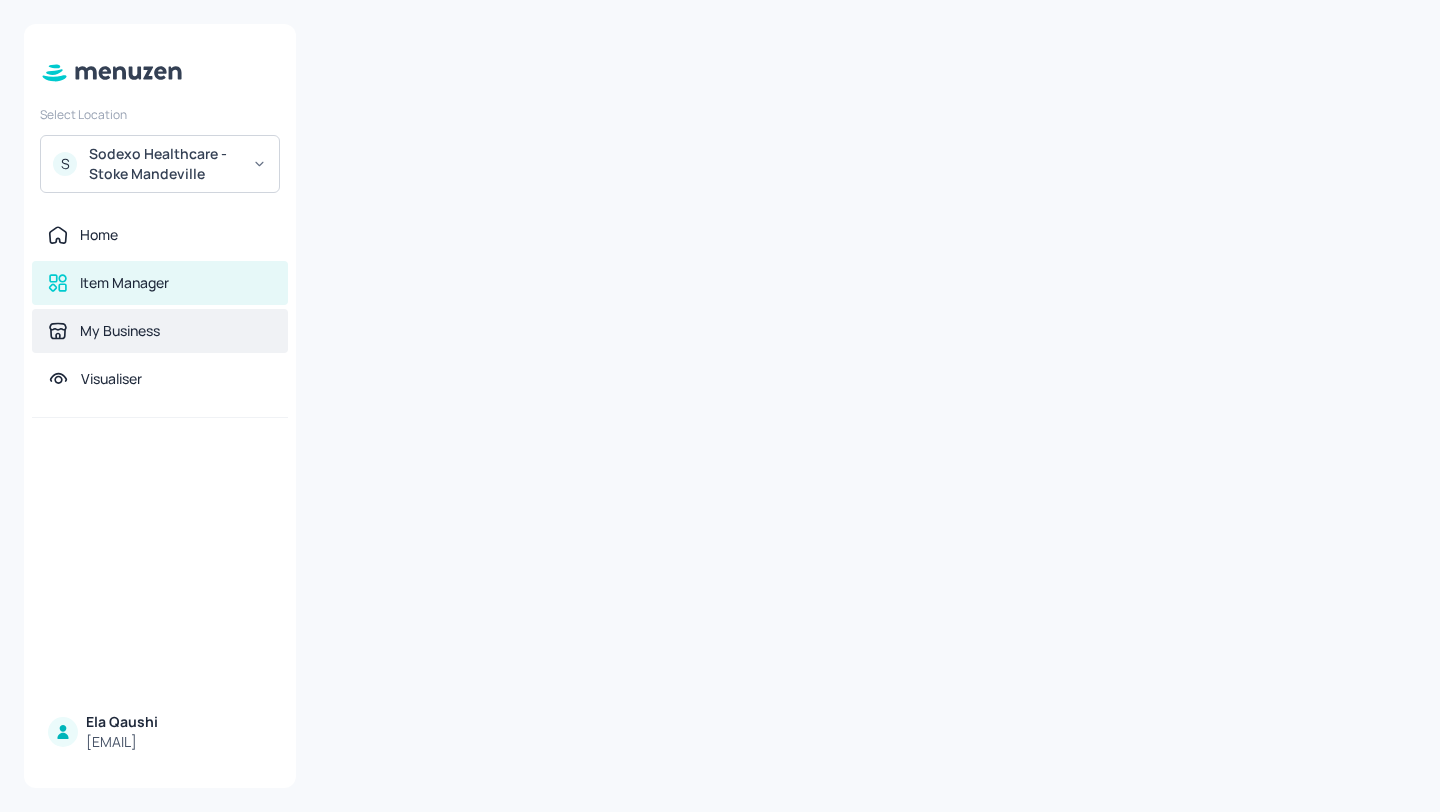 click on "My Business" at bounding box center (160, 331) 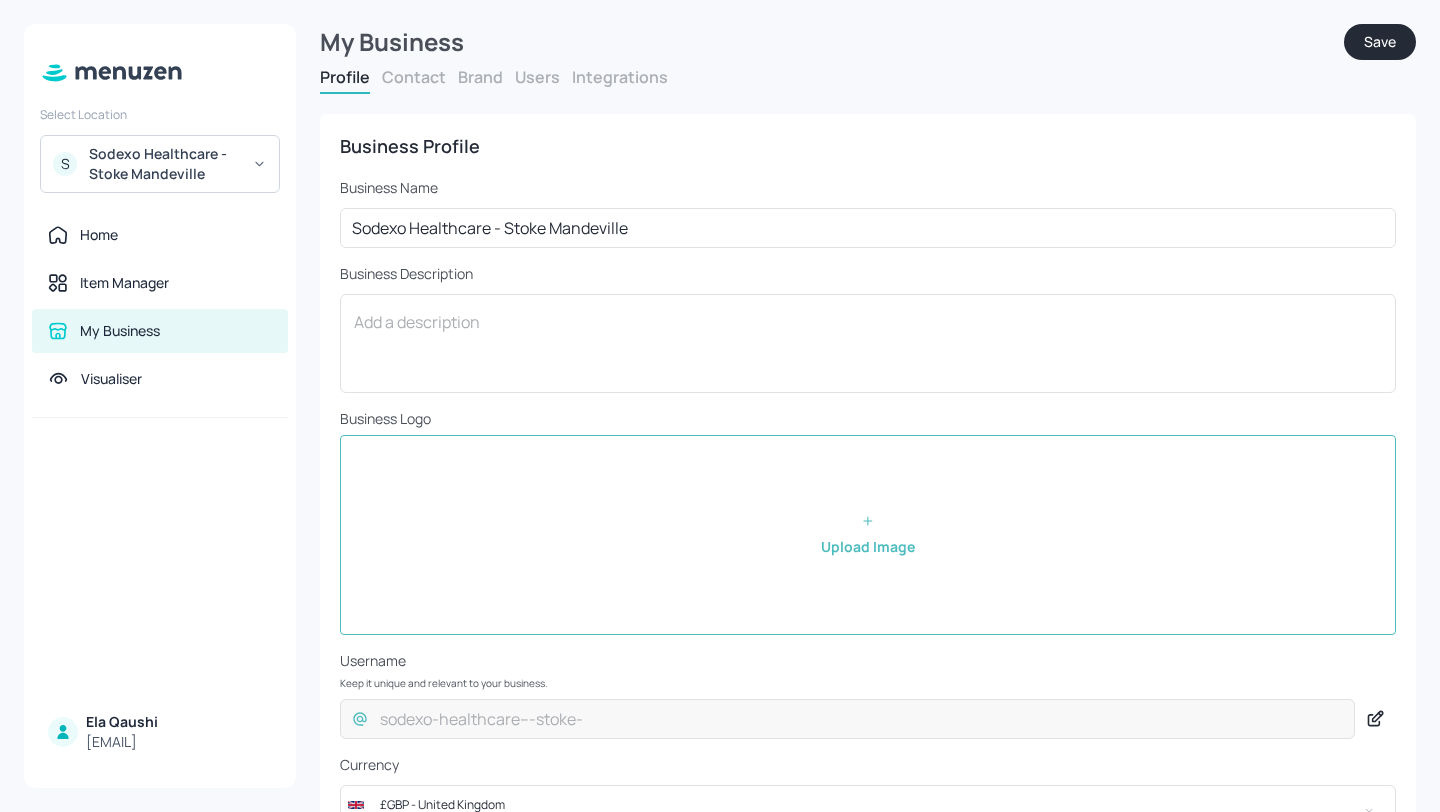click on "Profile Contact Brand Users Integrations" at bounding box center [868, 80] 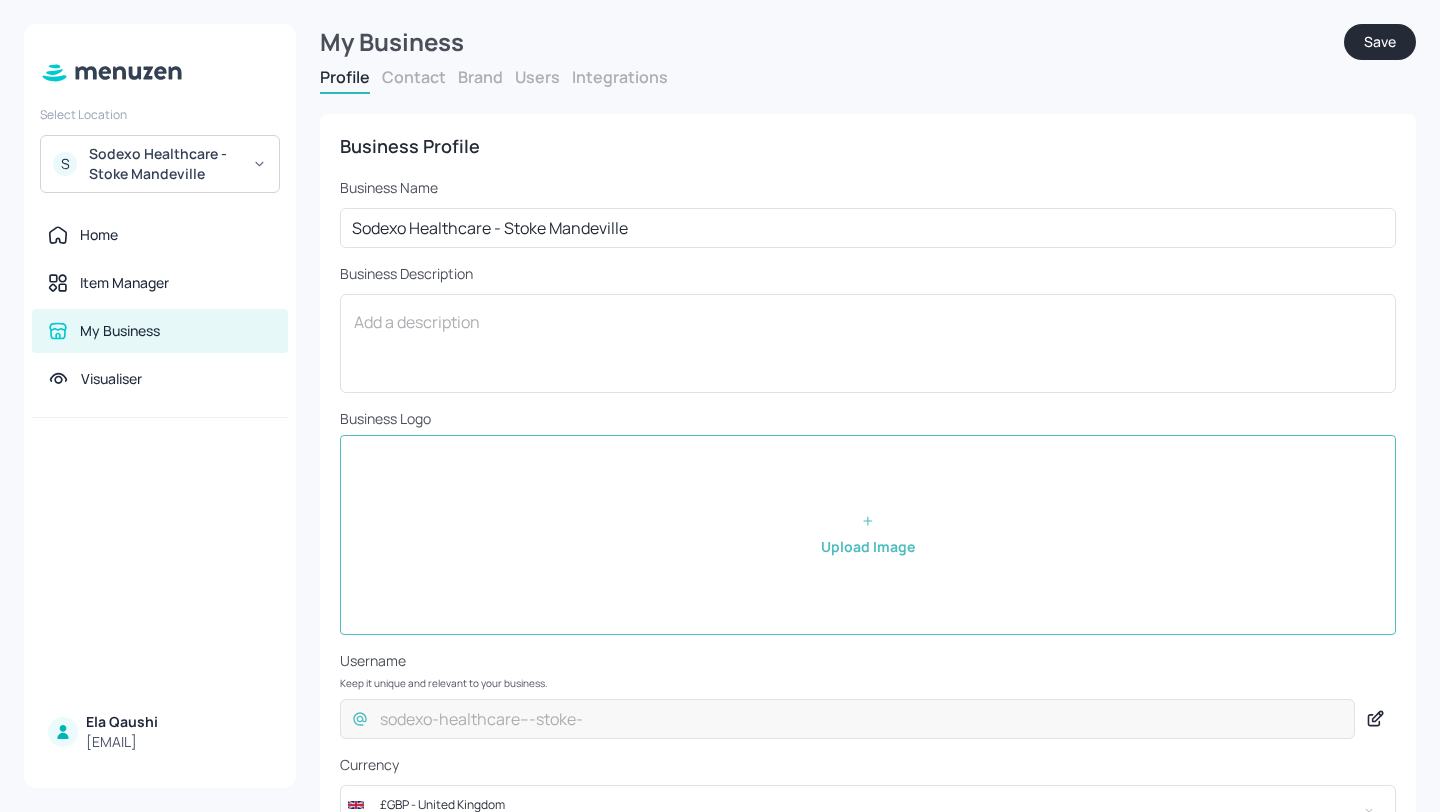 click on "Users" at bounding box center [537, 77] 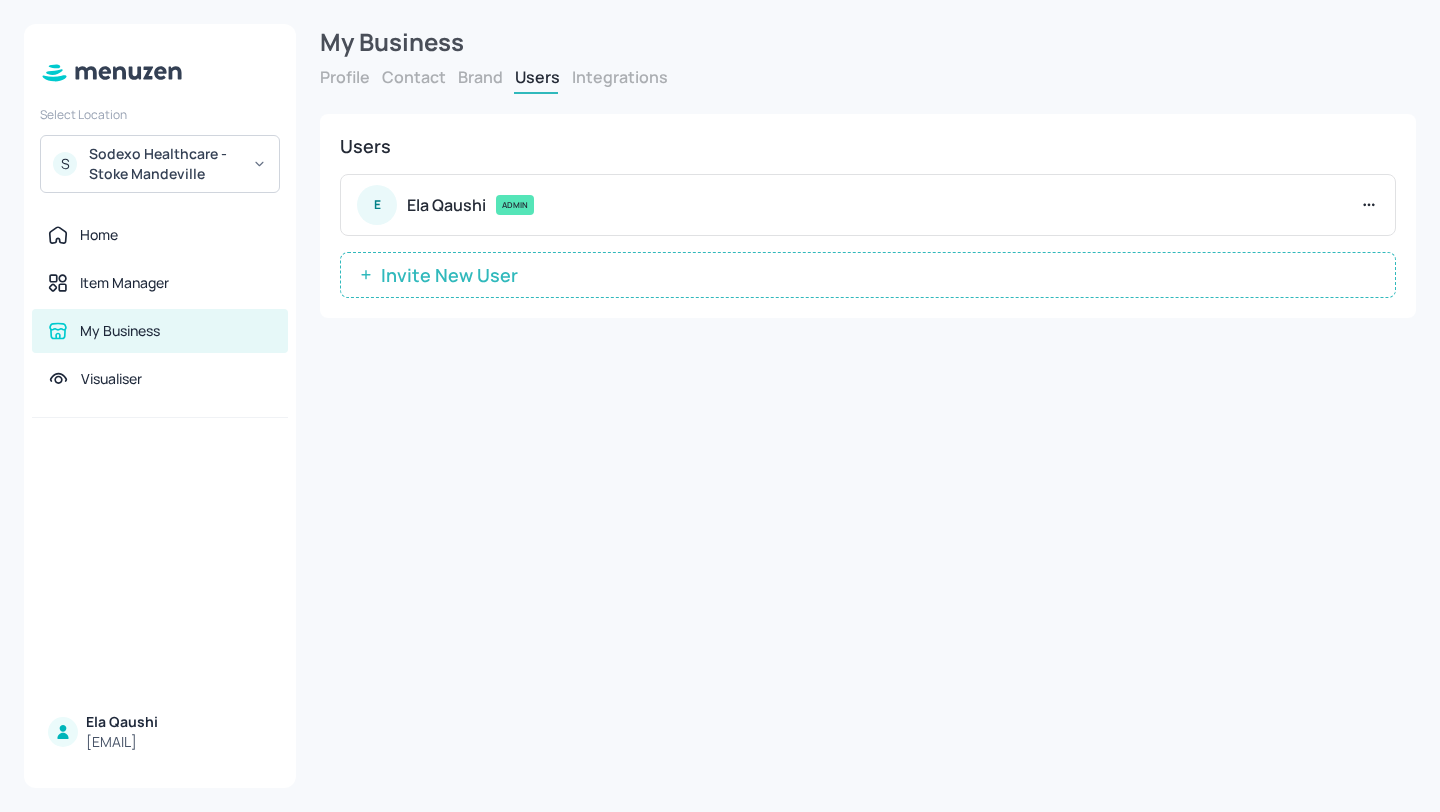 click on "Profile" at bounding box center [345, 77] 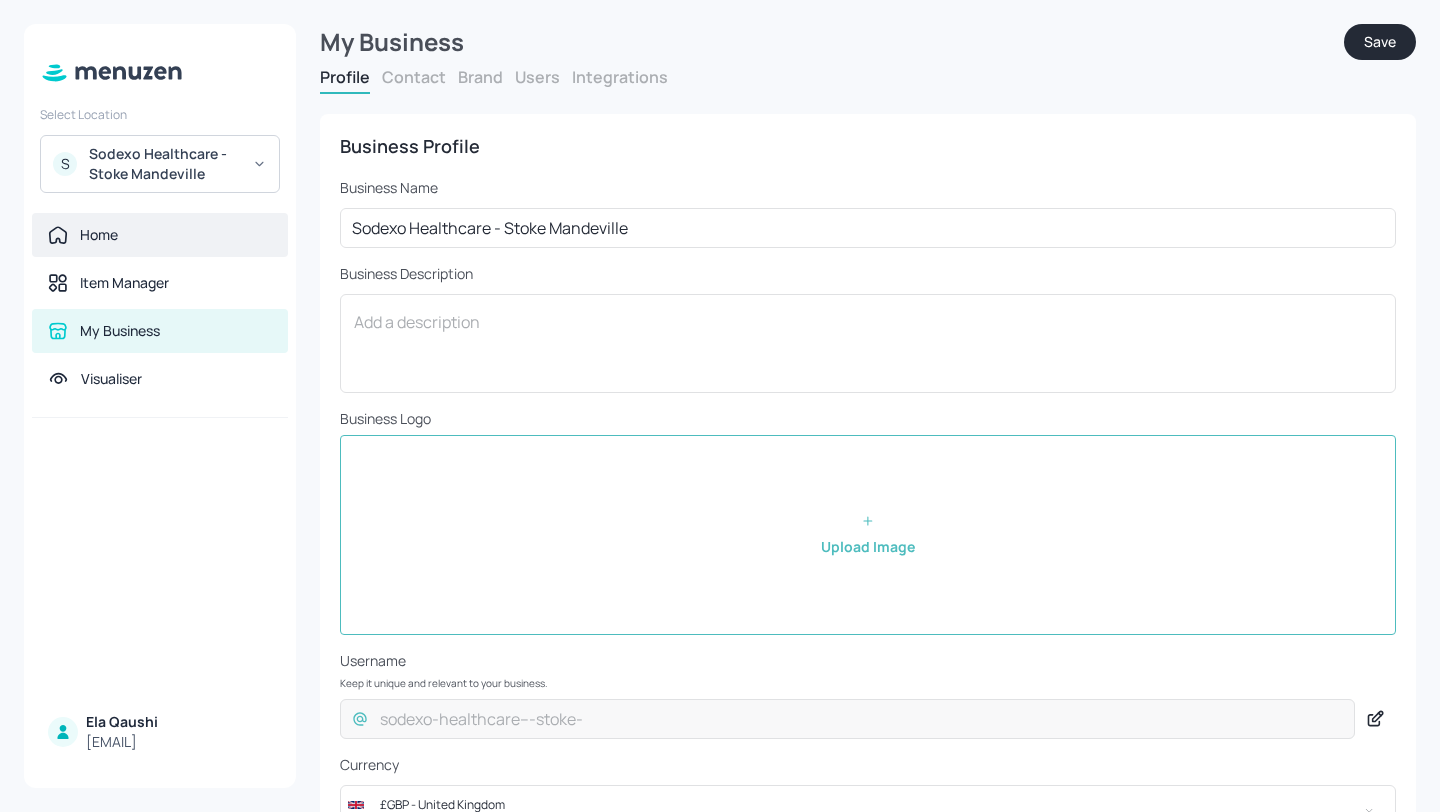 click on "Home" at bounding box center [160, 235] 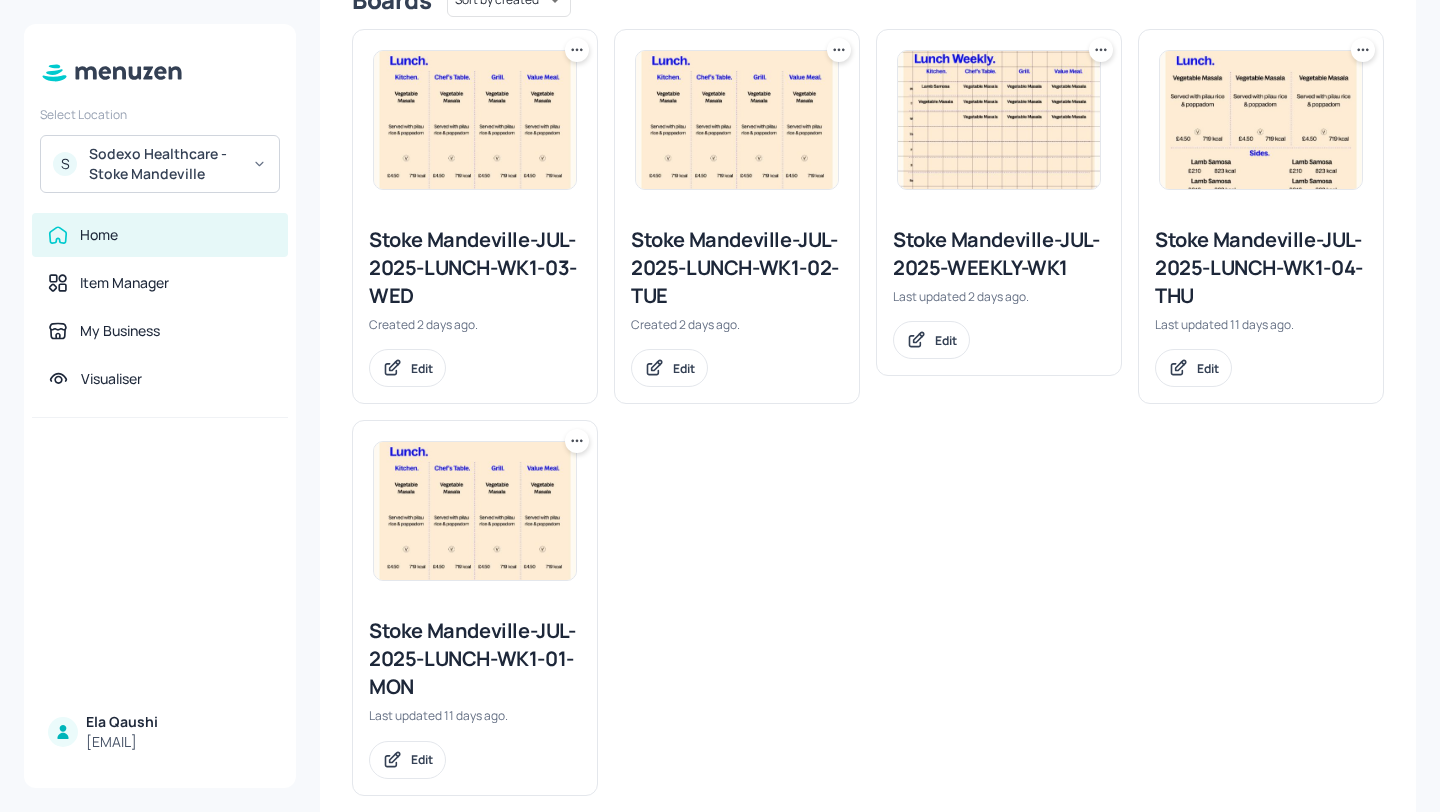scroll, scrollTop: 542, scrollLeft: 0, axis: vertical 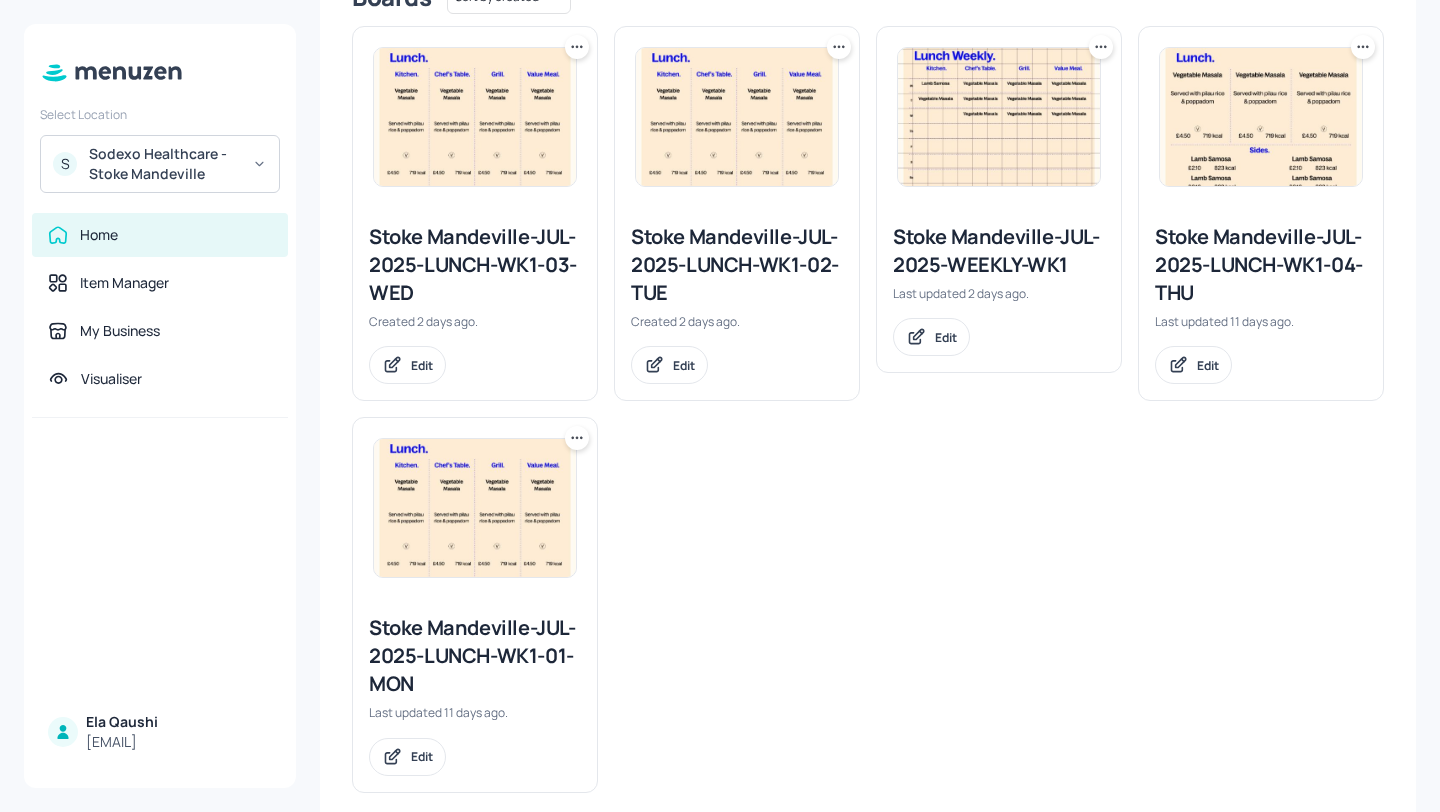 click on "Stoke Mandeville-JUL-2025-WEEKLY-WK1" at bounding box center [999, 251] 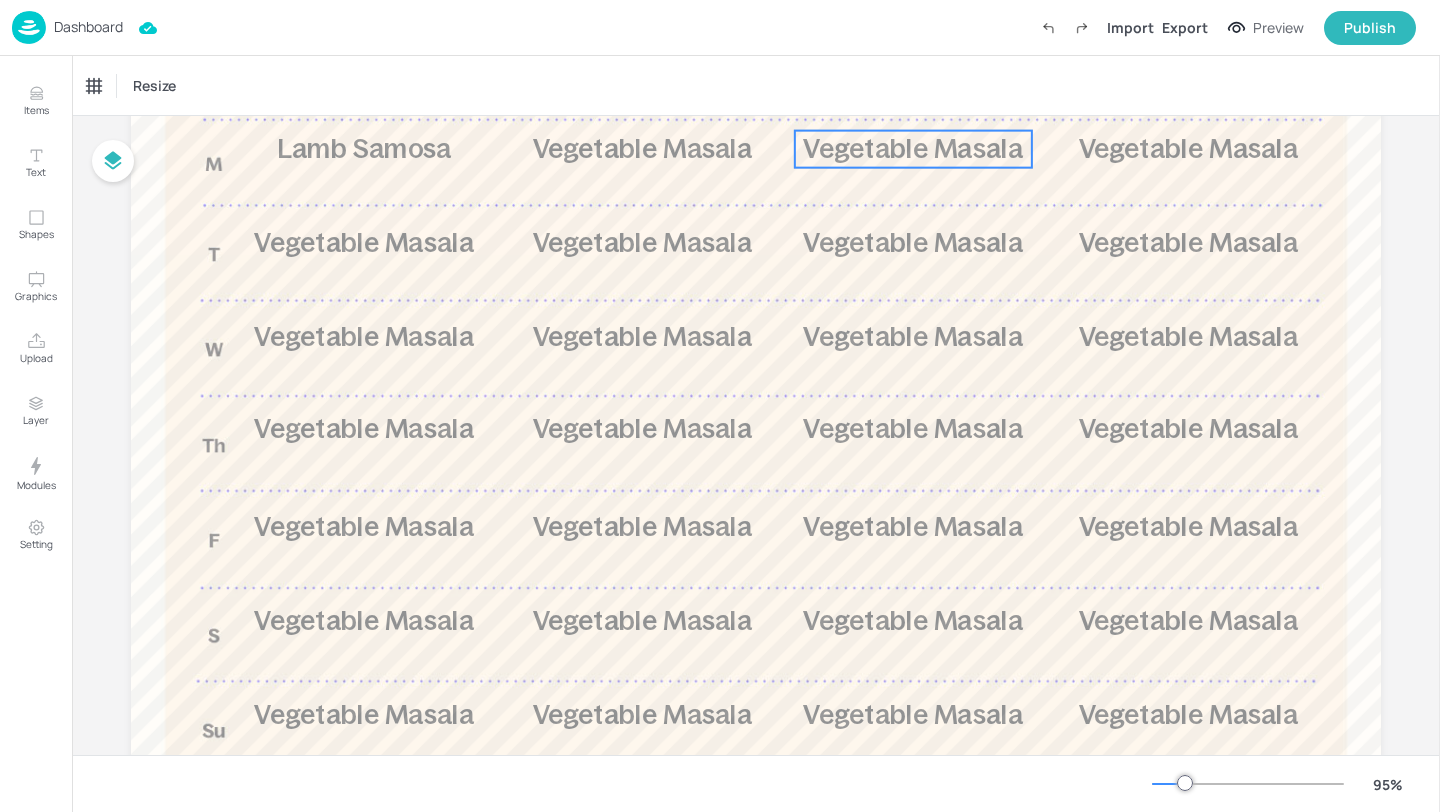 scroll, scrollTop: 338, scrollLeft: 0, axis: vertical 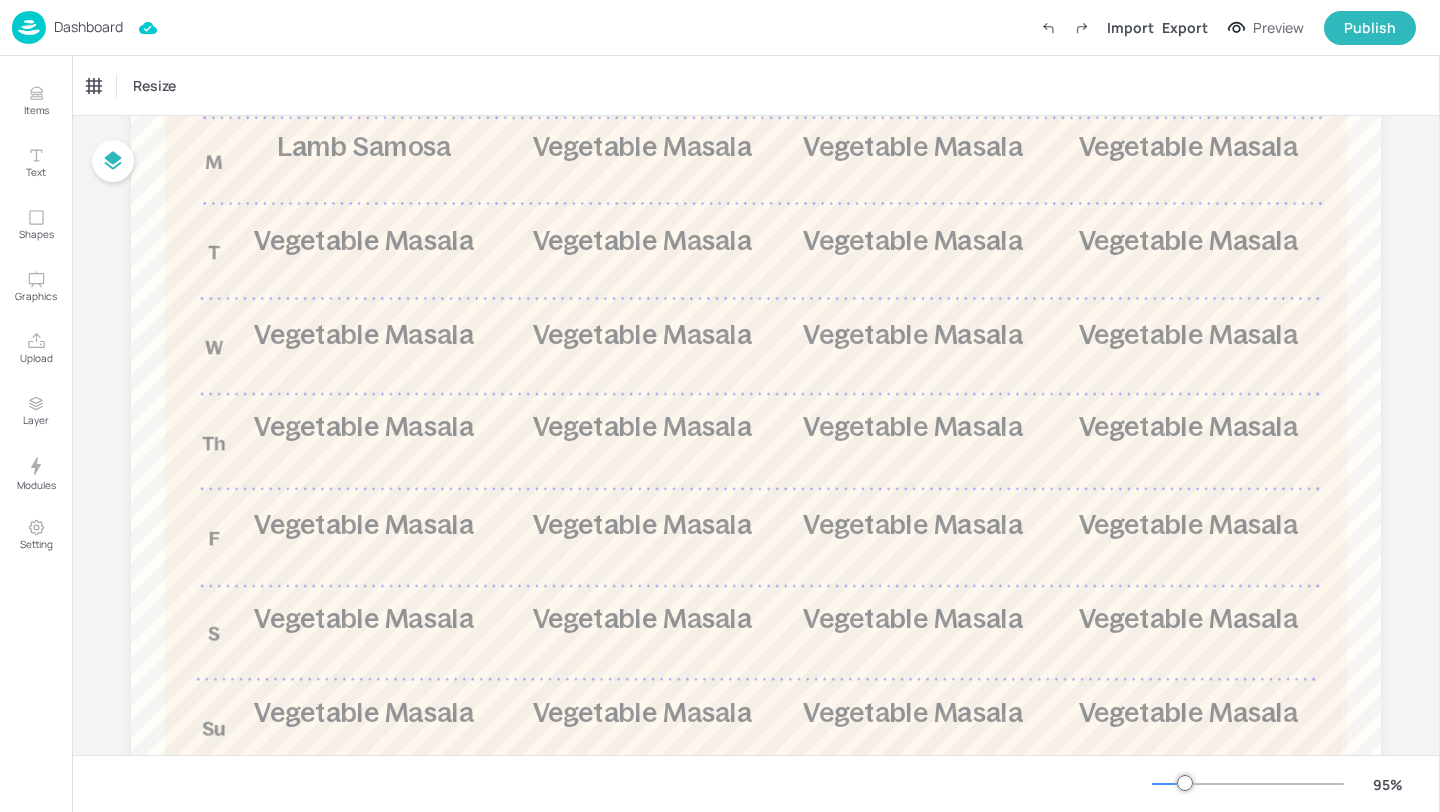 click on "Dashboard" at bounding box center (88, 27) 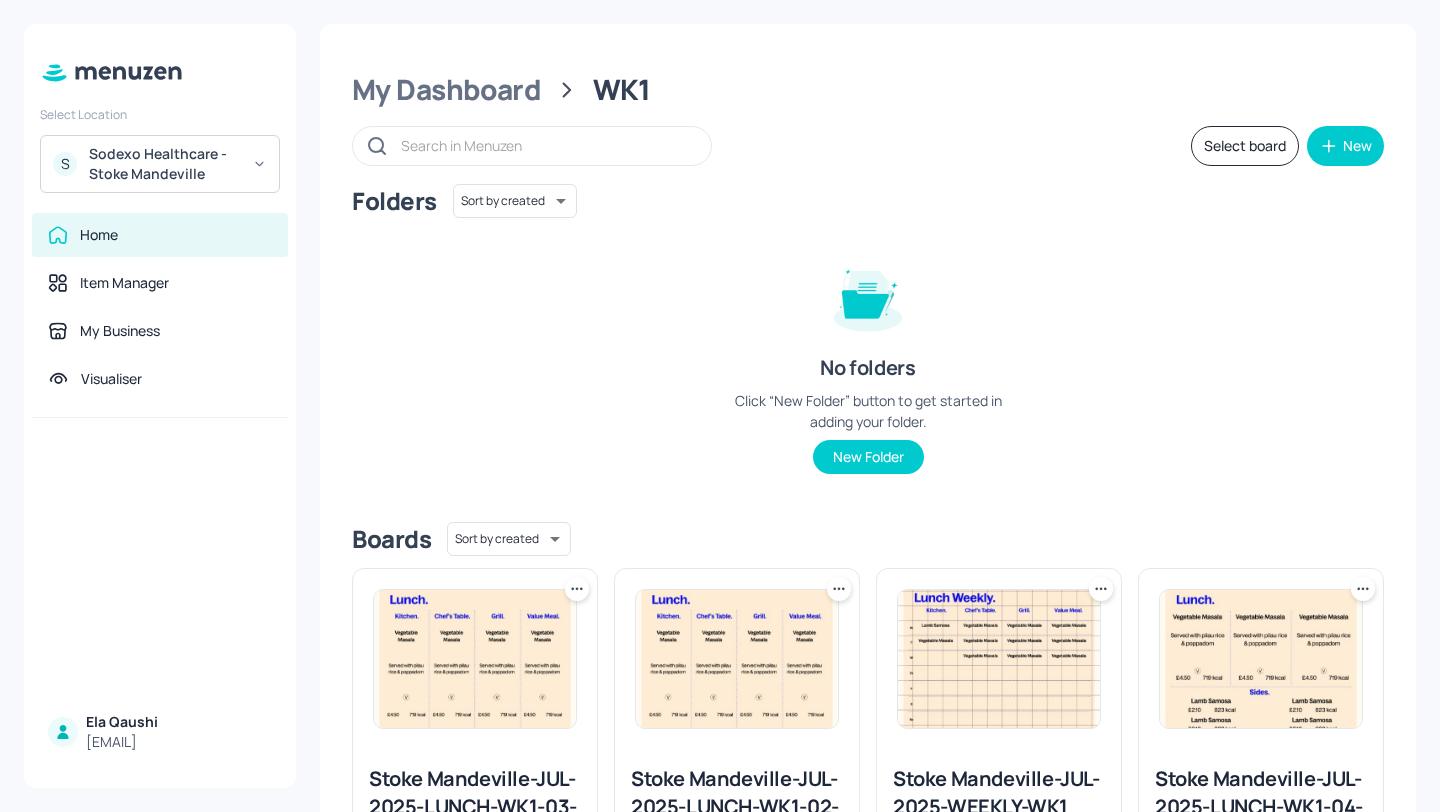click 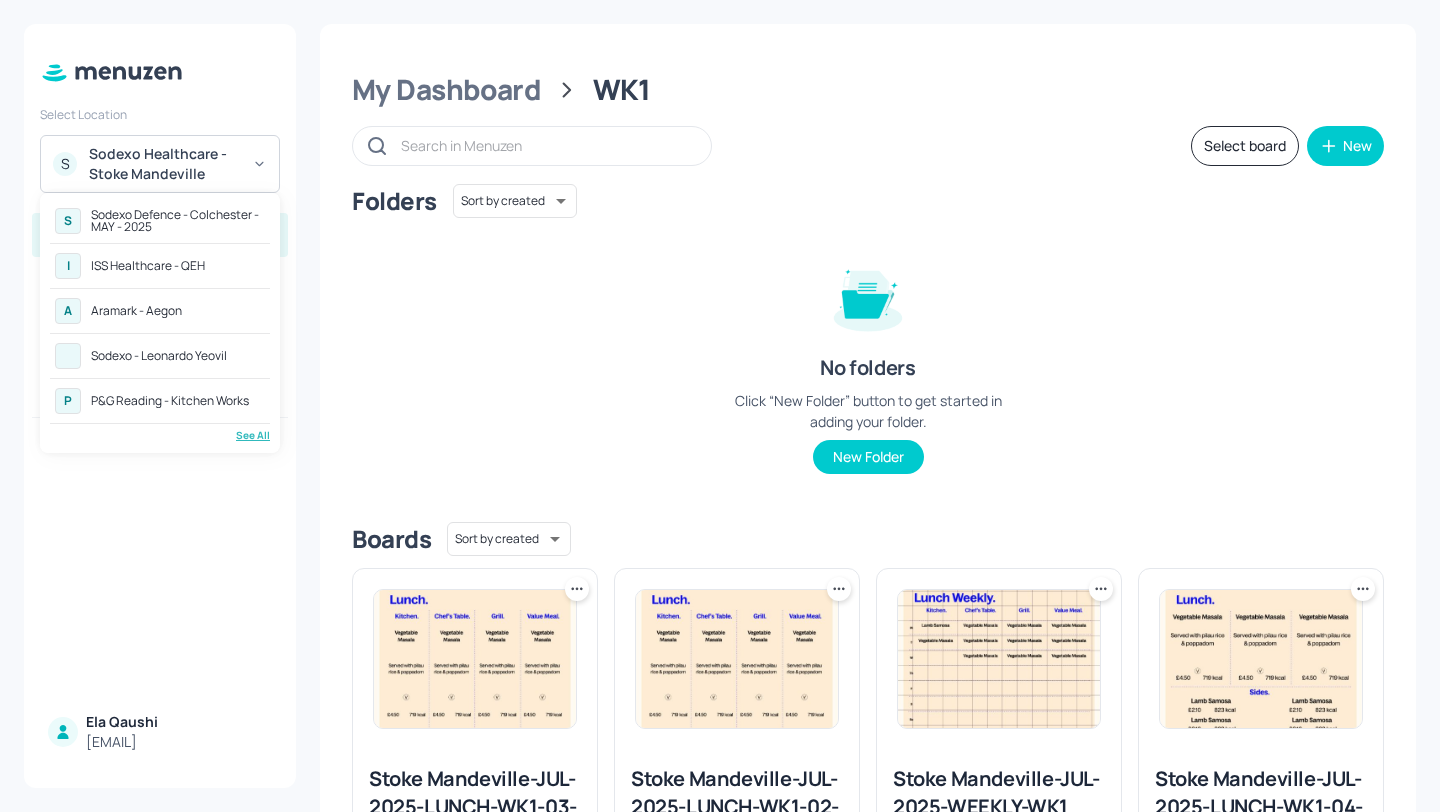 click on "A Aramark - Aegon" at bounding box center (160, 311) 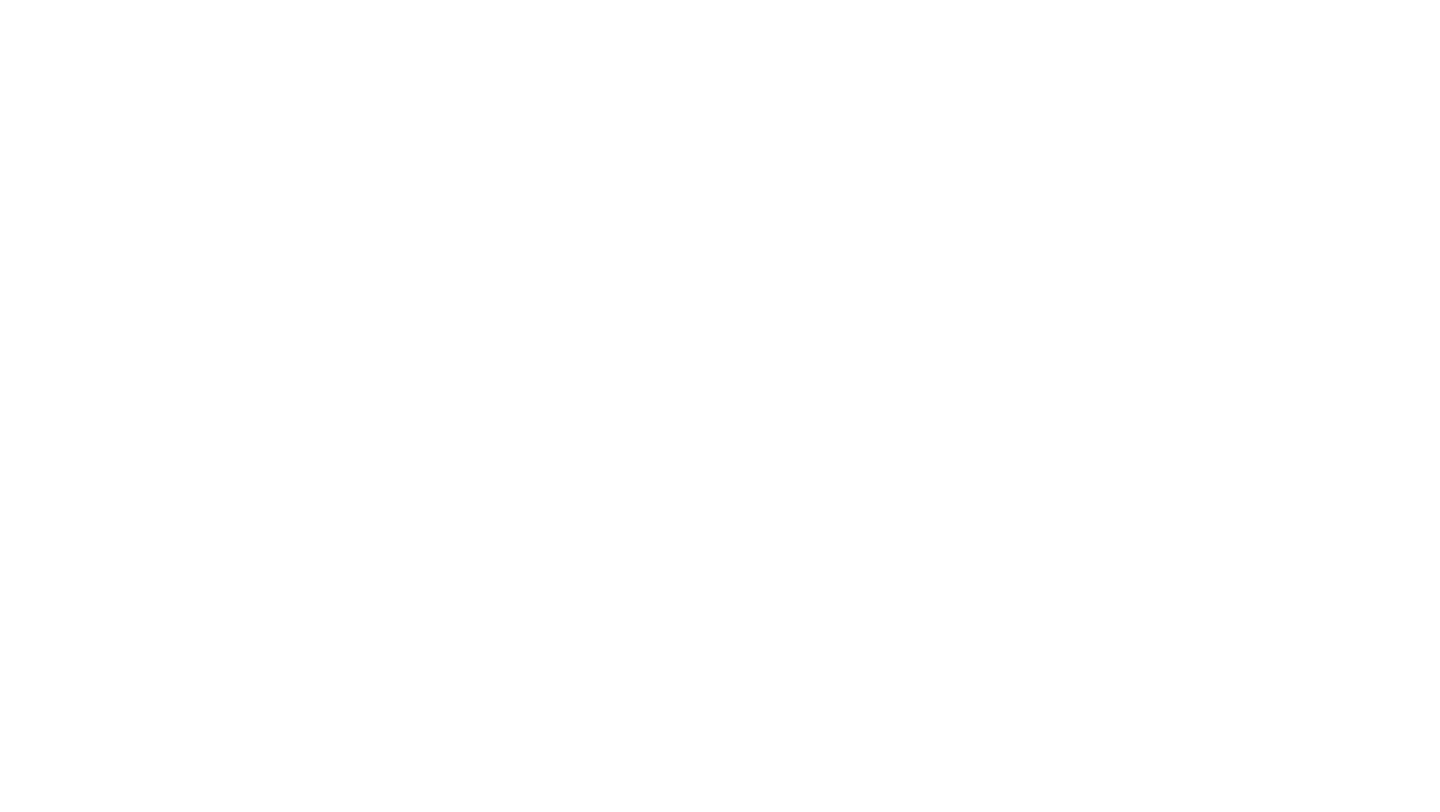 scroll, scrollTop: 0, scrollLeft: 0, axis: both 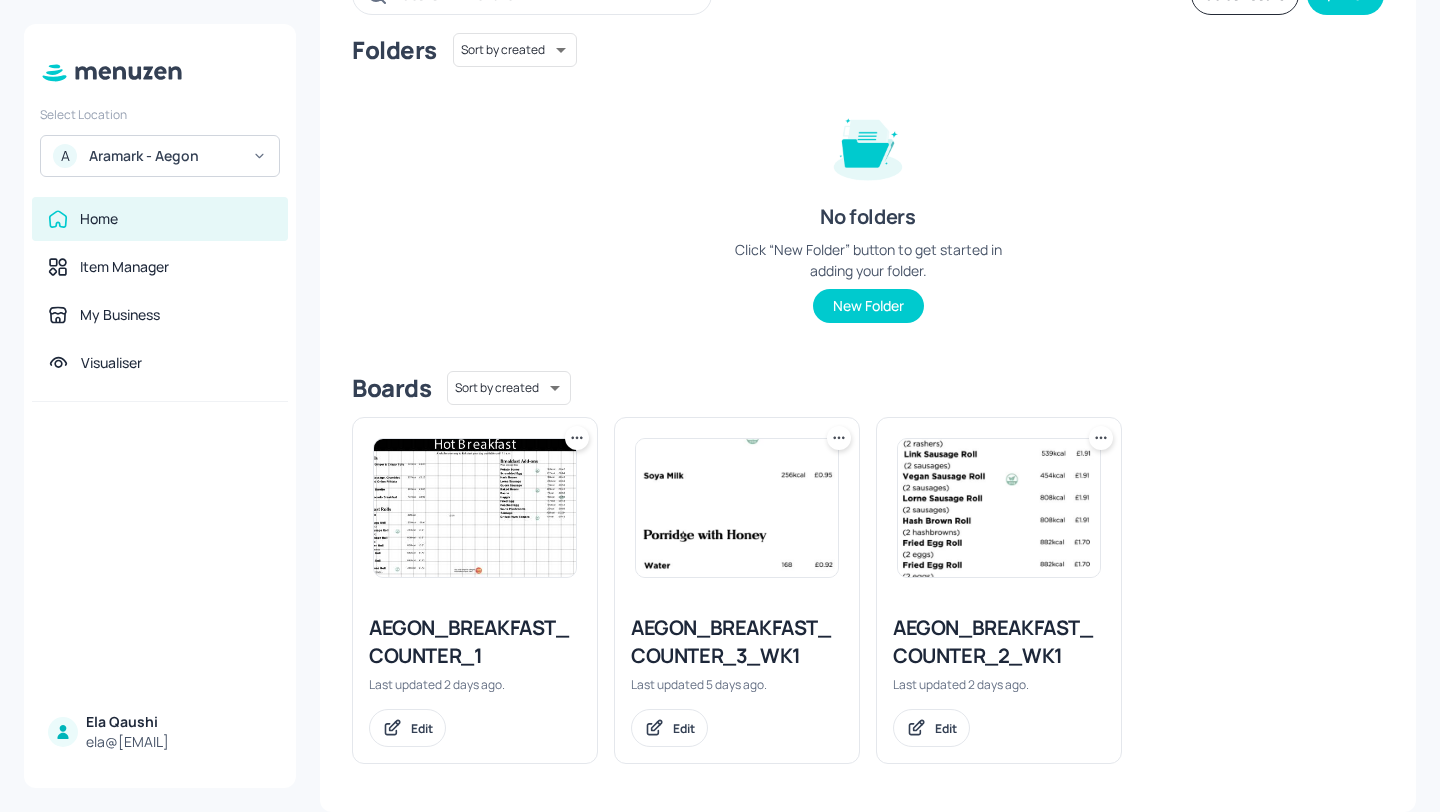 click on "AEGON_BREAKFAST_COUNTER_1 Last updated 2 days ago. Edit" at bounding box center (475, 680) 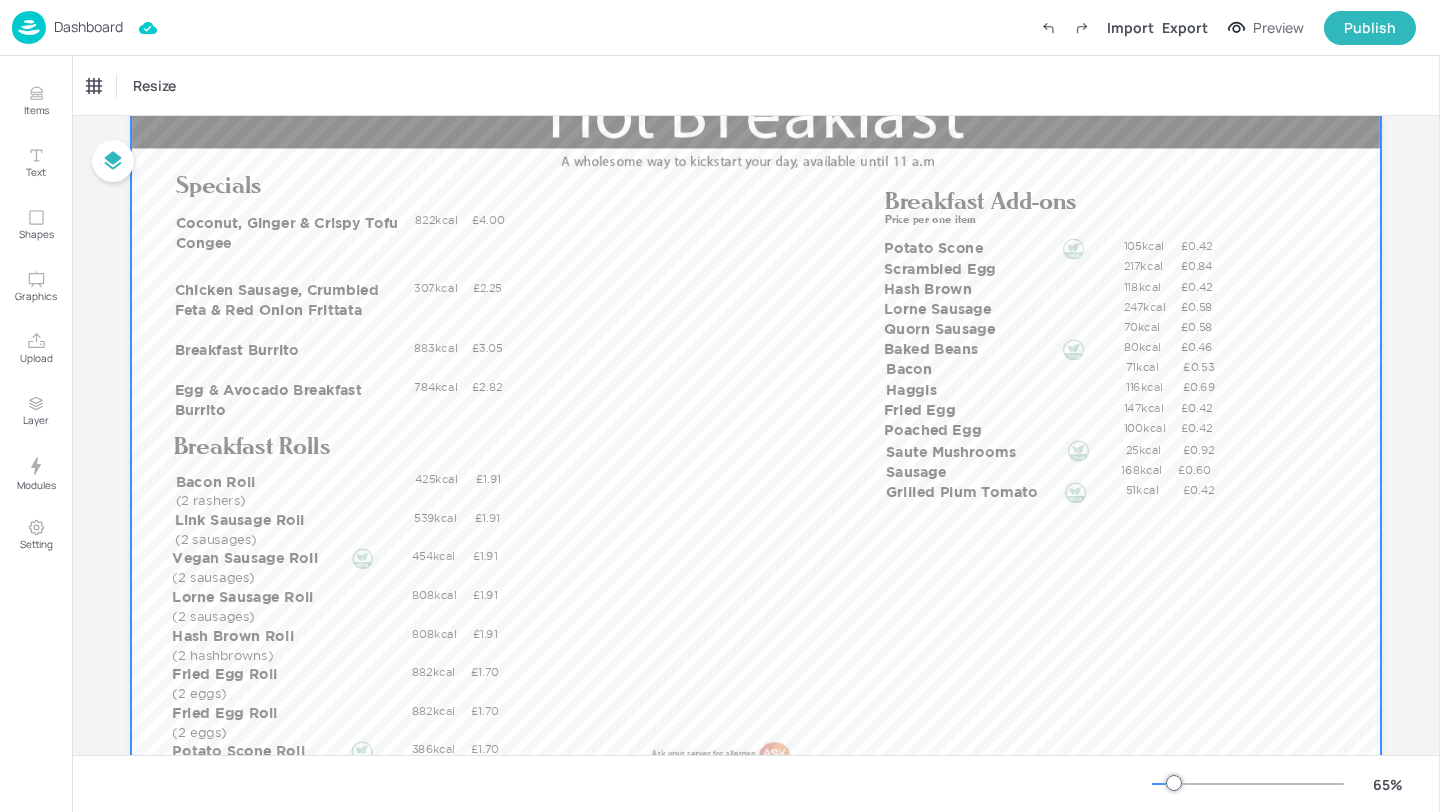 scroll, scrollTop: 88, scrollLeft: 0, axis: vertical 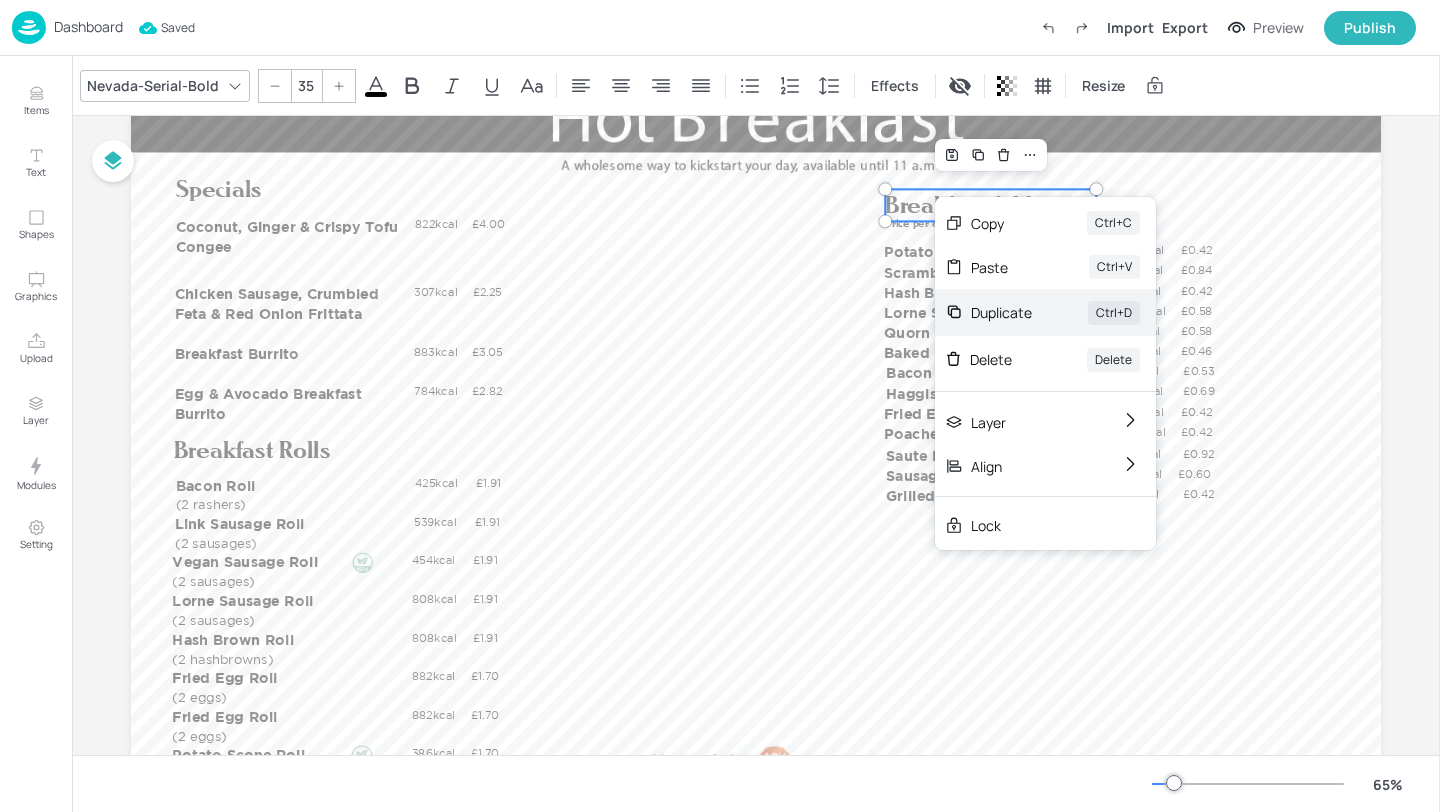 click on "Duplicate Ctrl+D" at bounding box center [1045, 312] 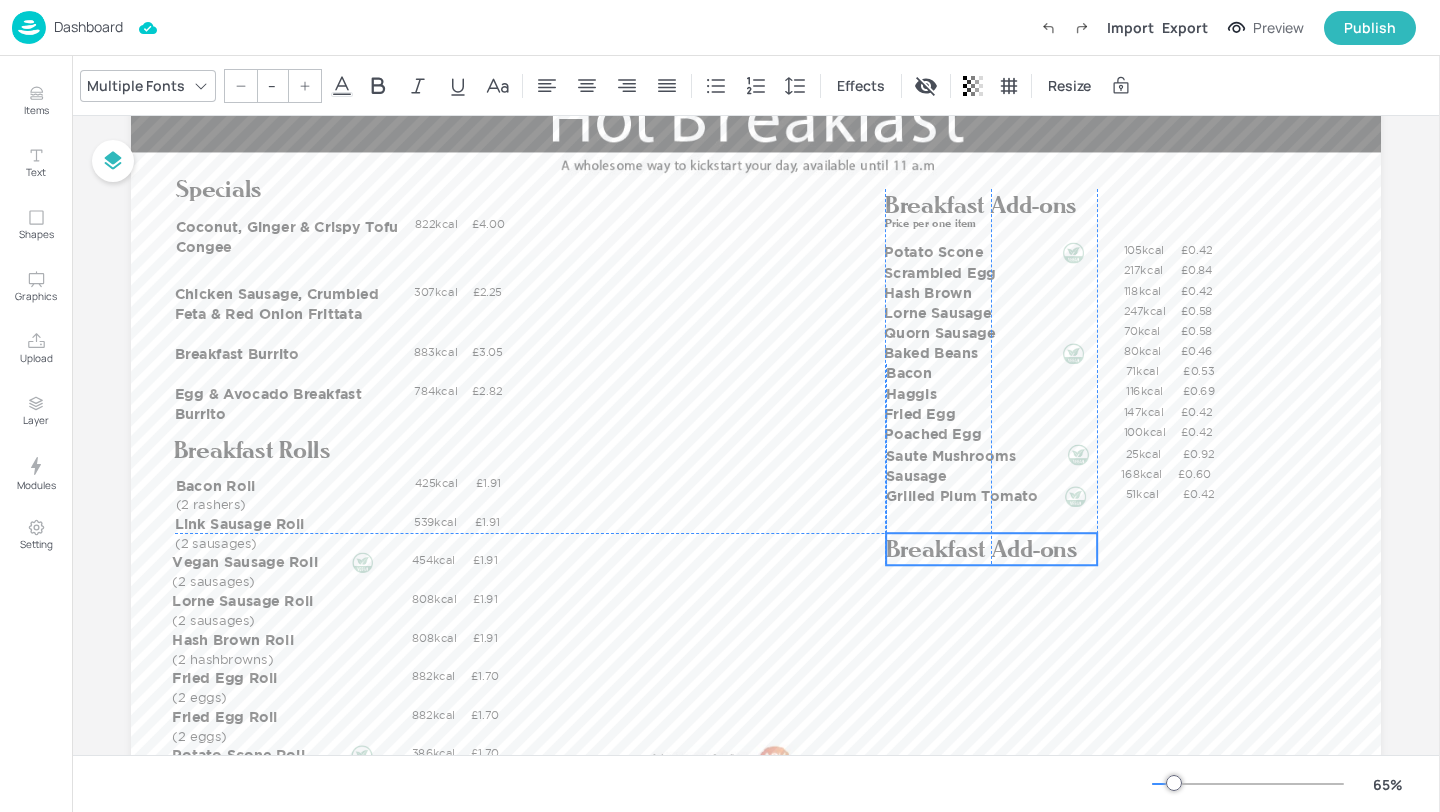 drag, startPoint x: 946, startPoint y: 212, endPoint x: 938, endPoint y: 548, distance: 336.0952 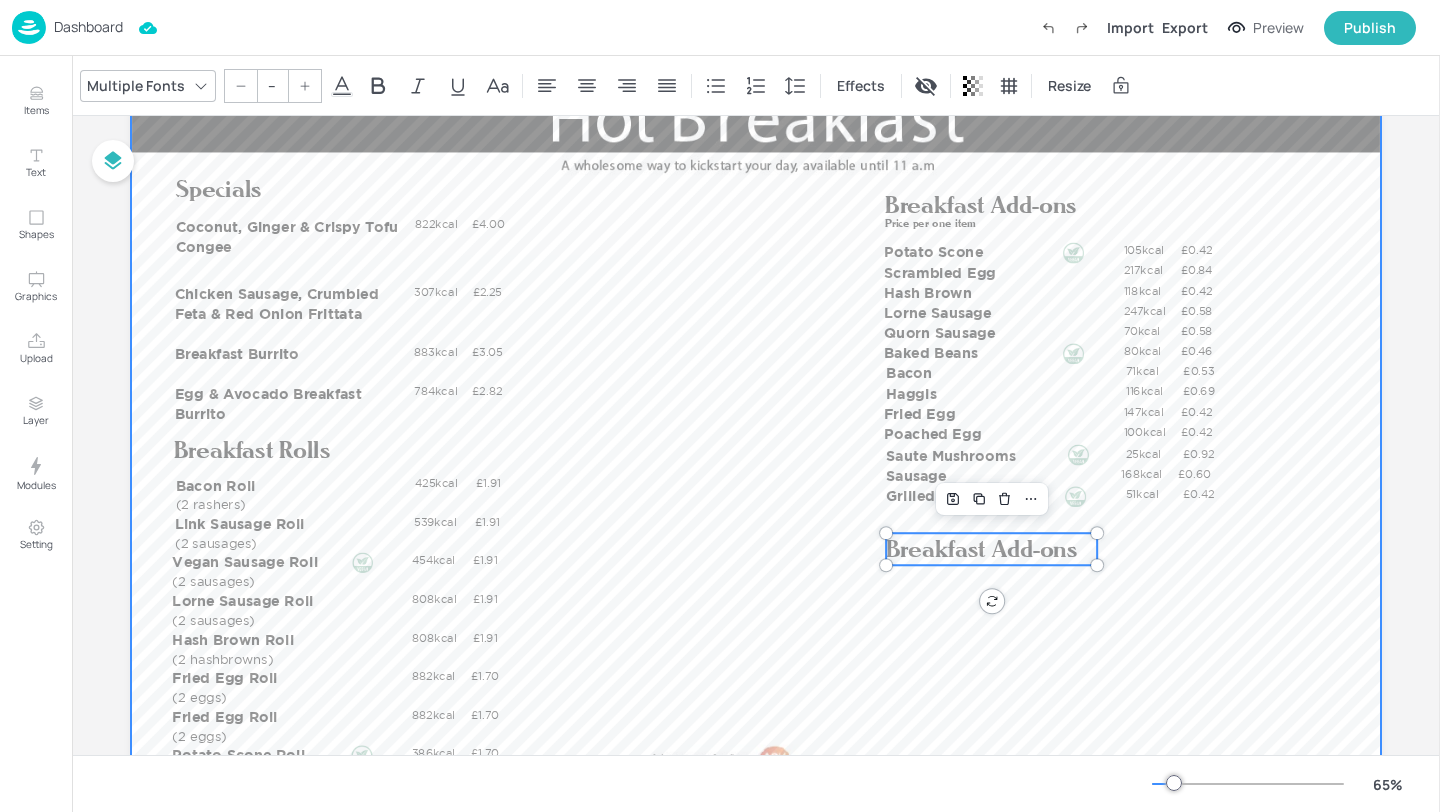 click on "Breakfast Add-ons" at bounding box center (991, 549) 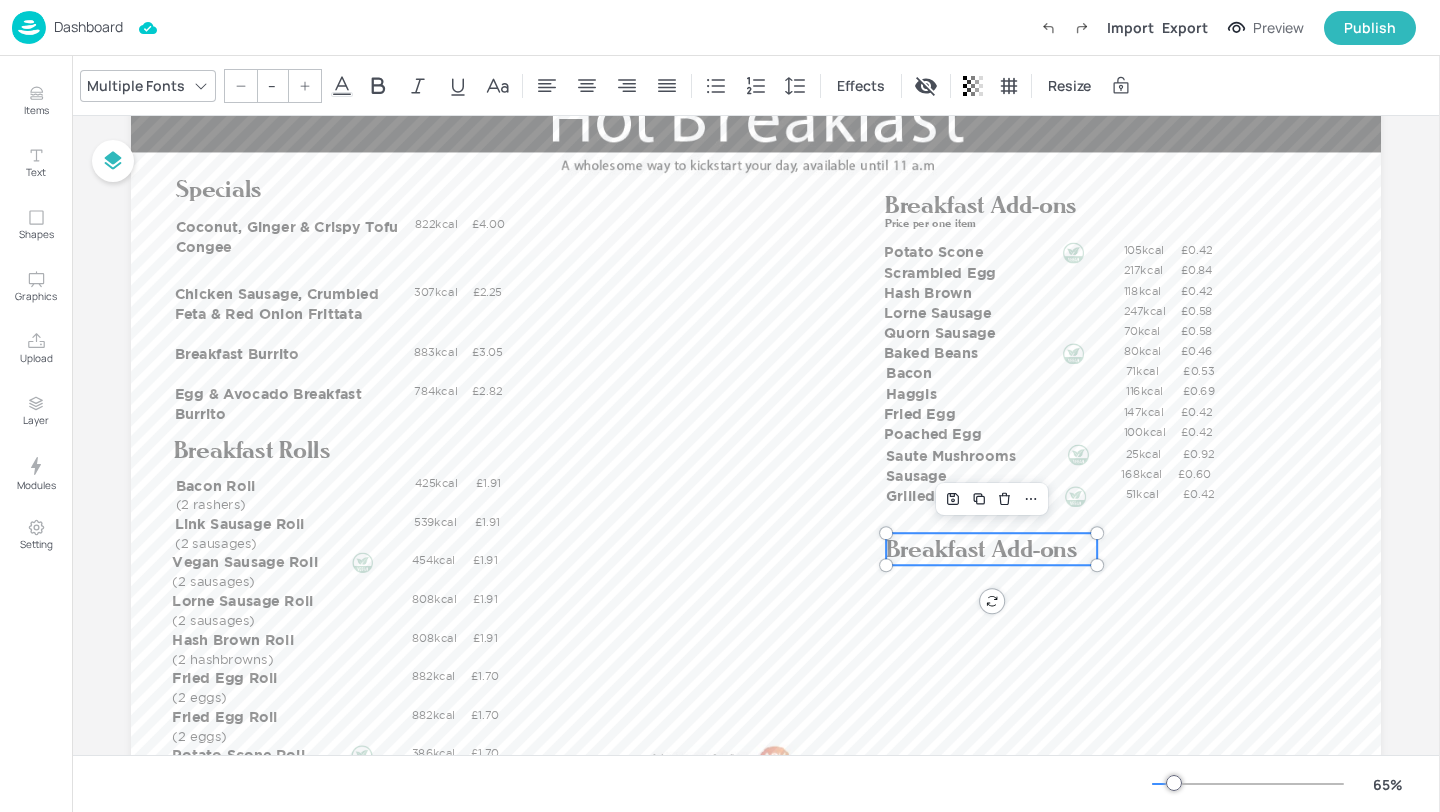 click on "Breakfast Add-ons" at bounding box center [981, 548] 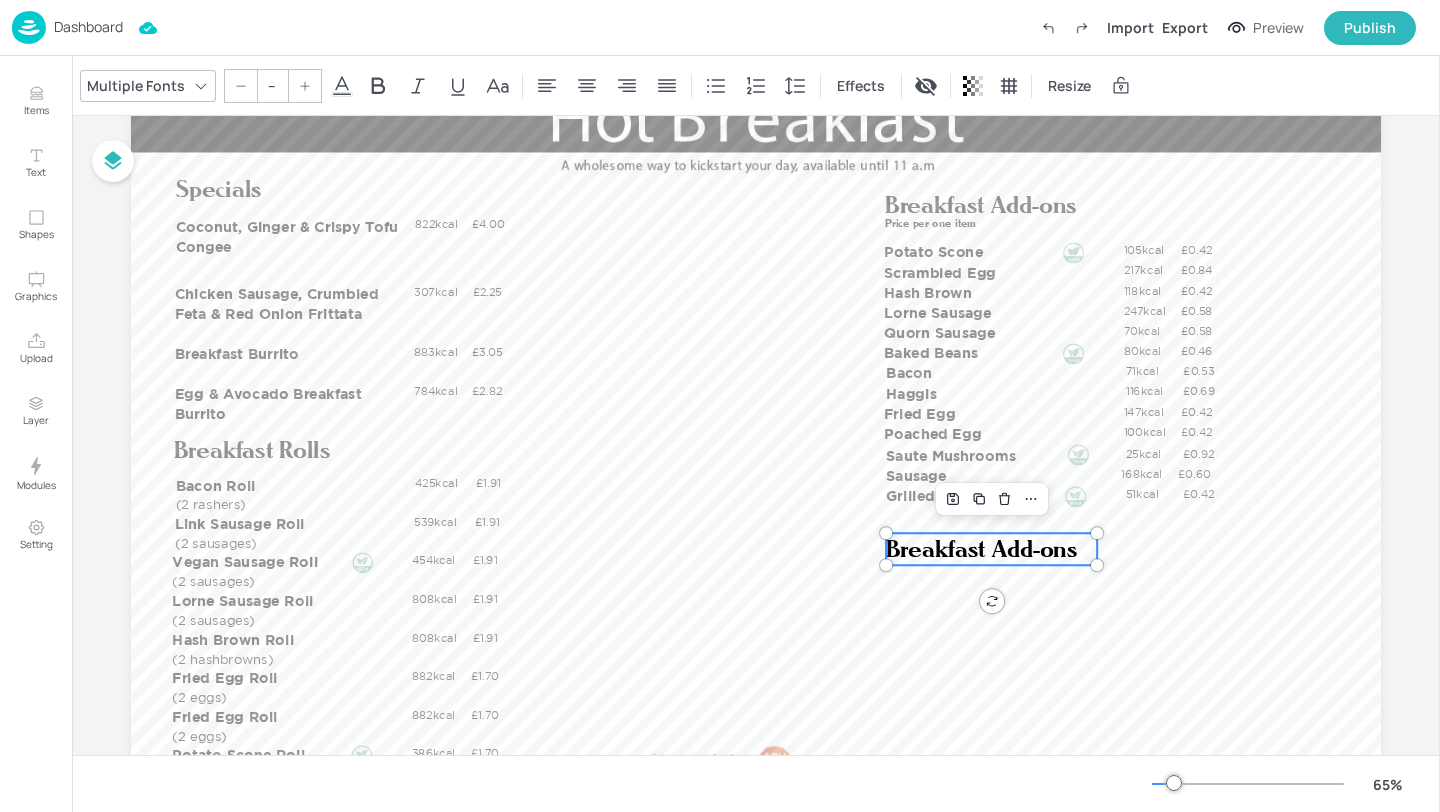 type on "35" 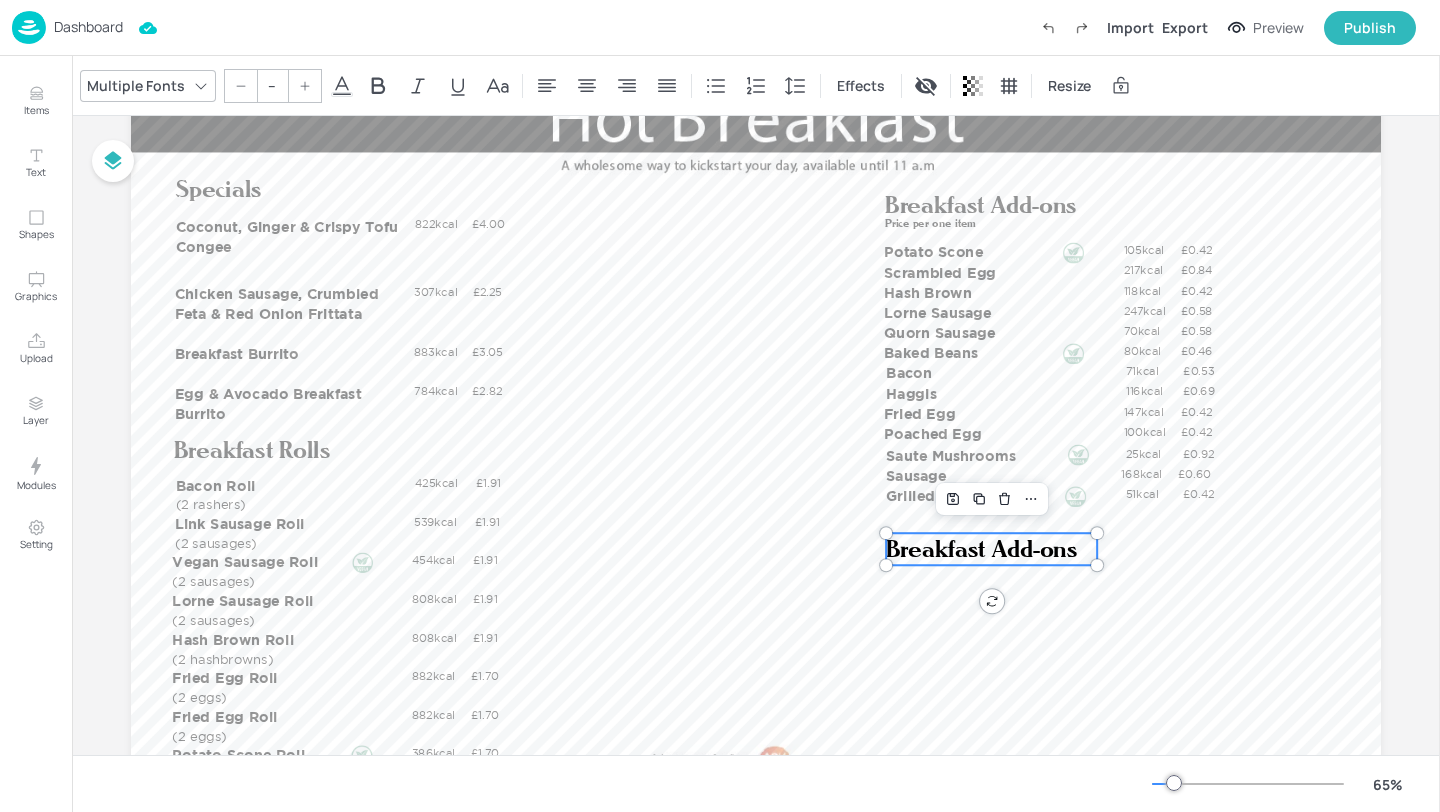 type 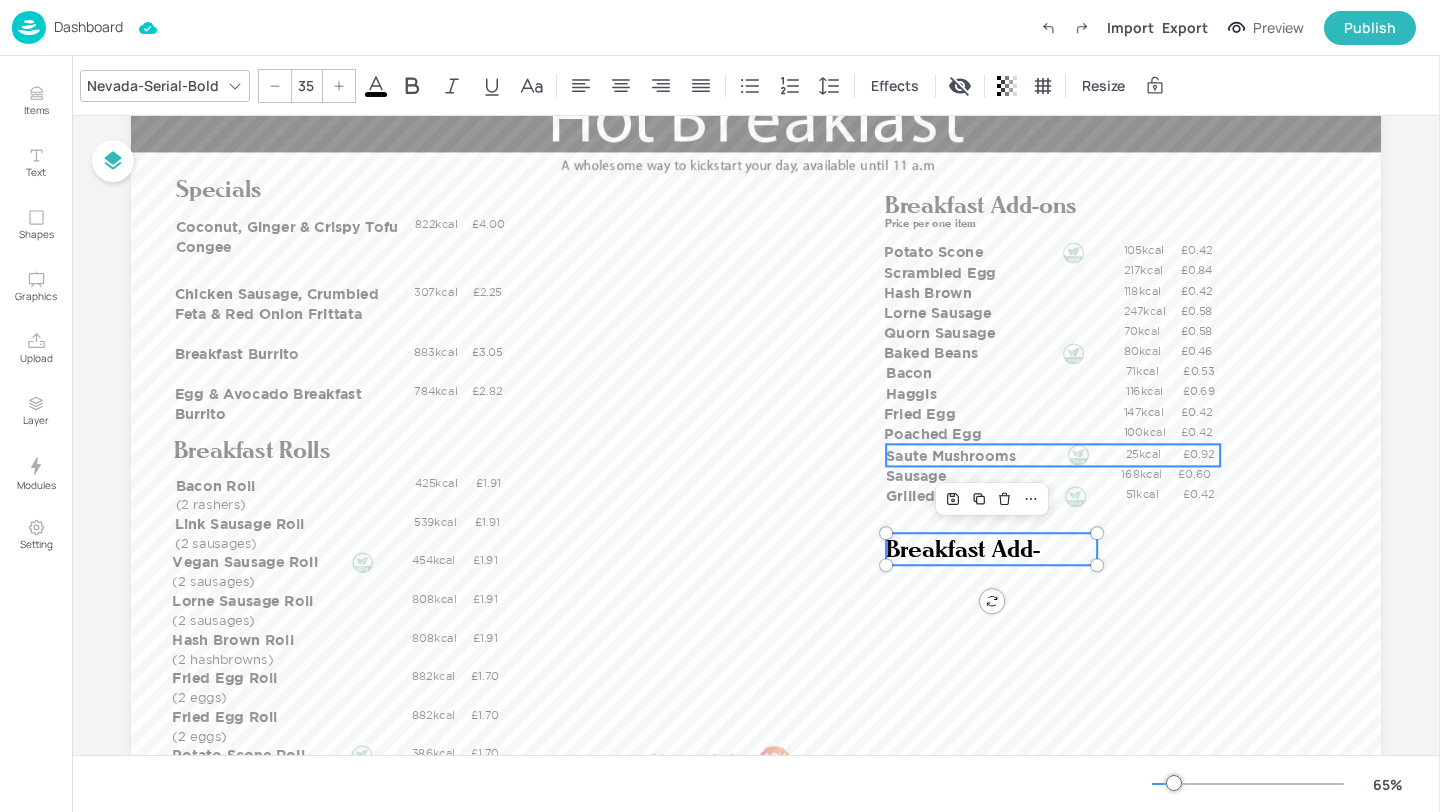 scroll, scrollTop: 0, scrollLeft: 0, axis: both 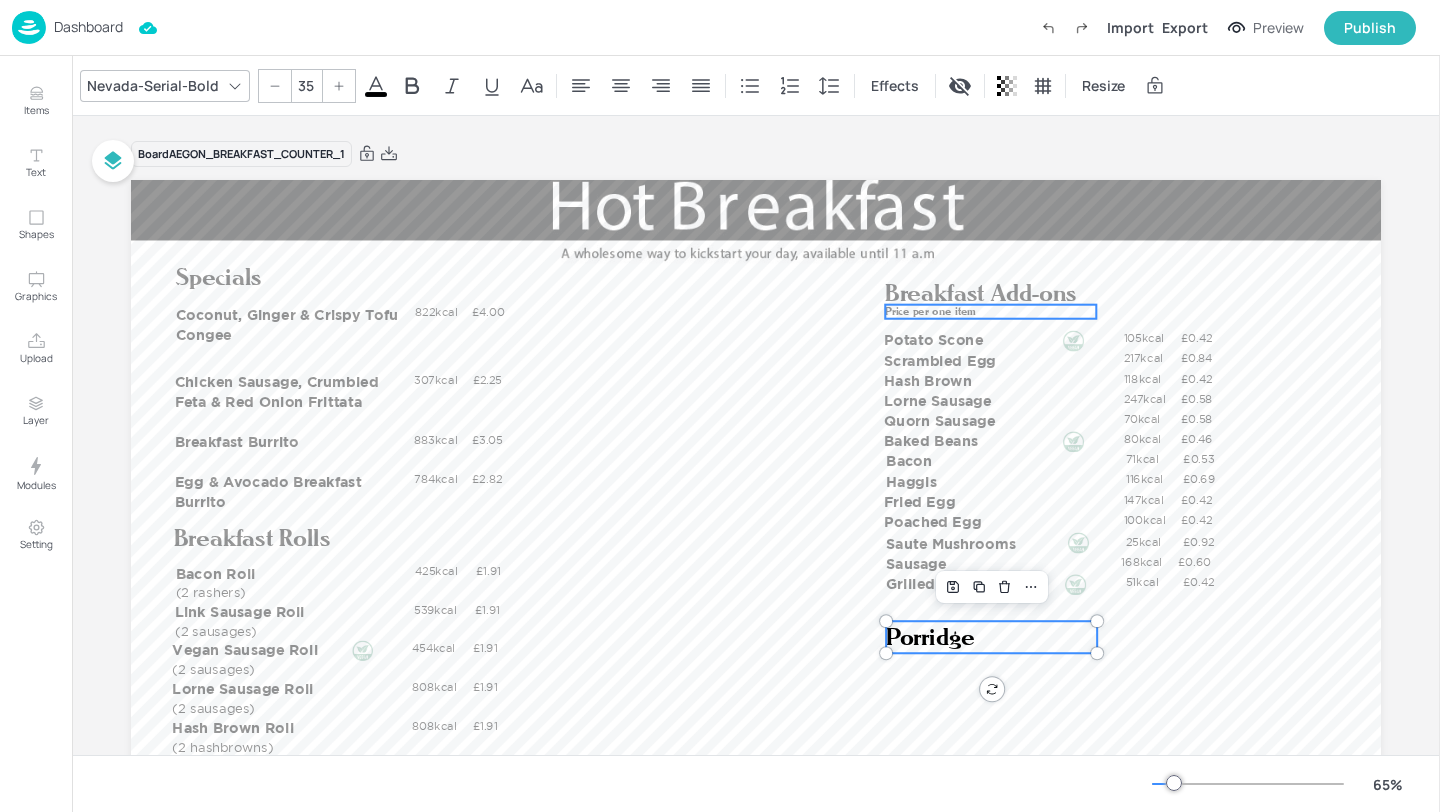 click on "Price per one item" at bounding box center (930, 311) 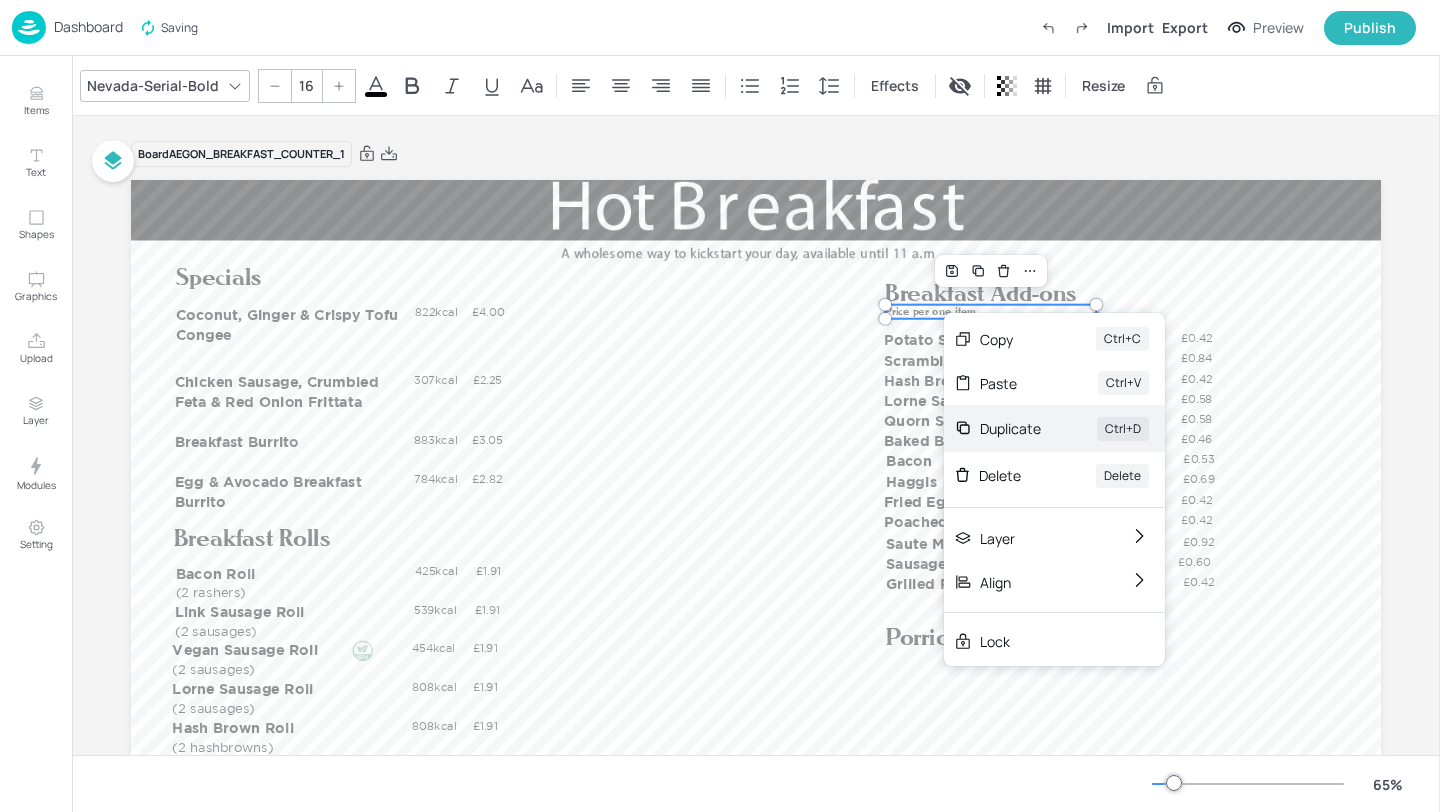 click on "Duplicate" at bounding box center (1010, 428) 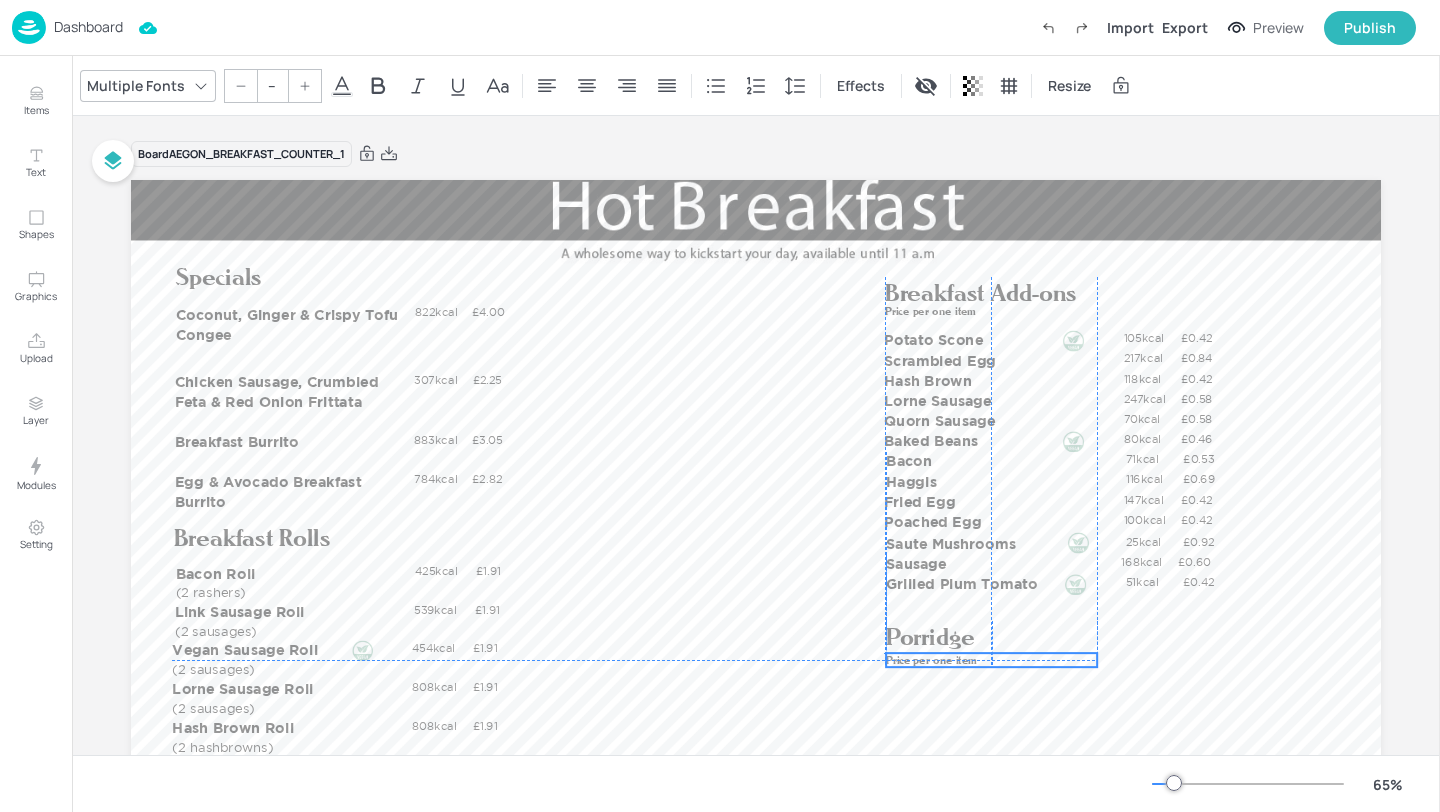 drag, startPoint x: 942, startPoint y: 318, endPoint x: 934, endPoint y: 657, distance: 339.0944 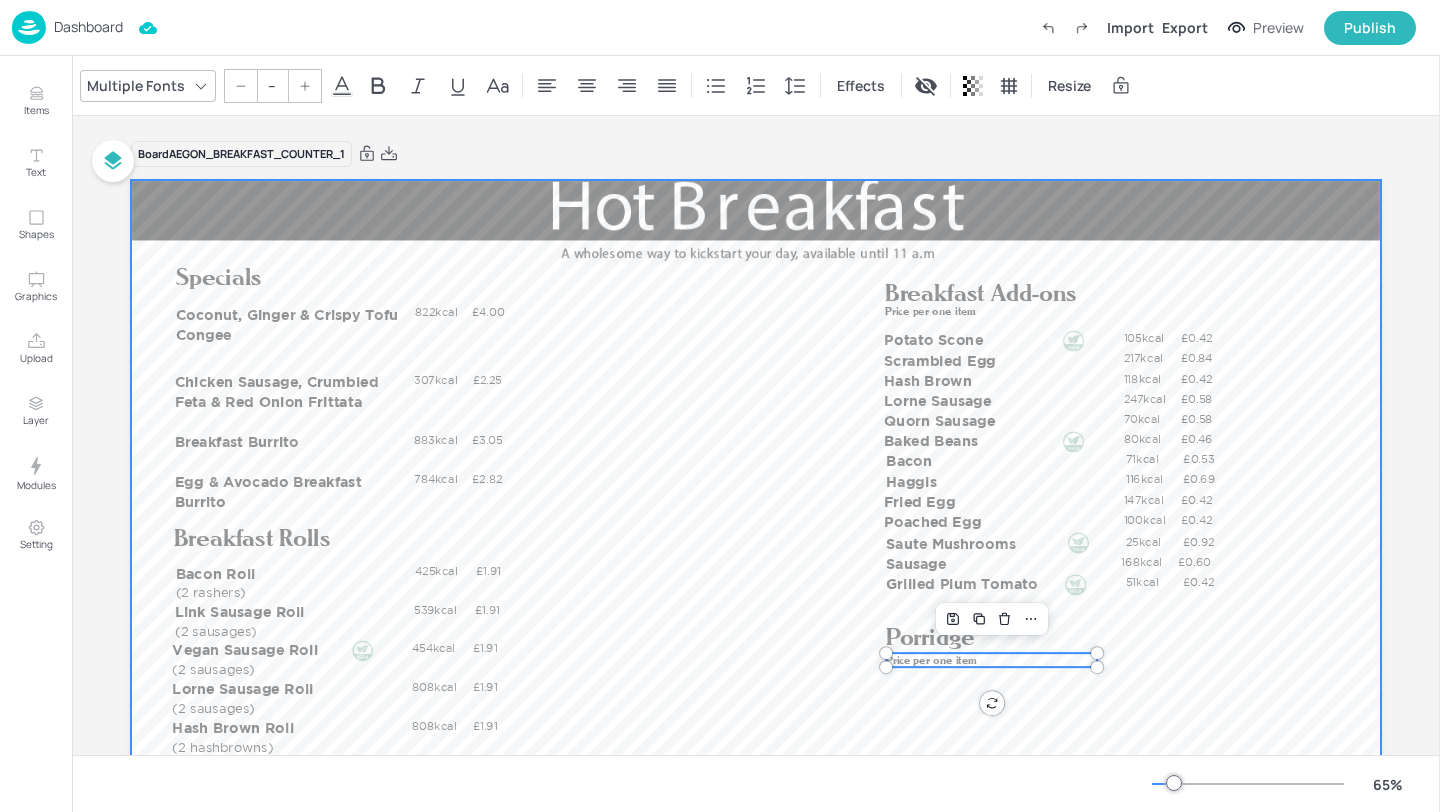 click at bounding box center [756, 531] 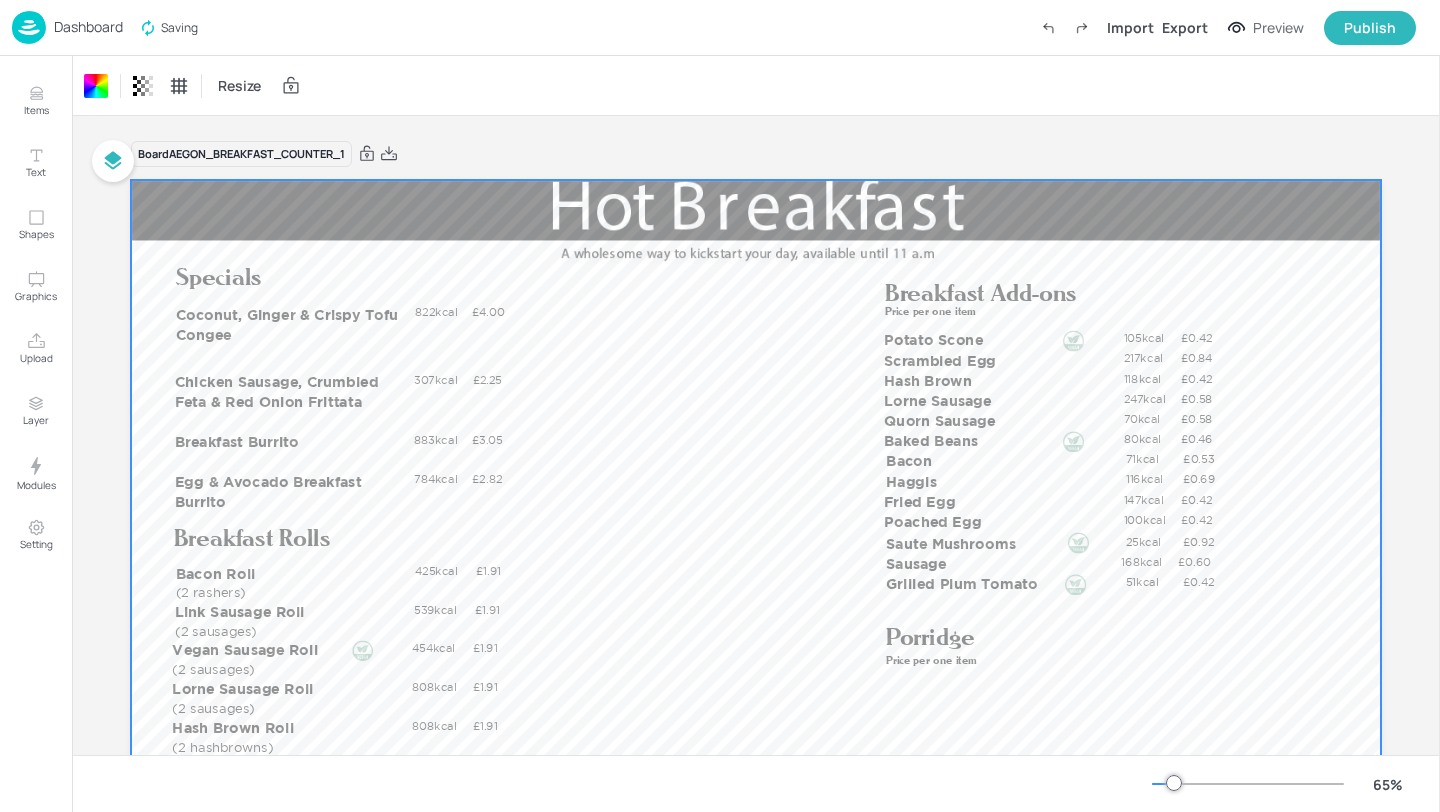 click on "Link Sausage Roll 539kcal £1.91 (2 sausages) Lorne Sausage Roll 808kcal £1.91 (2 sausages) Hash Brown Roll 808kcal £1.91 (2 hashbrowns) Fried Egg Roll 882kcal £1.70 (2 eggs) Fried Egg Roll 882kcal £1.70 (2 eggs) Potato Scone Roll 386kcal £1.70 (2 potato scones) Vegan Sausage Roll 454kcal £1.91 (2 sausages) Breakfast Rolls Coconut, Ginger & Crispy Tofu Congee 822kcal £4.00 Chicken Sausage, Crumbled Feta & Red Onion Frittata 307kcal £2.25 Breakfast Burrito 883kcal £3.05 784kcal £2.82 Egg & Avocado Breakfast Burrito Specials Breakfast Add-ons Potato Scone 105kcal £0.42 Scrambled Egg 217kcal £0.84 Hash Brown 118kcal £0.42 Lorne Sausage 247kcal £0.58 Quorn Sausage 70kcal £0.58 Baked Beans 80kcal £0.46 Bacon 71kcal £0.53 Haggis 116kcal £0.69 Fried Egg 147kcal £0.42 Poached Egg 100kcal £0.42 Saute Mushrooms 25kcal £0.92 Sausage 168kcal £0.60 Grilled Plum Tomato 51kcal £0.42 Price per one item Bacon Roll 425kcal £1.91 (2 rashers) Porridge Price per one item" at bounding box center (756, 531) 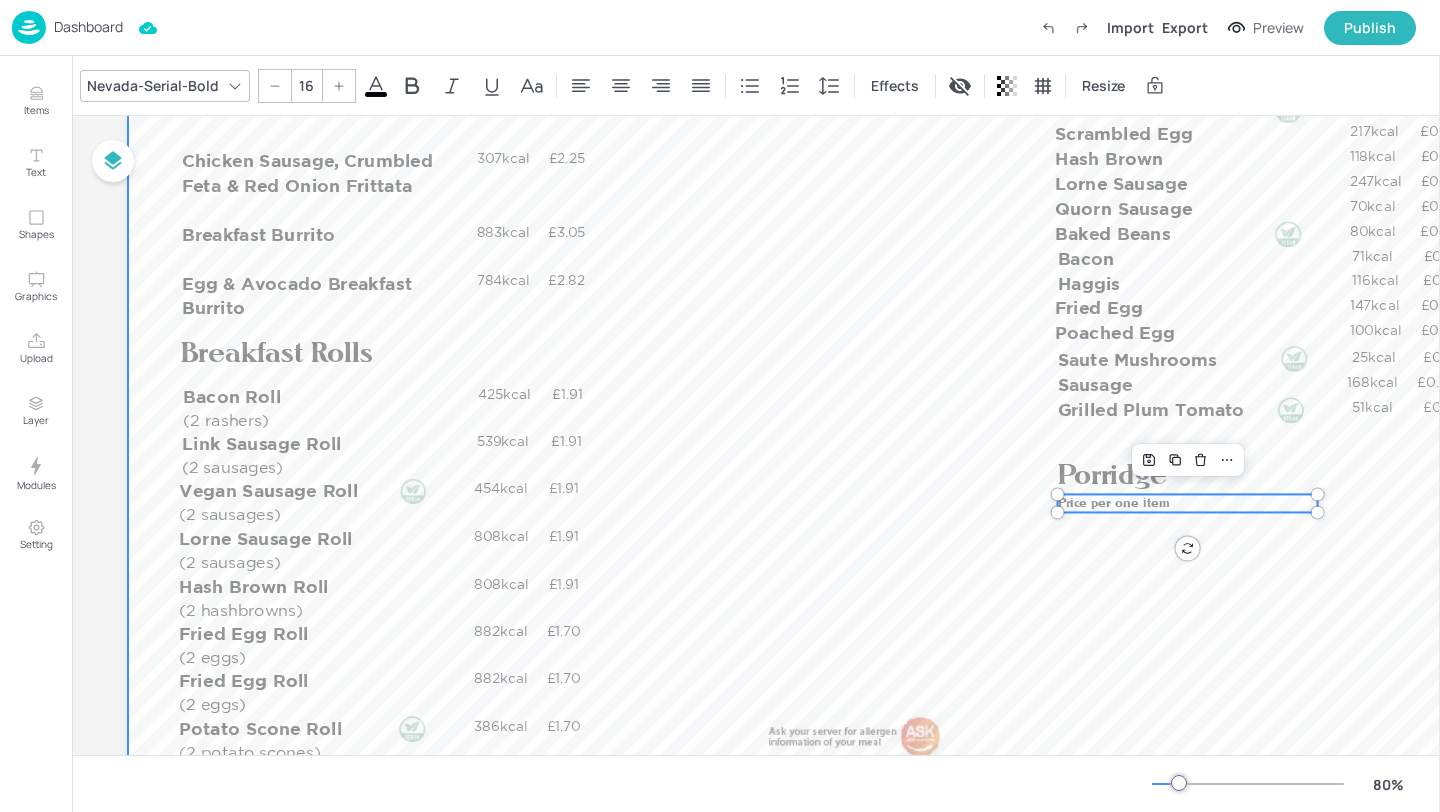 scroll, scrollTop: 268, scrollLeft: 288, axis: both 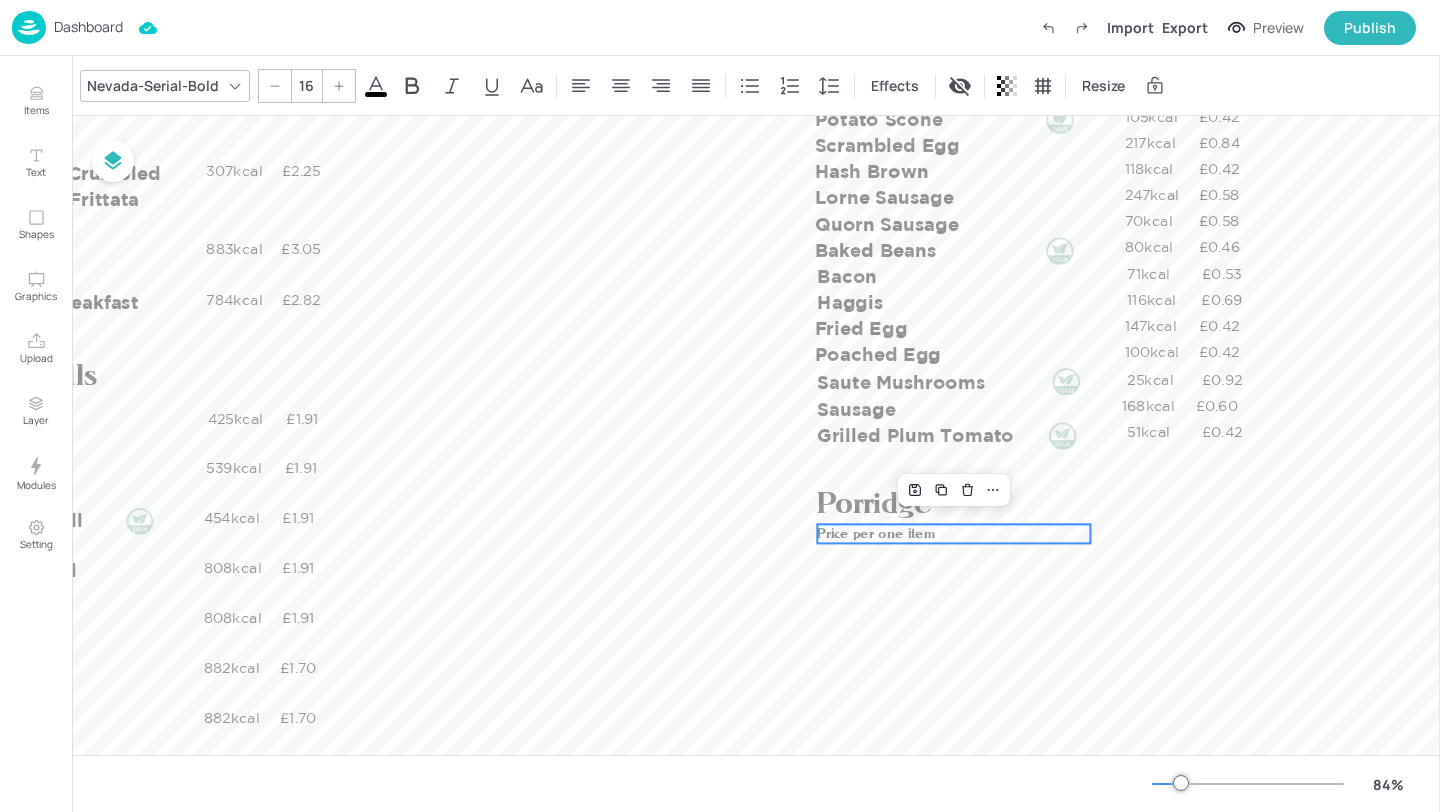 click at bounding box center (649, 367) 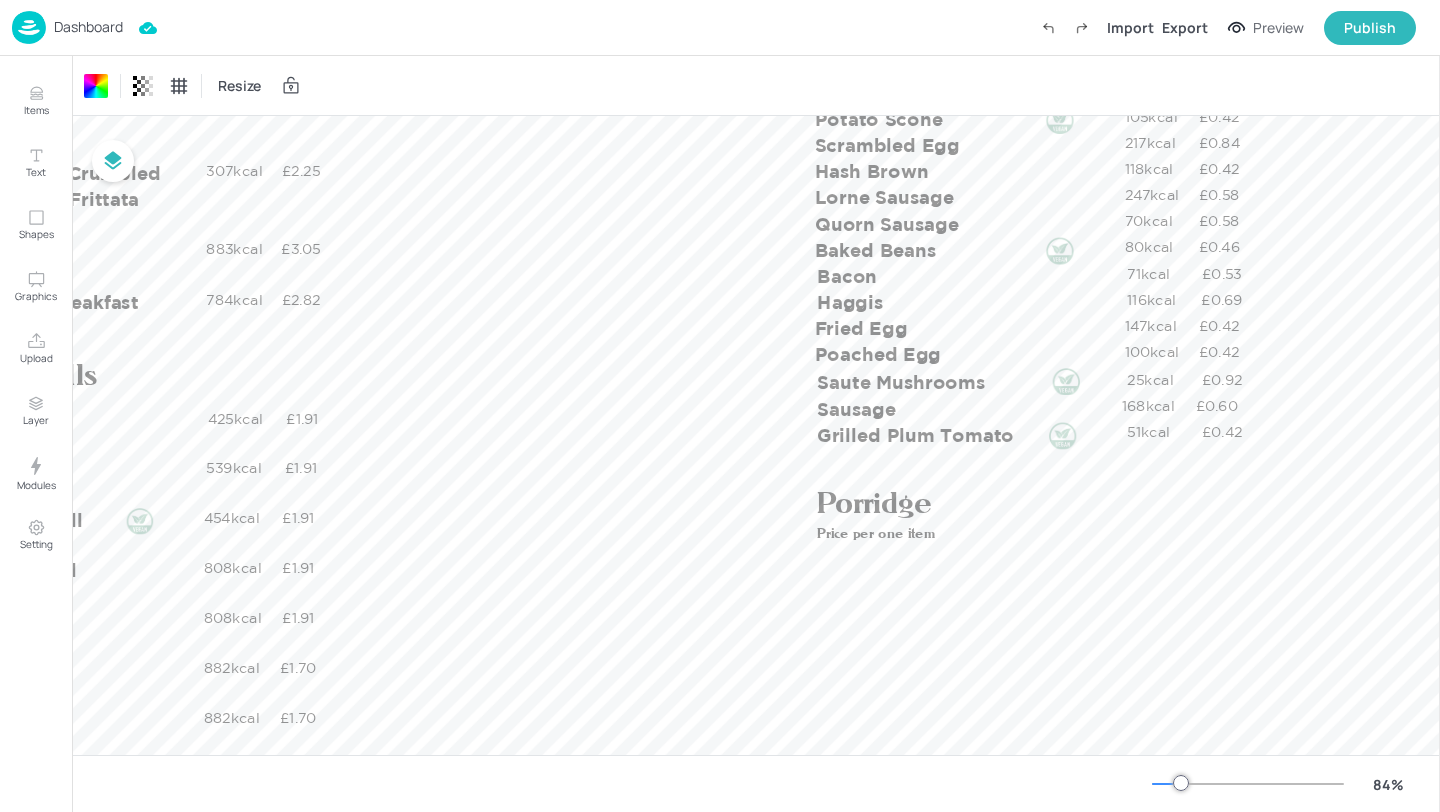click at bounding box center [649, 367] 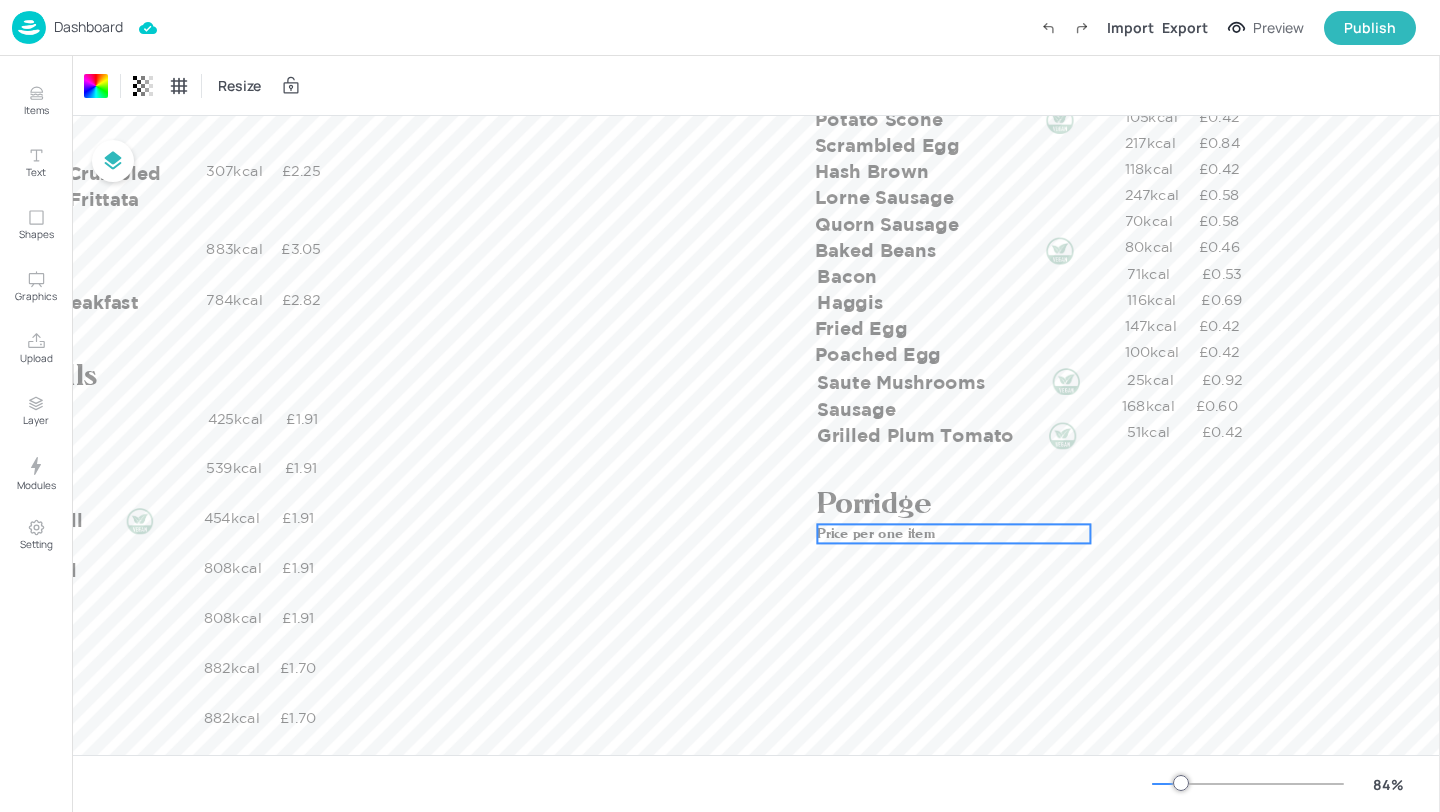click on "Price per one item" at bounding box center (953, 533) 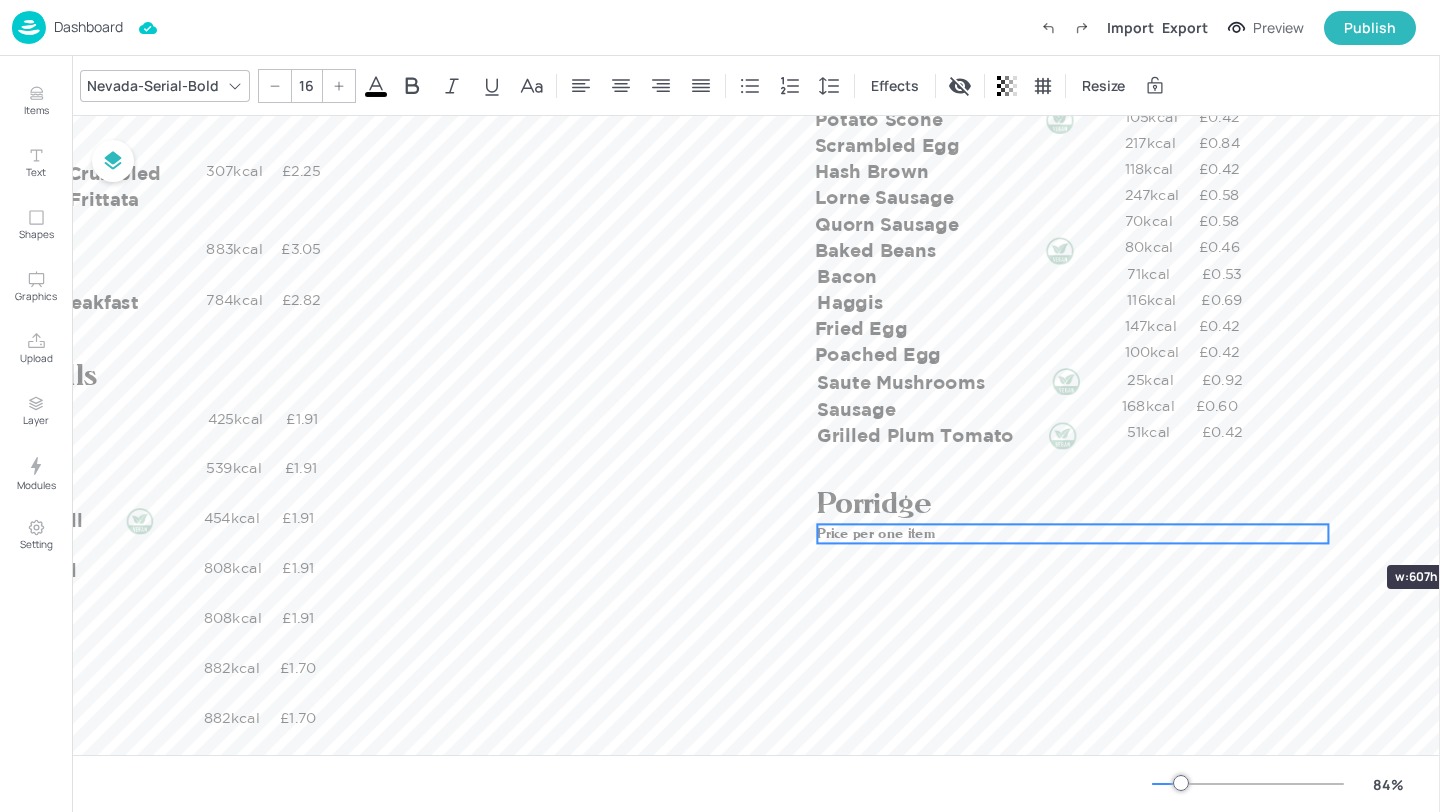 drag, startPoint x: 1089, startPoint y: 533, endPoint x: 1327, endPoint y: 529, distance: 238.03362 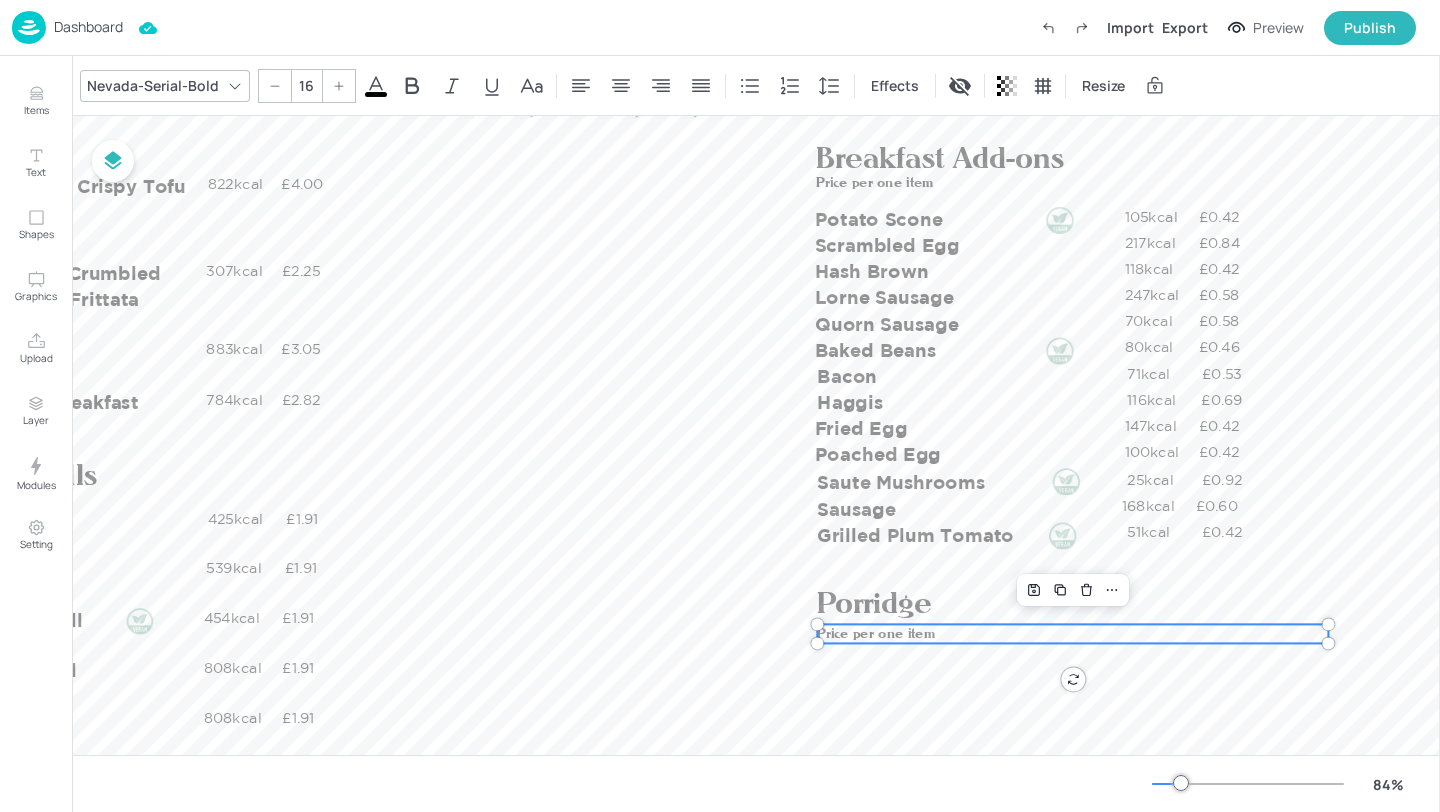 scroll, scrollTop: 175, scrollLeft: 288, axis: both 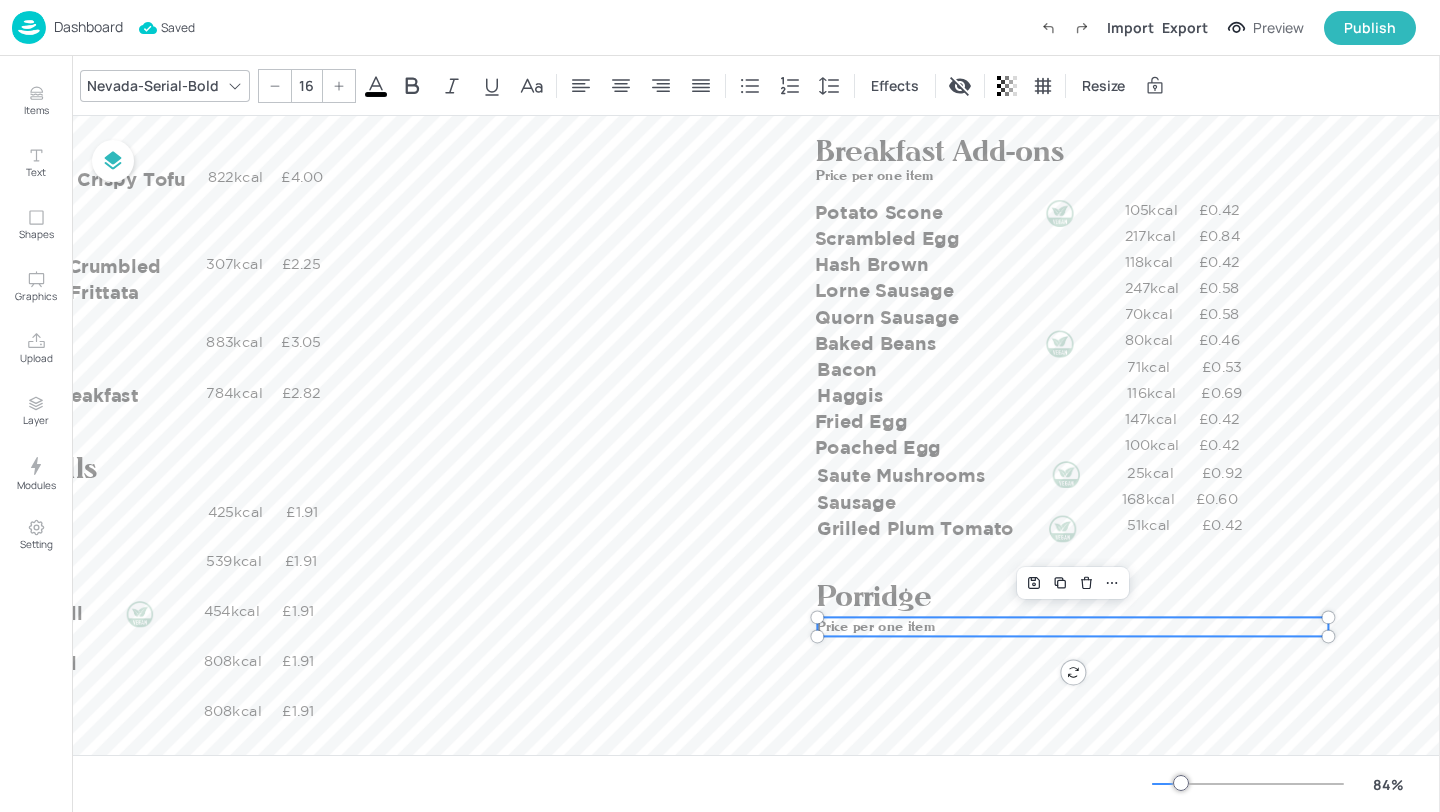 click on "Price per one item" at bounding box center (1072, 626) 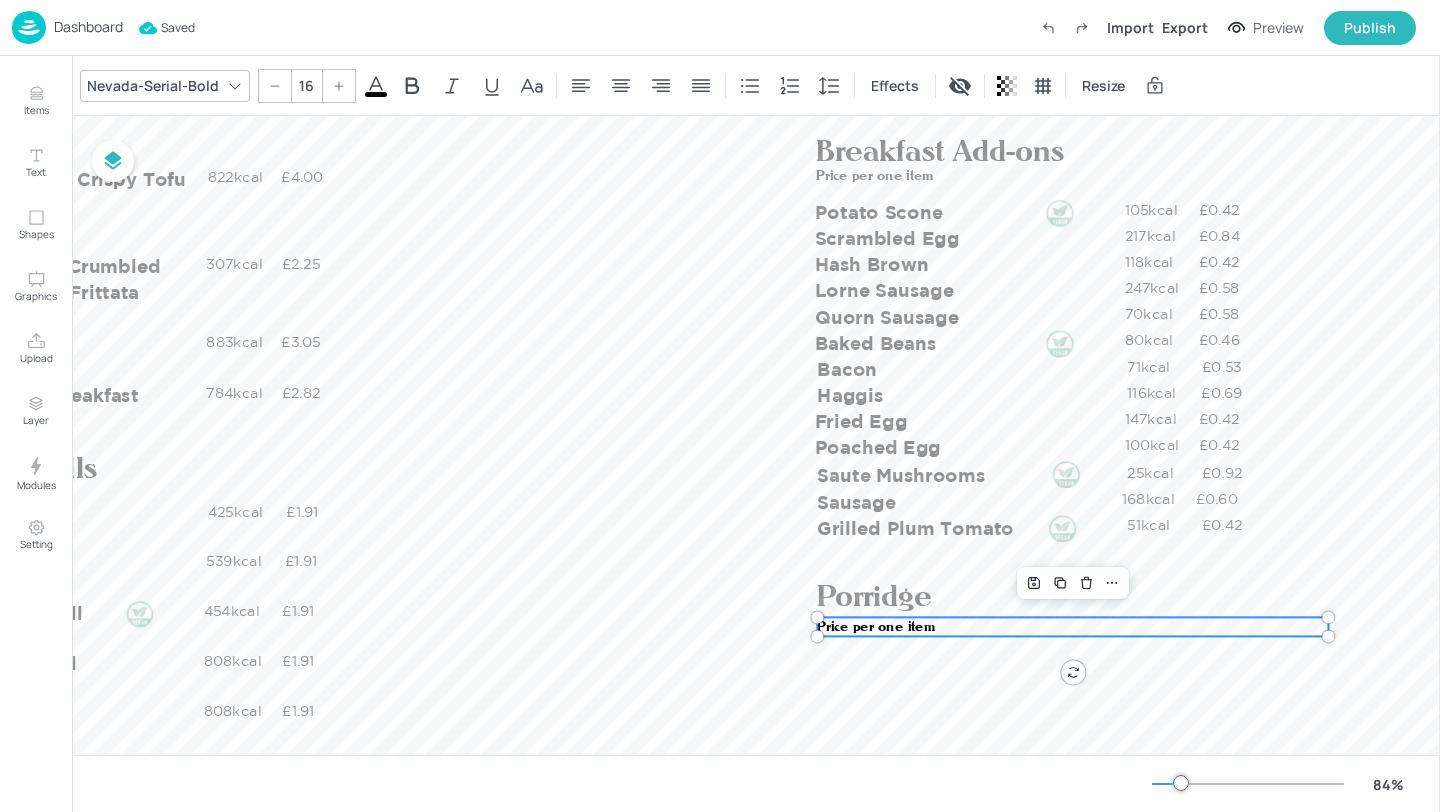 drag, startPoint x: 938, startPoint y: 630, endPoint x: 747, endPoint y: 630, distance: 191 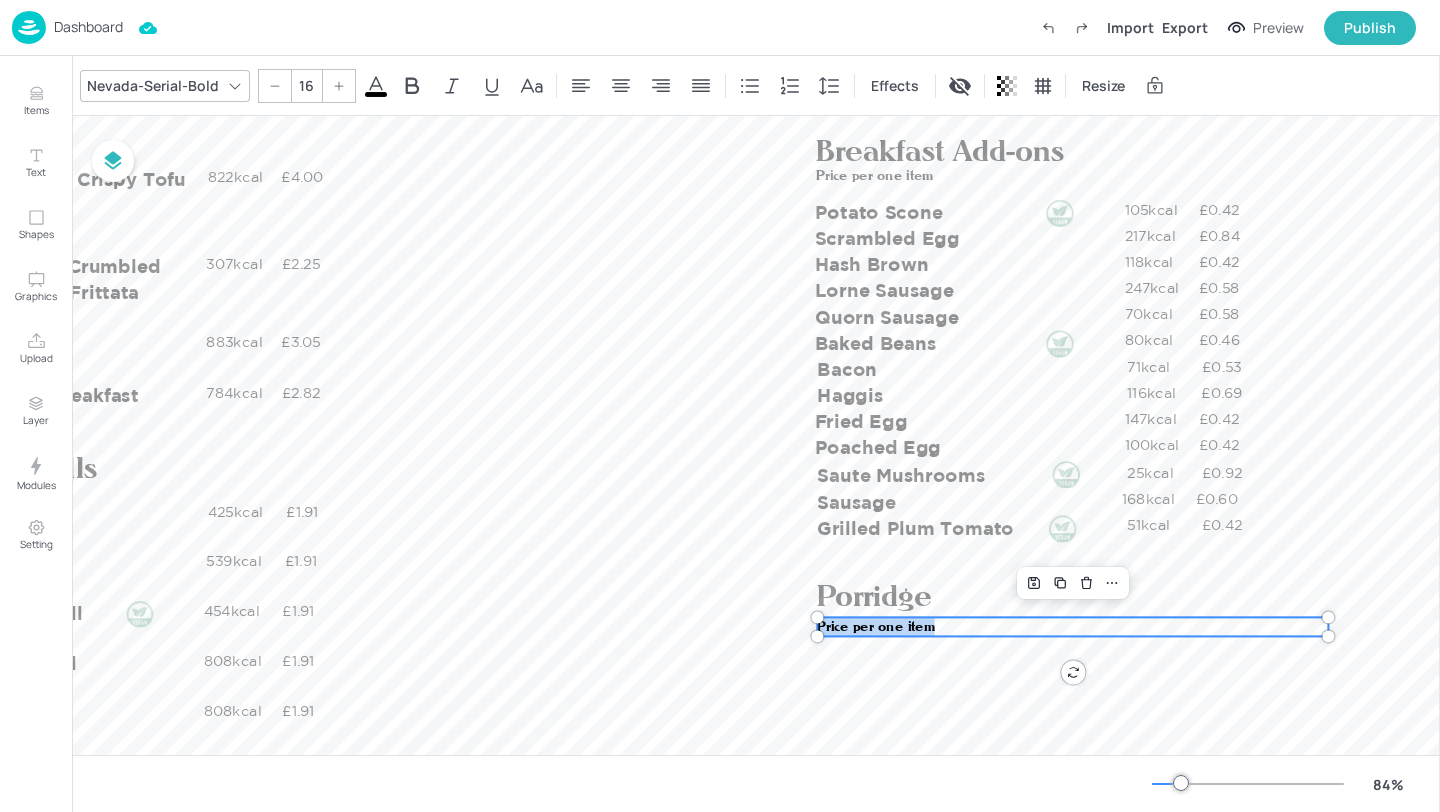 drag, startPoint x: 946, startPoint y: 631, endPoint x: 816, endPoint y: 628, distance: 130.0346 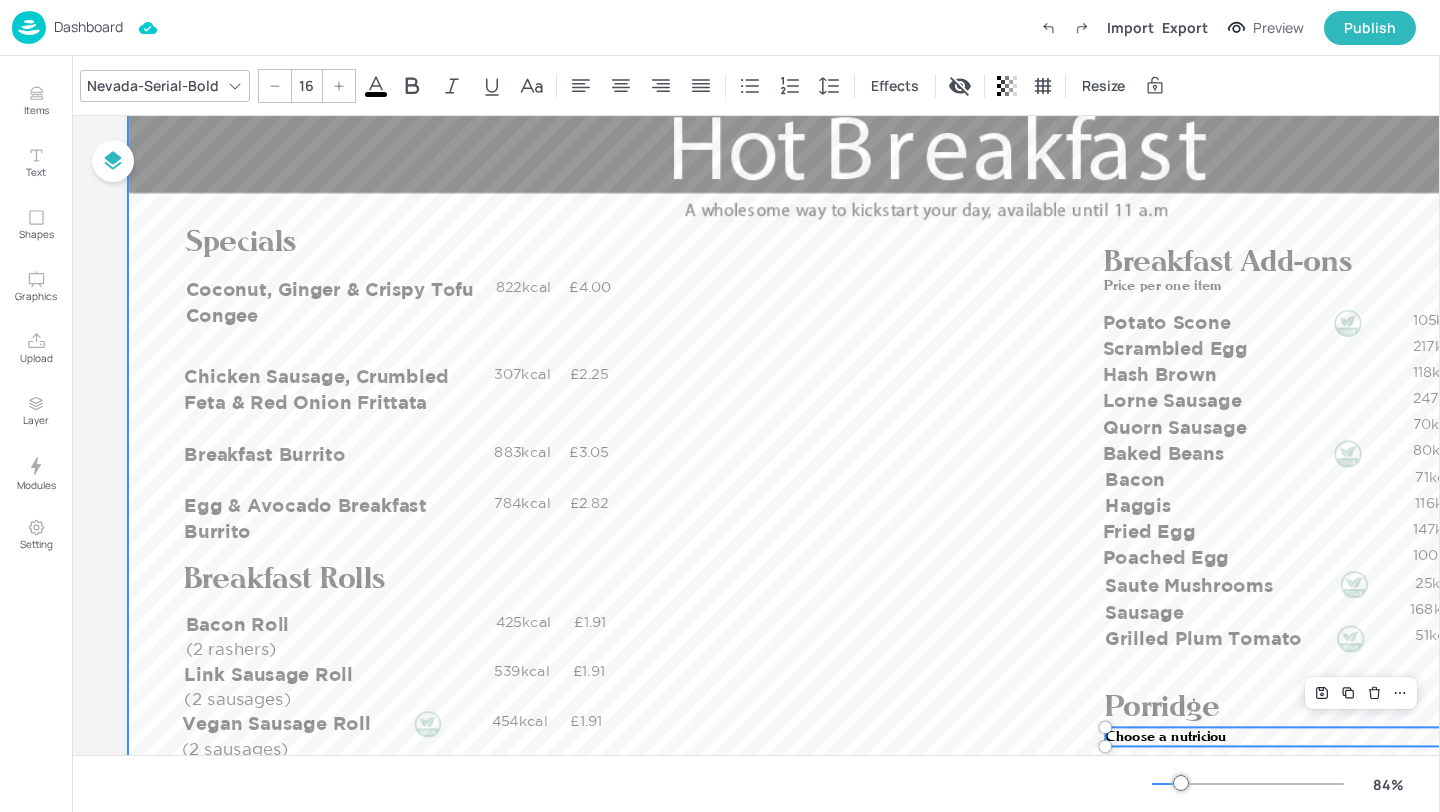 scroll, scrollTop: 65, scrollLeft: 0, axis: vertical 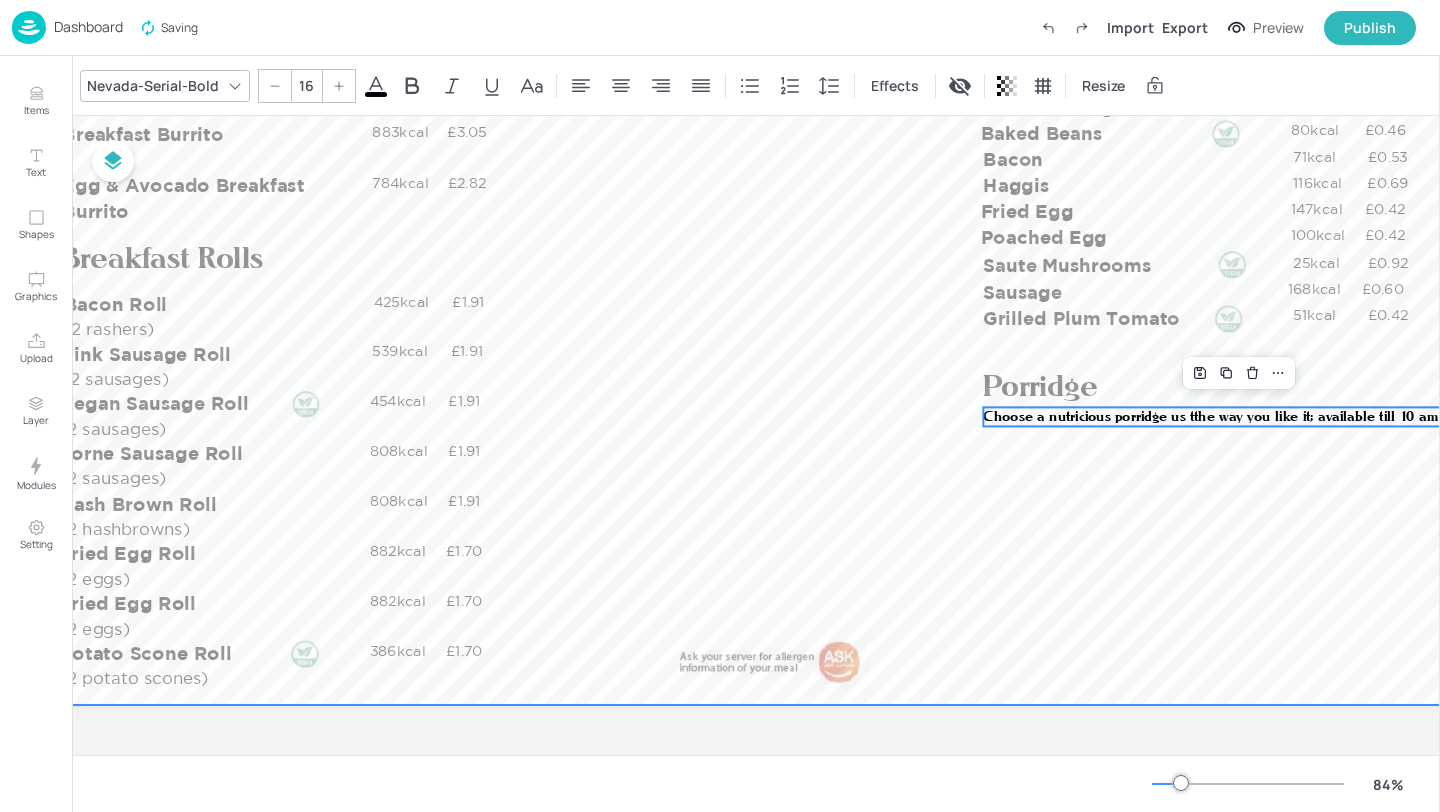 click at bounding box center [815, 250] 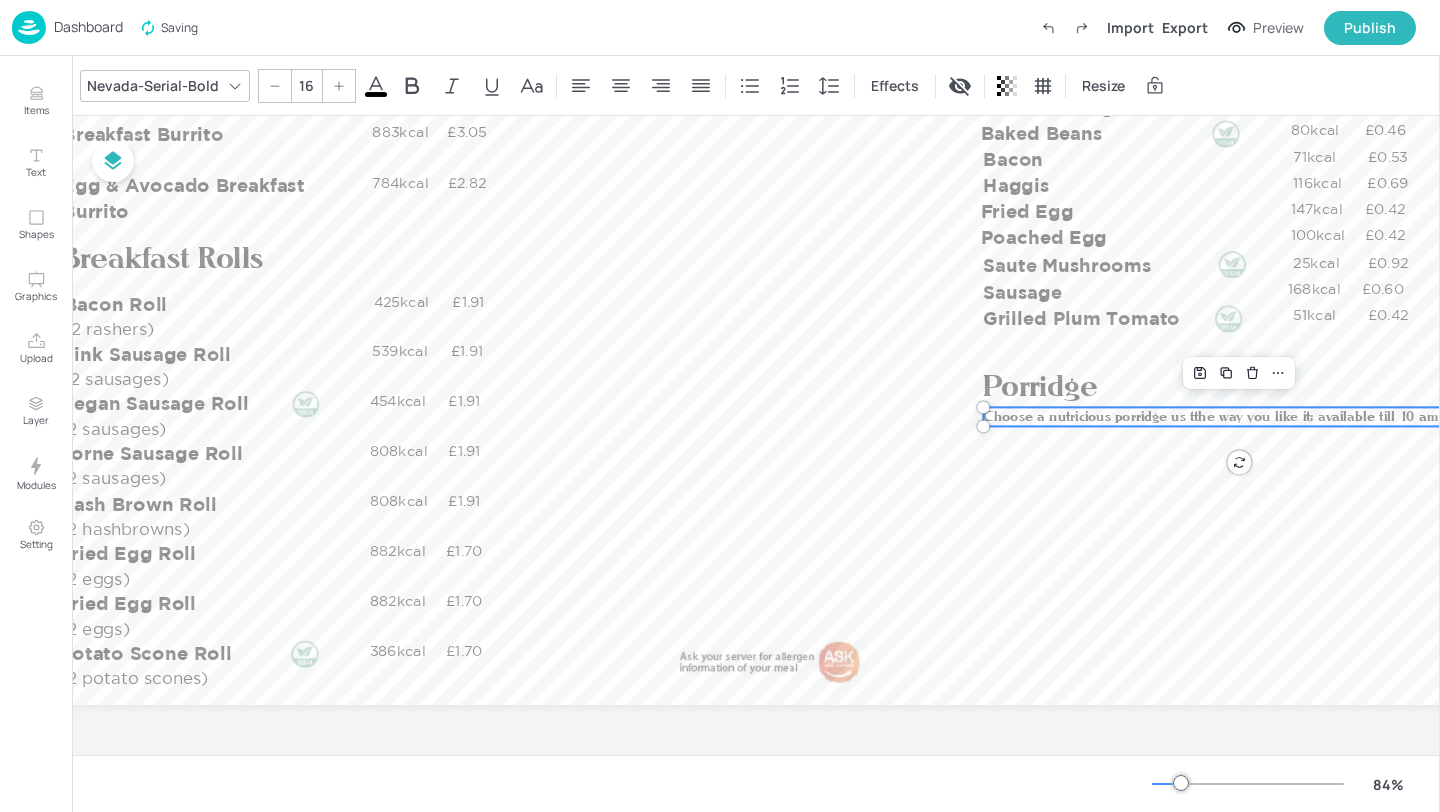 click on "Choose a nutricious porridge us tthe way you like it; available till 10 am" at bounding box center (1210, 416) 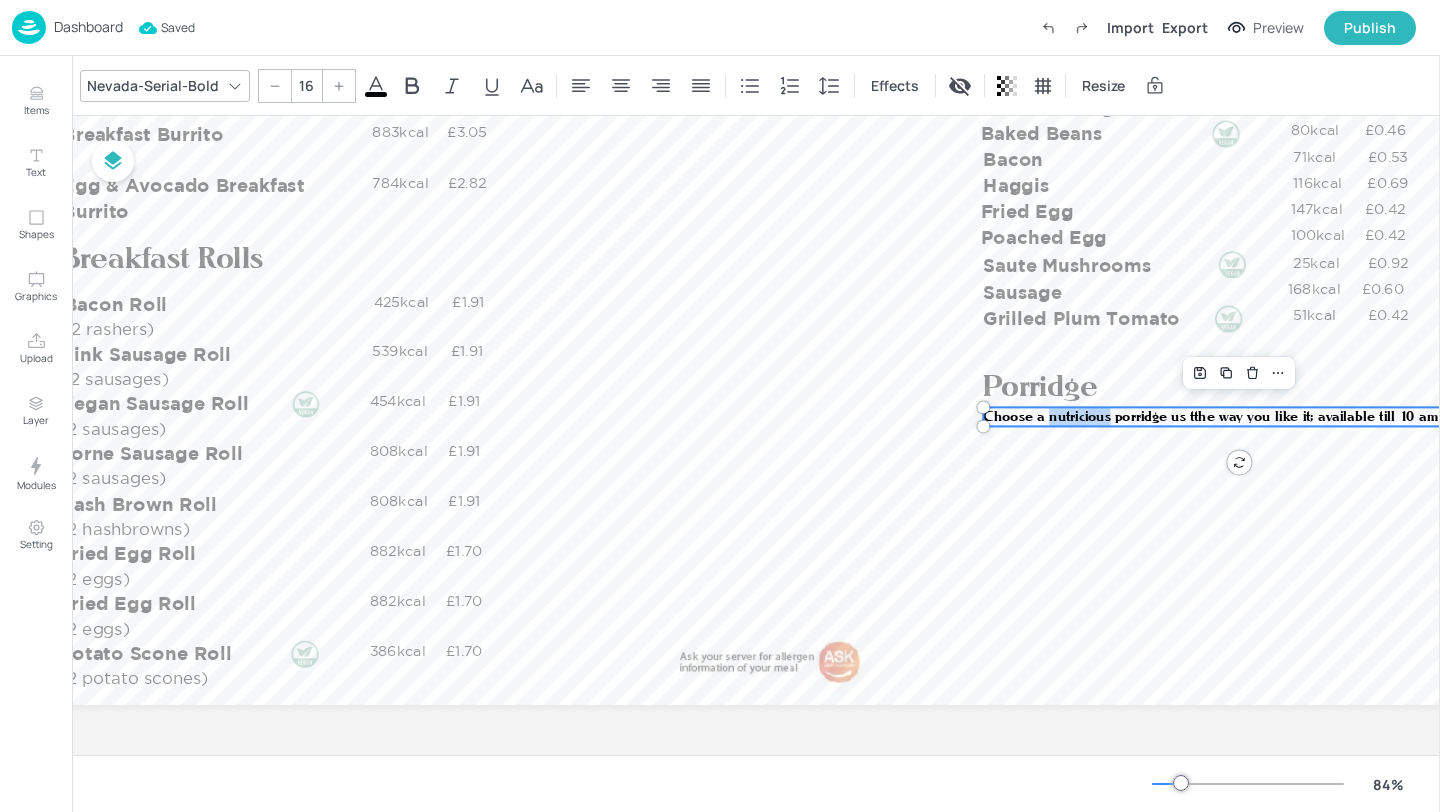 type 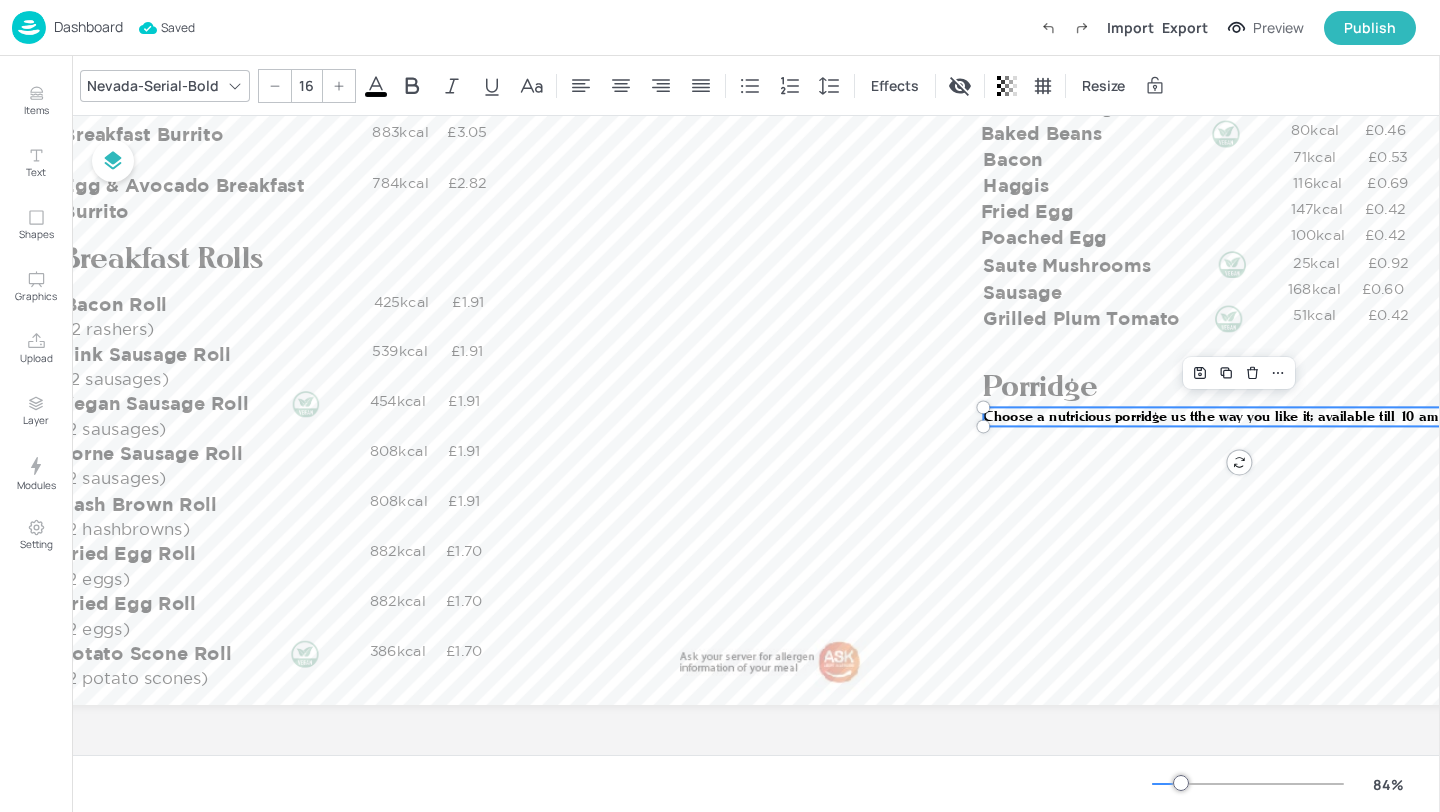 scroll, scrollTop: 270, scrollLeft: 45, axis: both 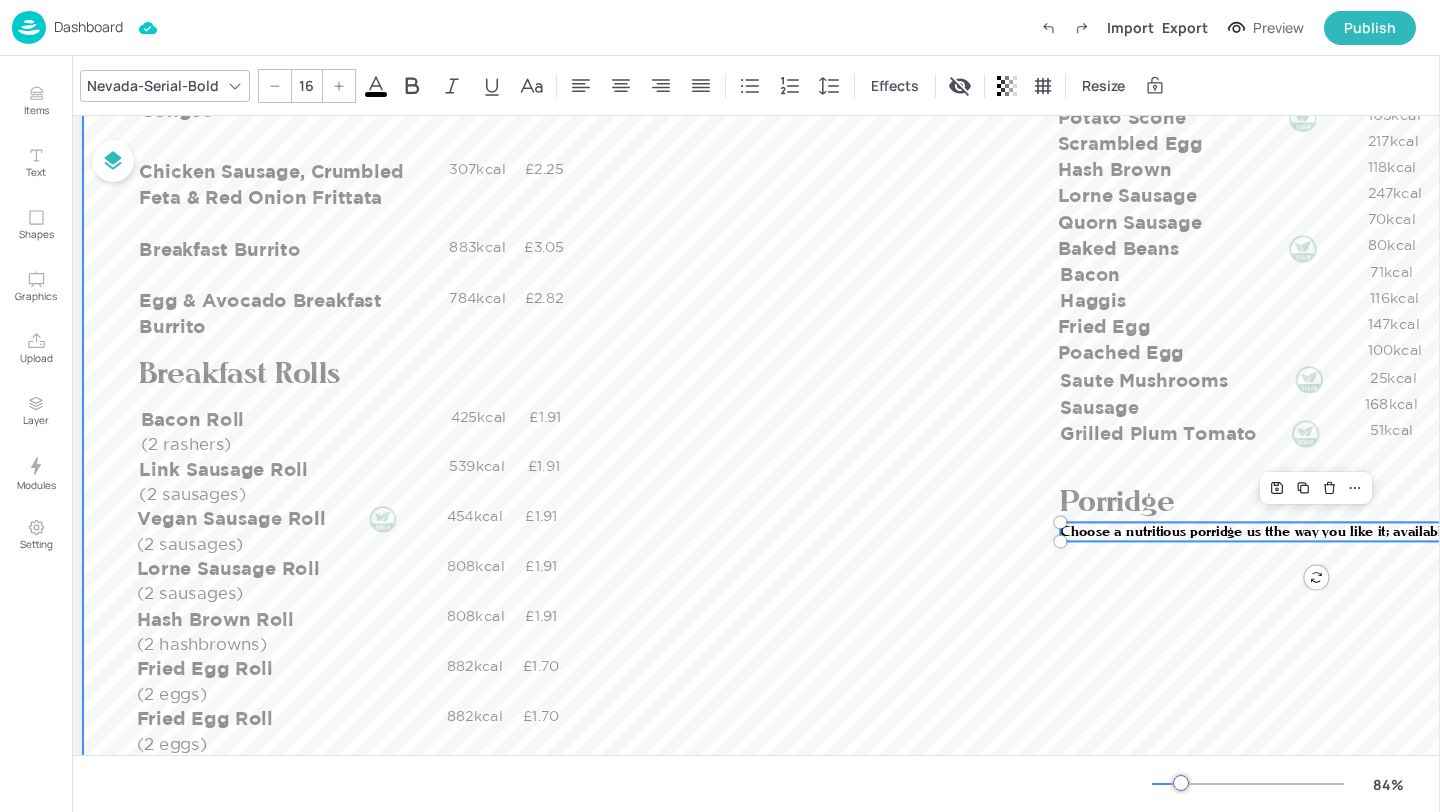 click at bounding box center [892, 365] 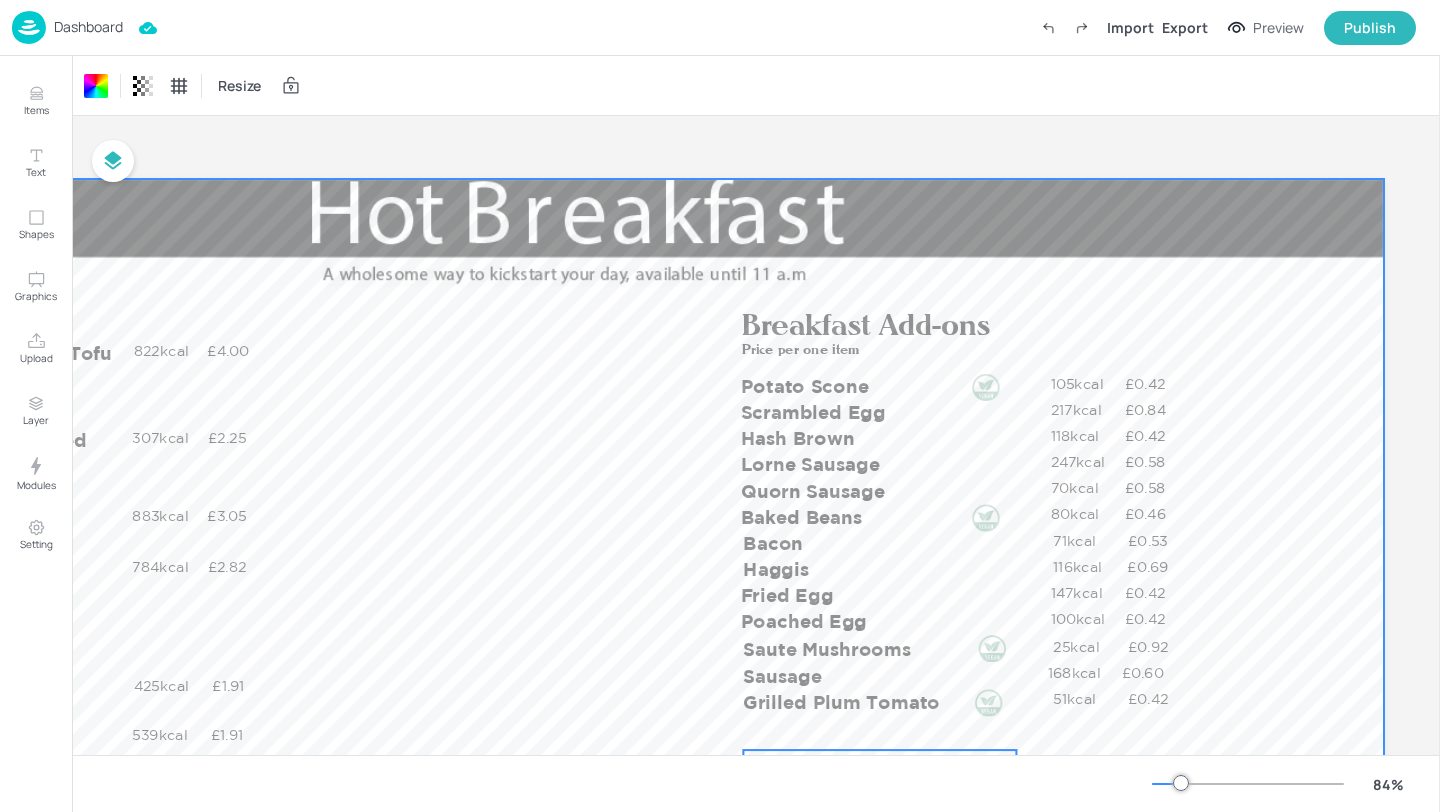 scroll, scrollTop: 0, scrollLeft: 368, axis: horizontal 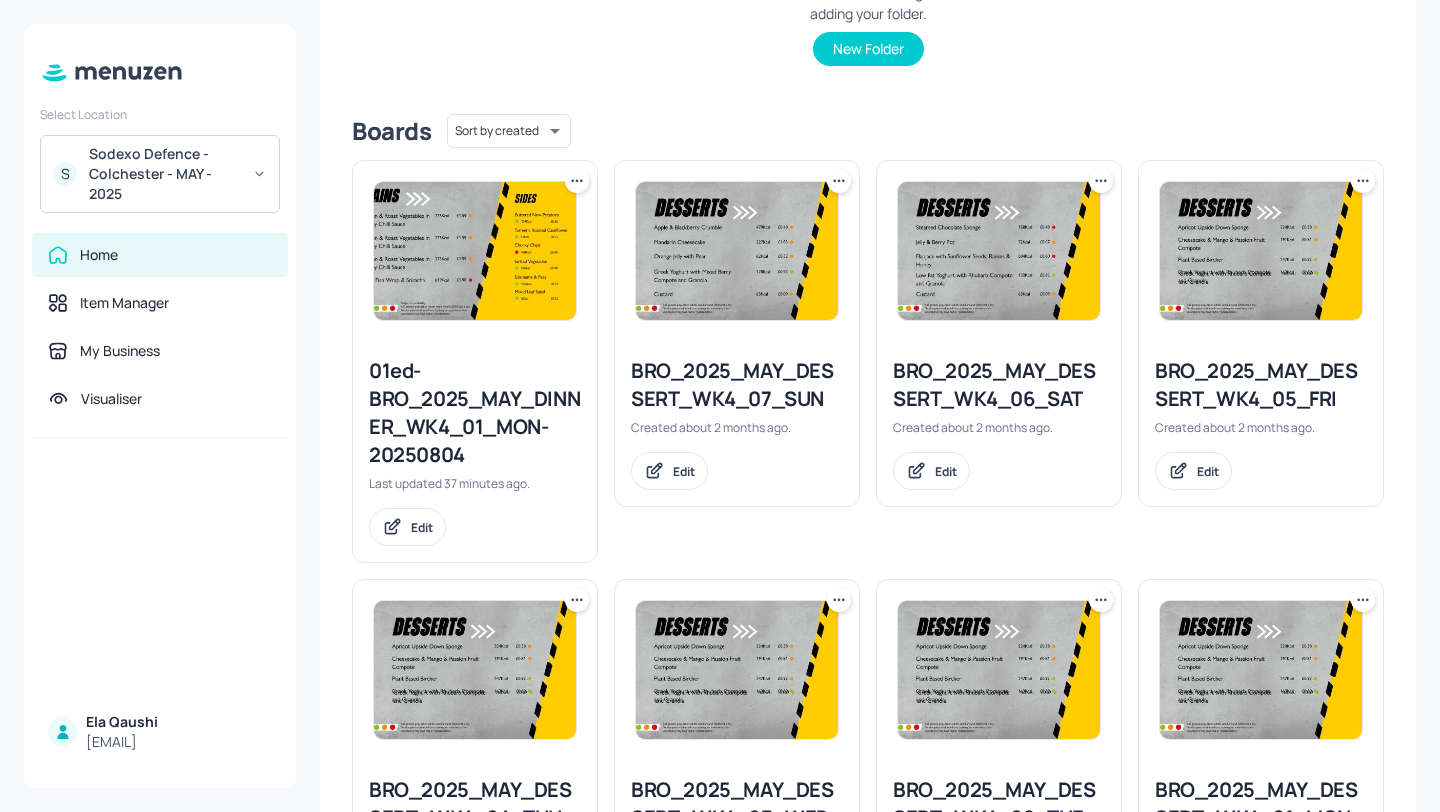 click on "01ed-BRO_2025_MAY_DINNER_WK4_01_MON-20250804" at bounding box center [475, 413] 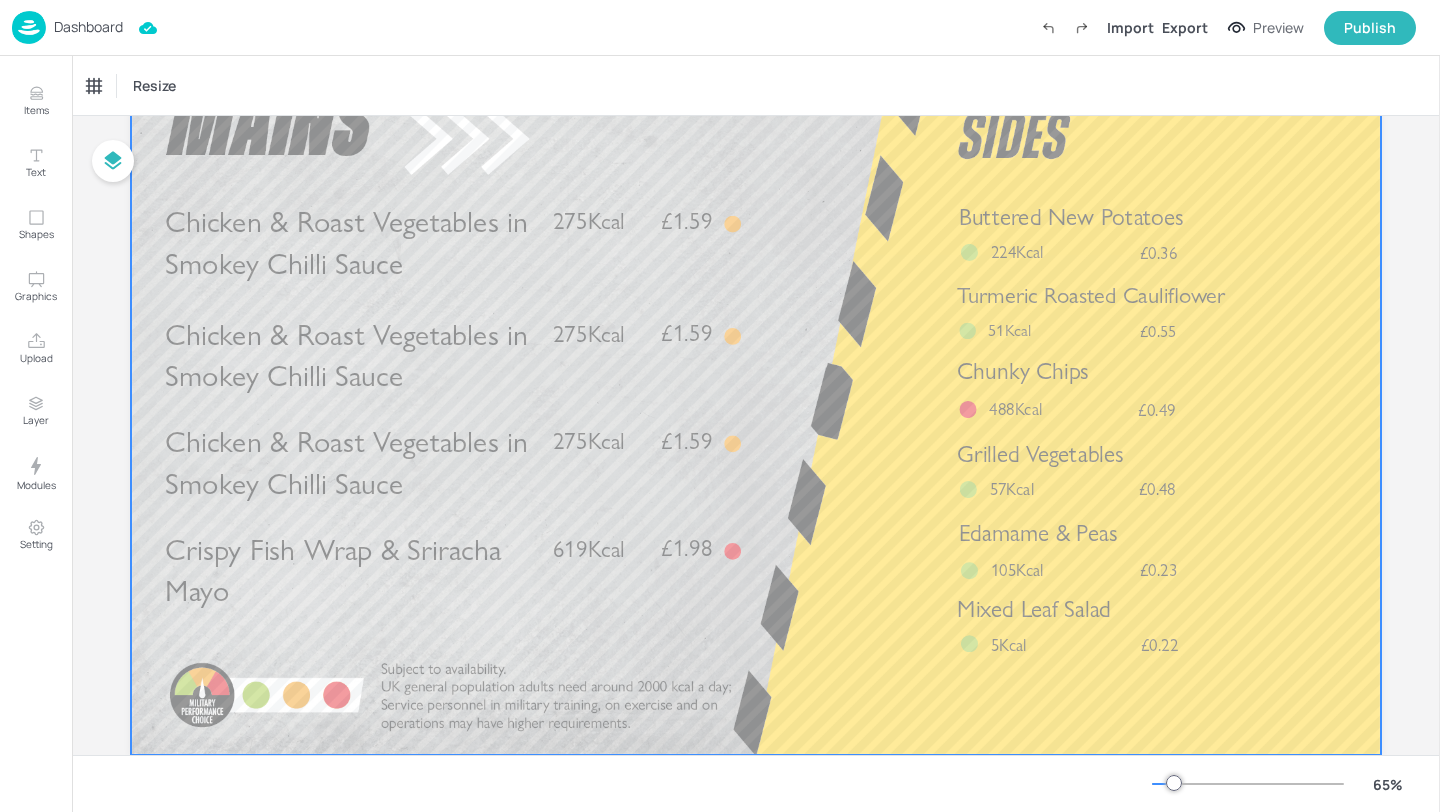 scroll, scrollTop: 135, scrollLeft: 0, axis: vertical 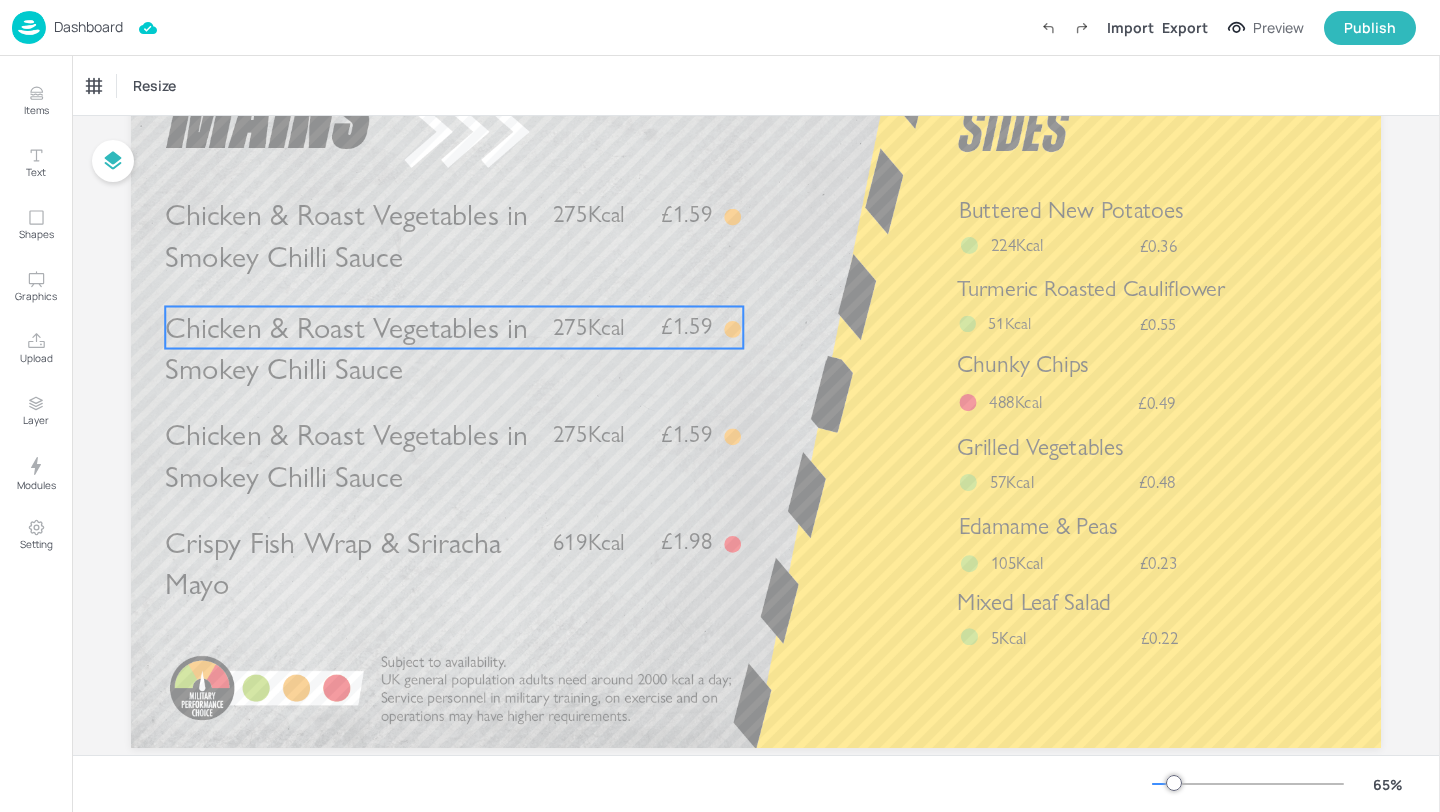click on "Chicken & Roast Vegetables in Smokey Chilli Sauce" at bounding box center [346, 348] 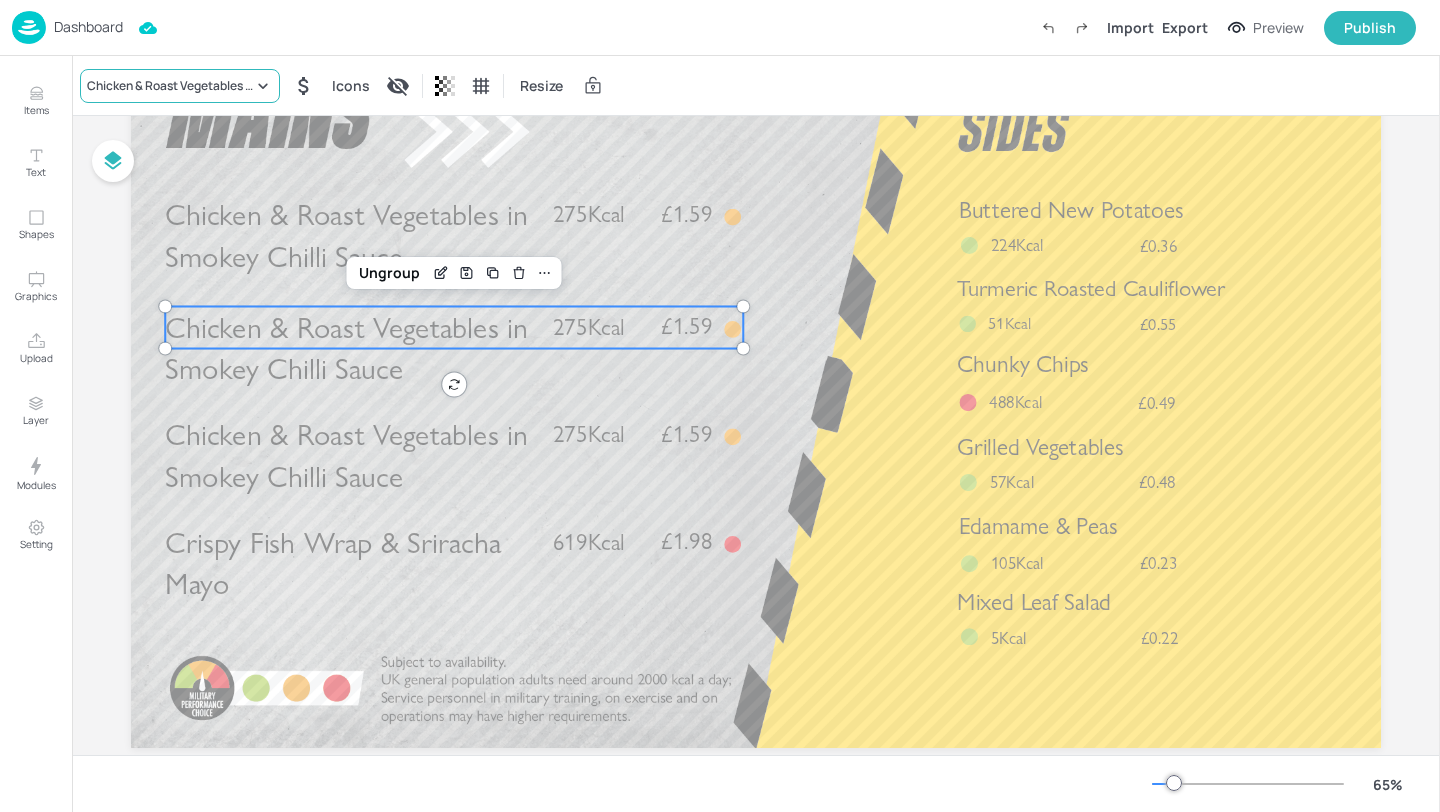 click on "Chicken & Roast Vegetables in Smokey Chilli Sauce" at bounding box center (170, 86) 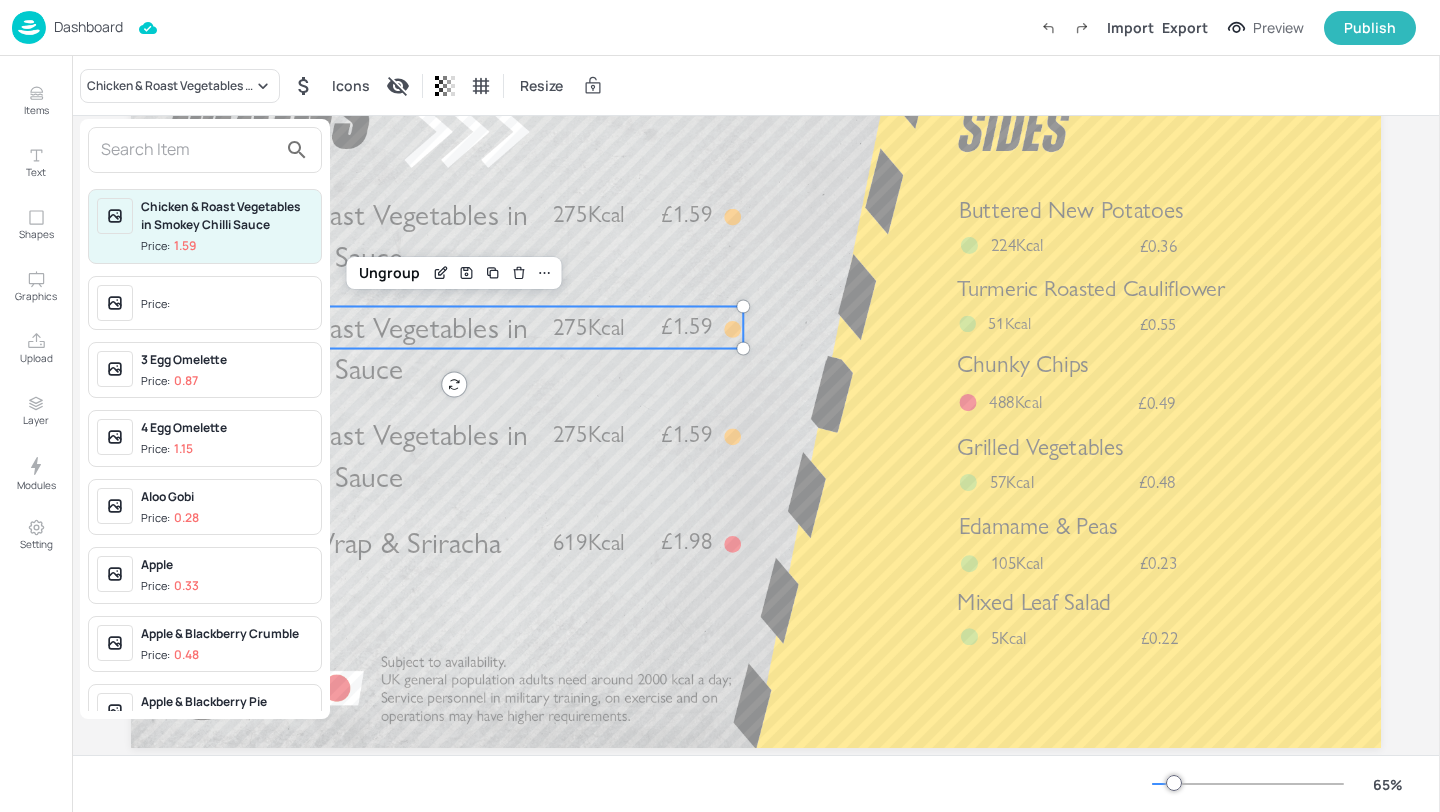 click at bounding box center (720, 406) 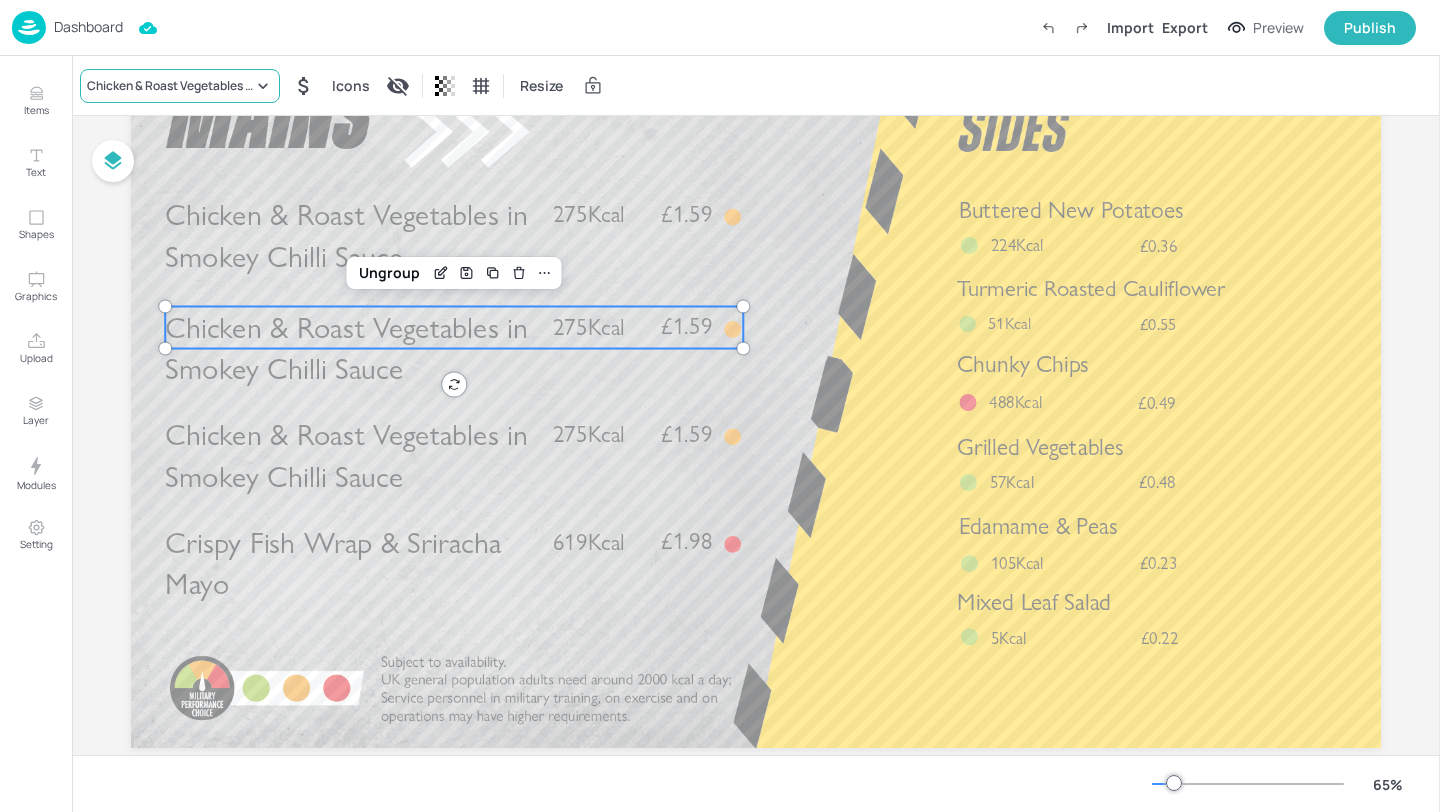 click on "Chicken & Roast Vegetables in Smokey Chilli Sauce" at bounding box center [170, 86] 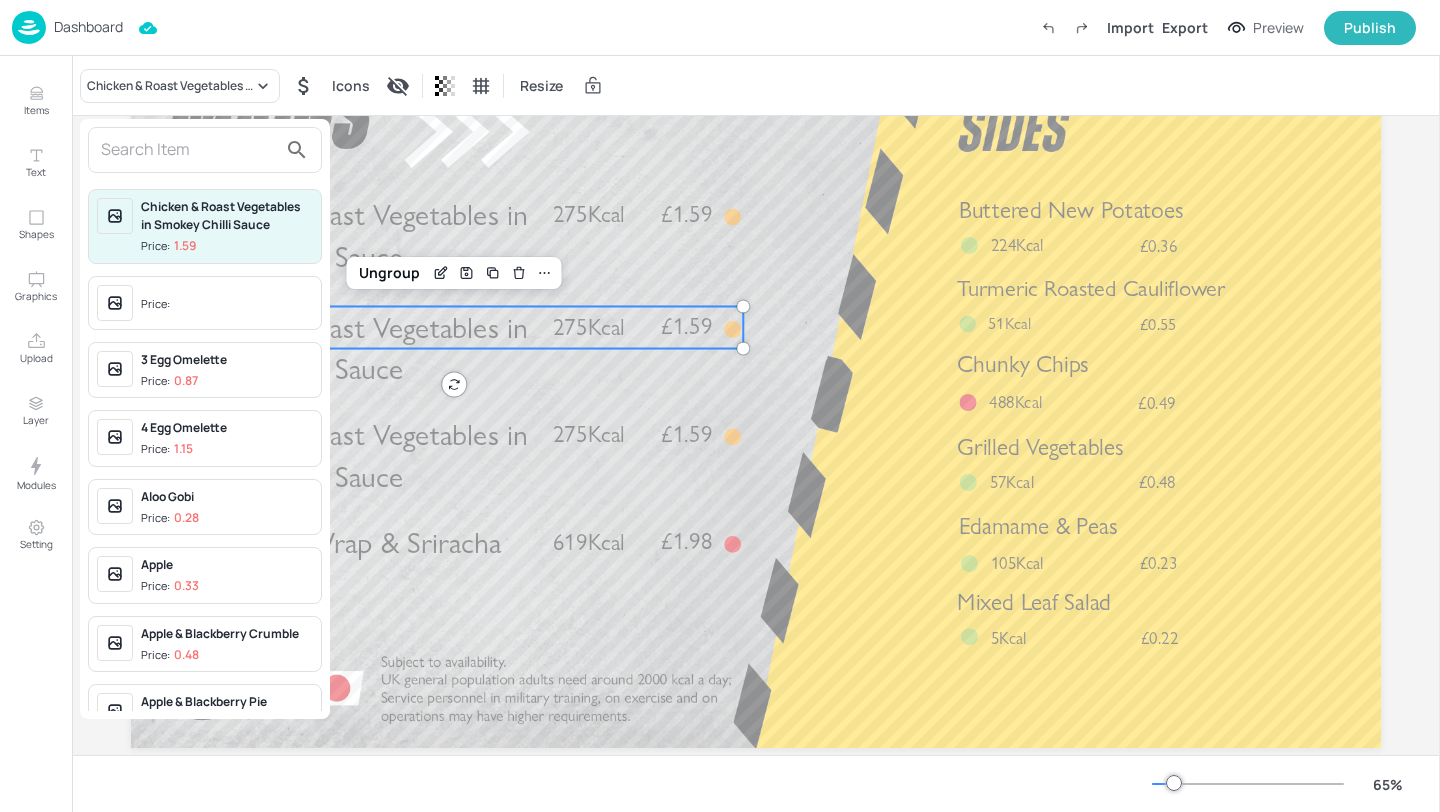 click at bounding box center [189, 150] 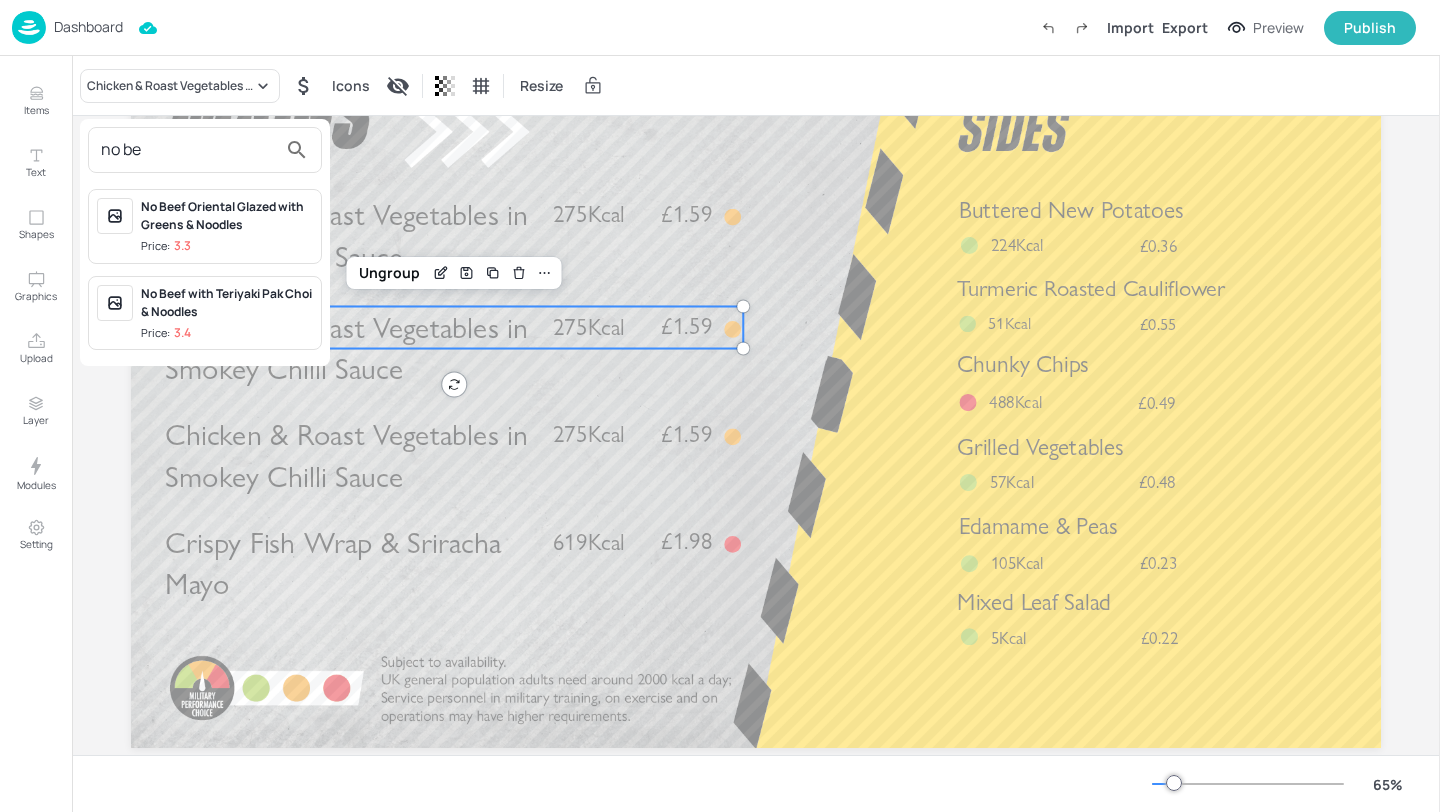 type on "no be" 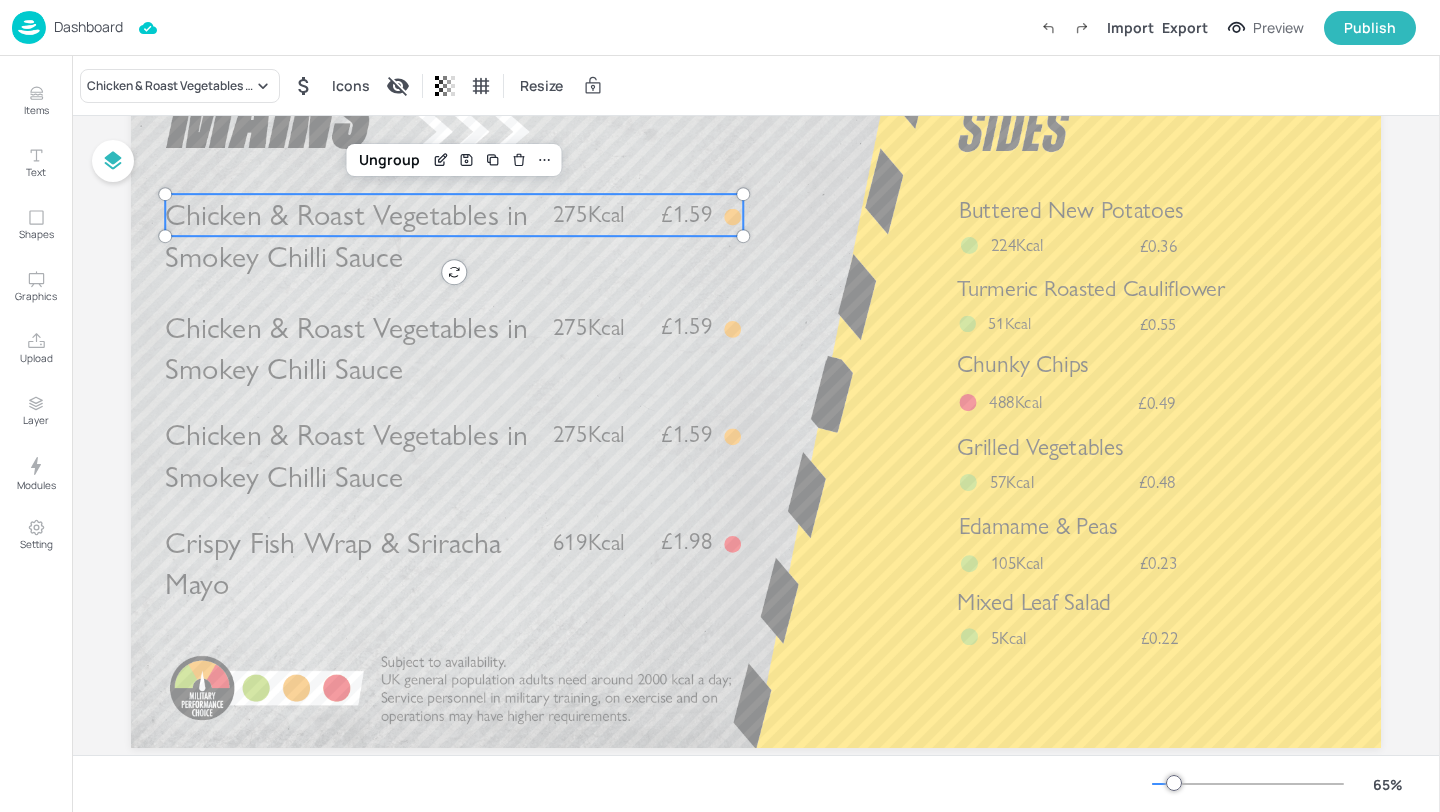 click on "Chicken & Roast Vegetables in Smokey Chilli Sauce" at bounding box center (346, 236) 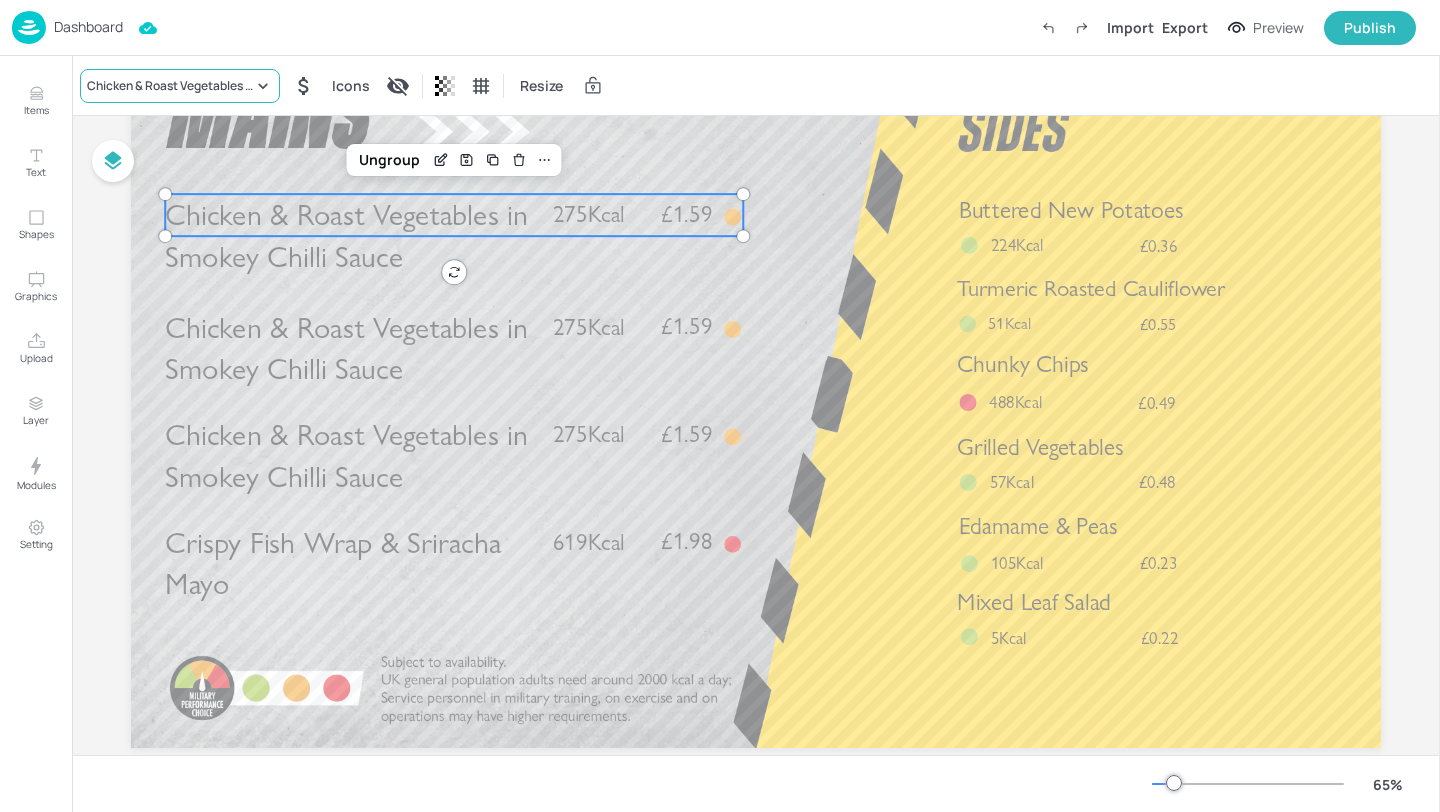 click on "Chicken & Roast Vegetables in Smokey Chilli Sauce" at bounding box center [180, 86] 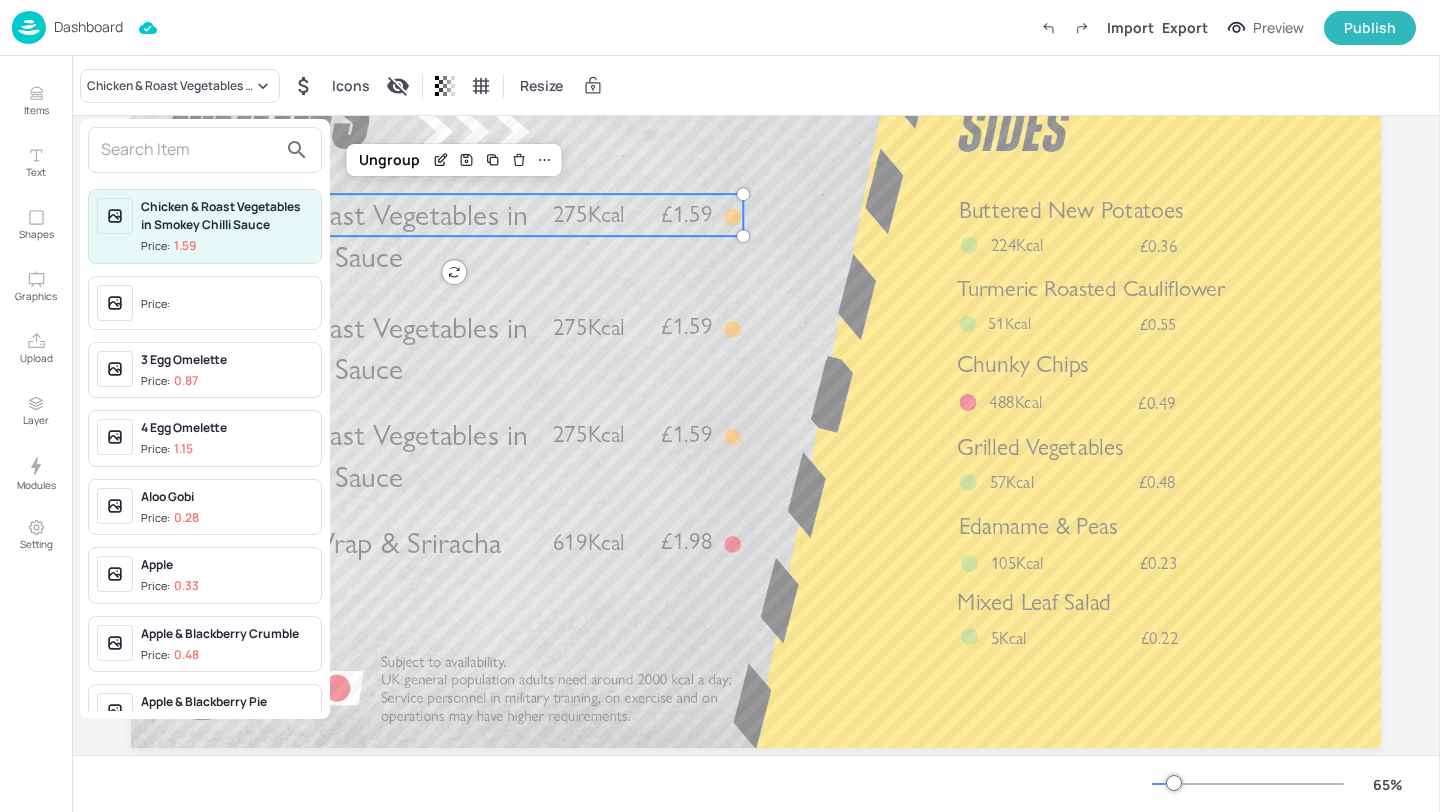 click at bounding box center [189, 150] 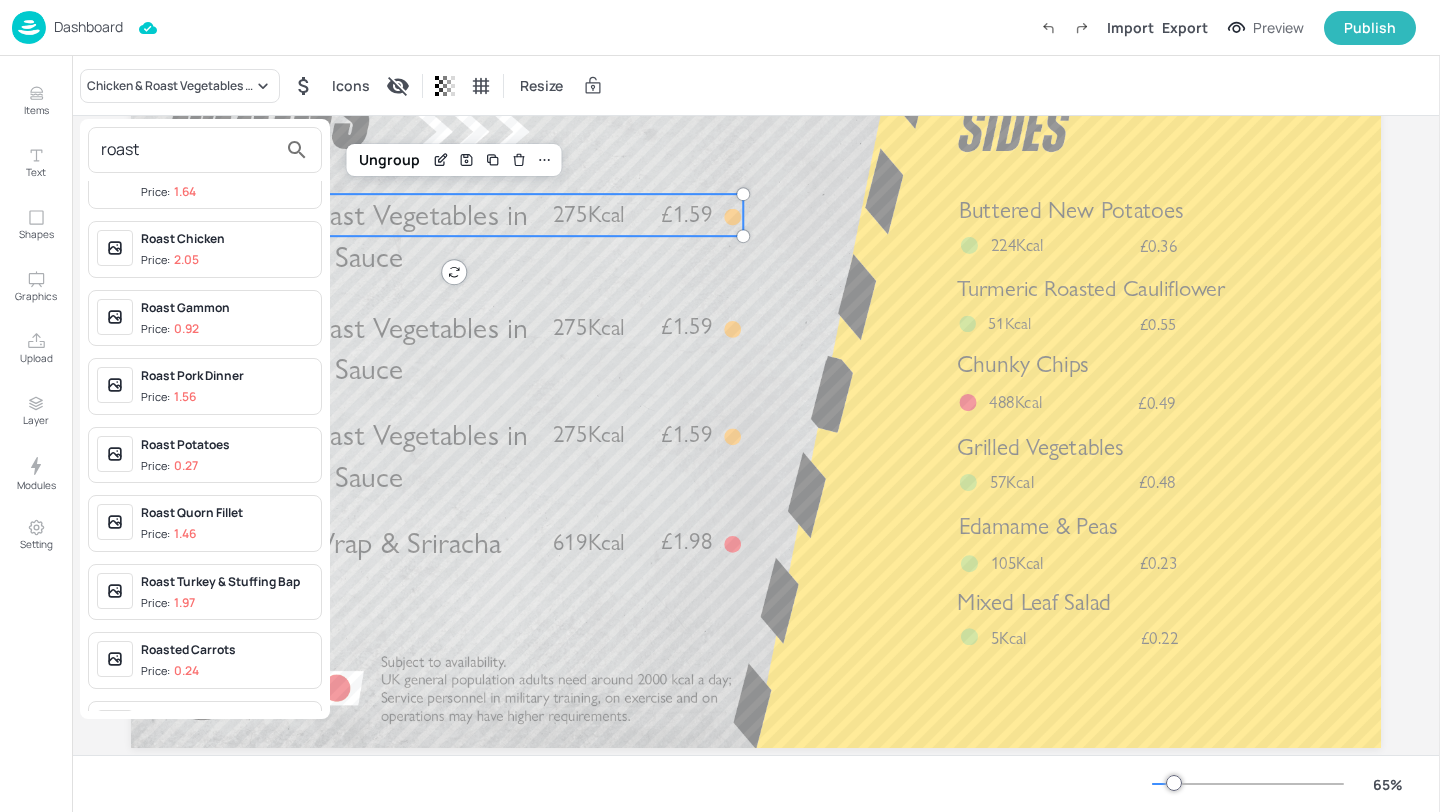 scroll, scrollTop: 820, scrollLeft: 0, axis: vertical 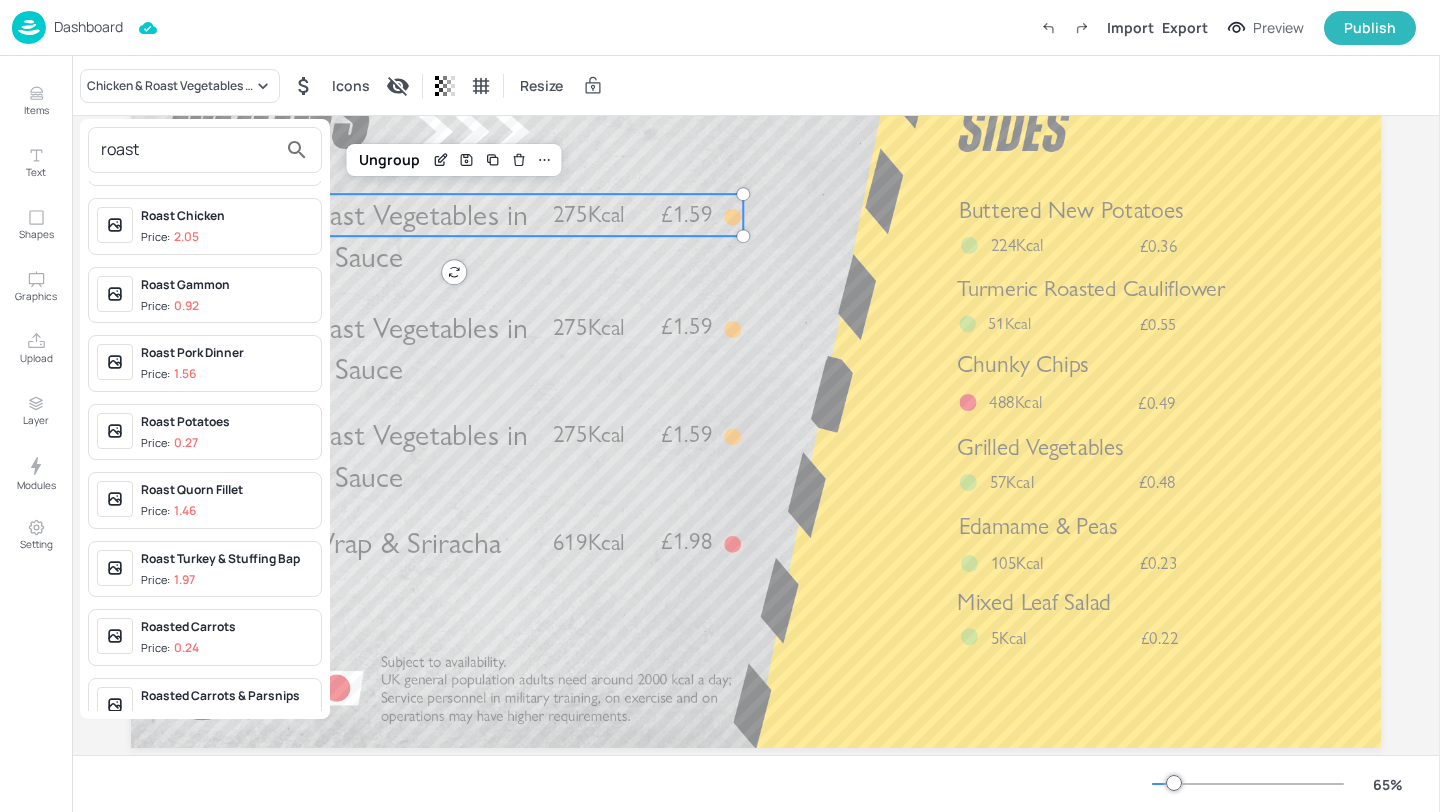 type on "roast" 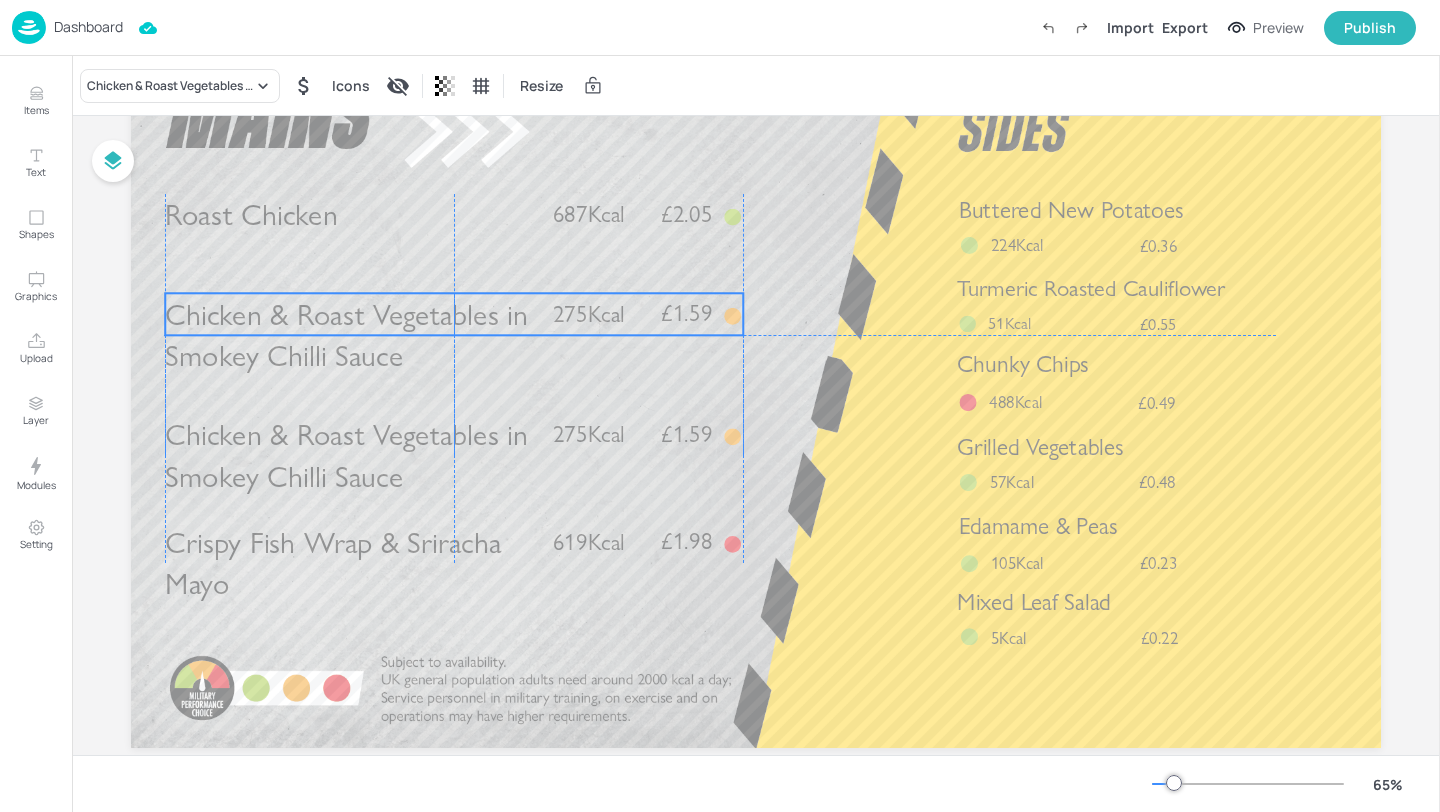 drag, startPoint x: 311, startPoint y: 352, endPoint x: 310, endPoint y: 340, distance: 12.0415945 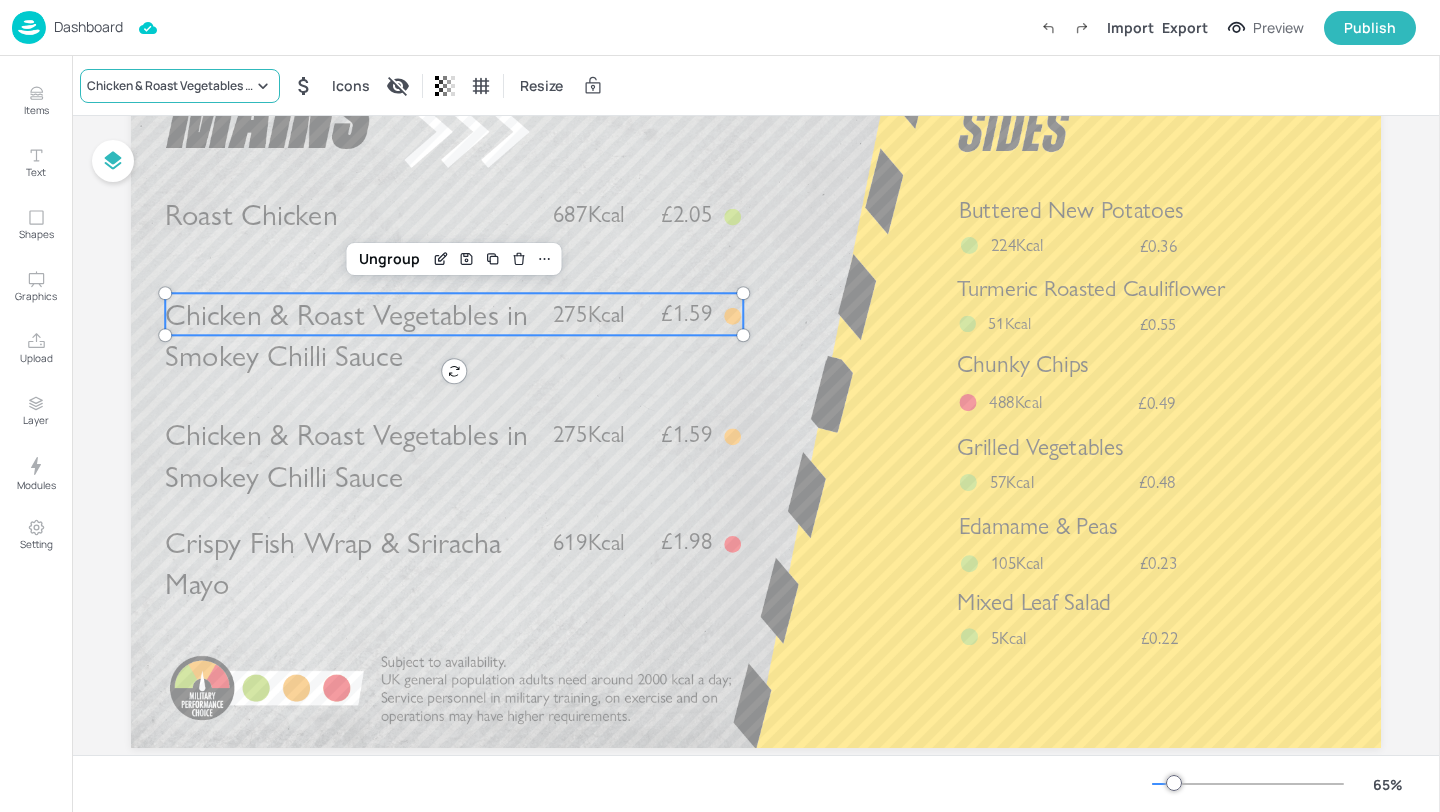 click on "Chicken & Roast Vegetables in Smokey Chilli Sauce" at bounding box center [180, 86] 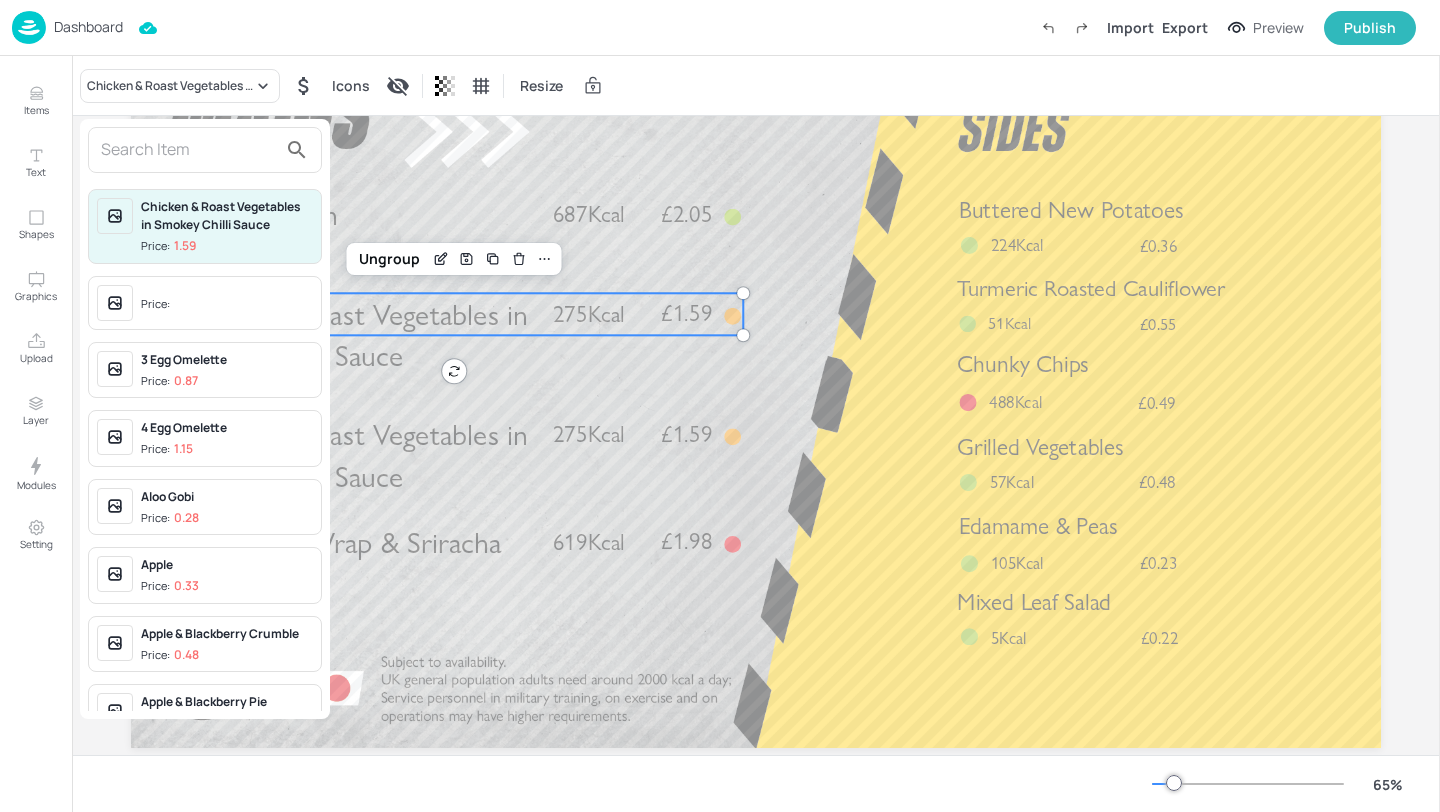 click at bounding box center (189, 150) 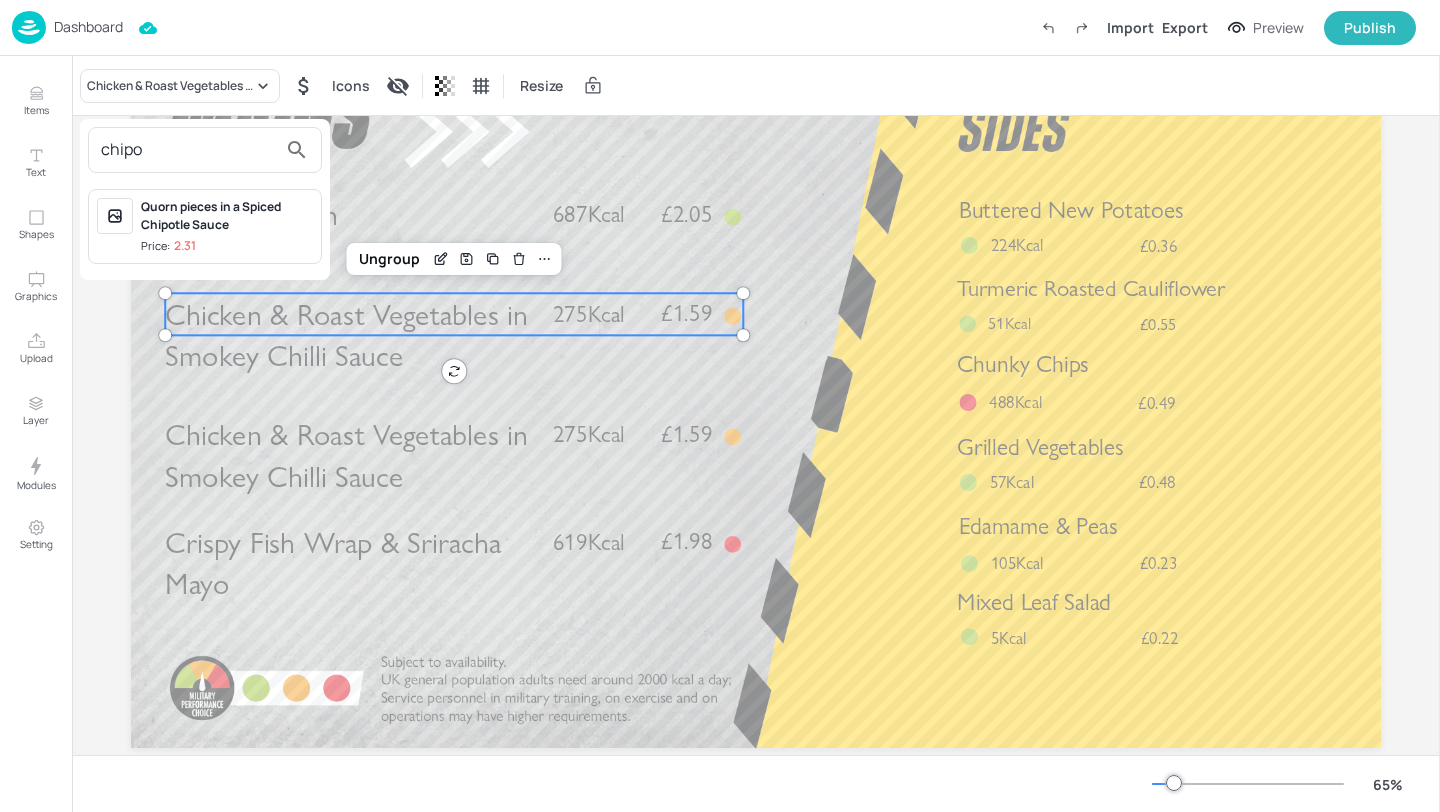 type on "chipo" 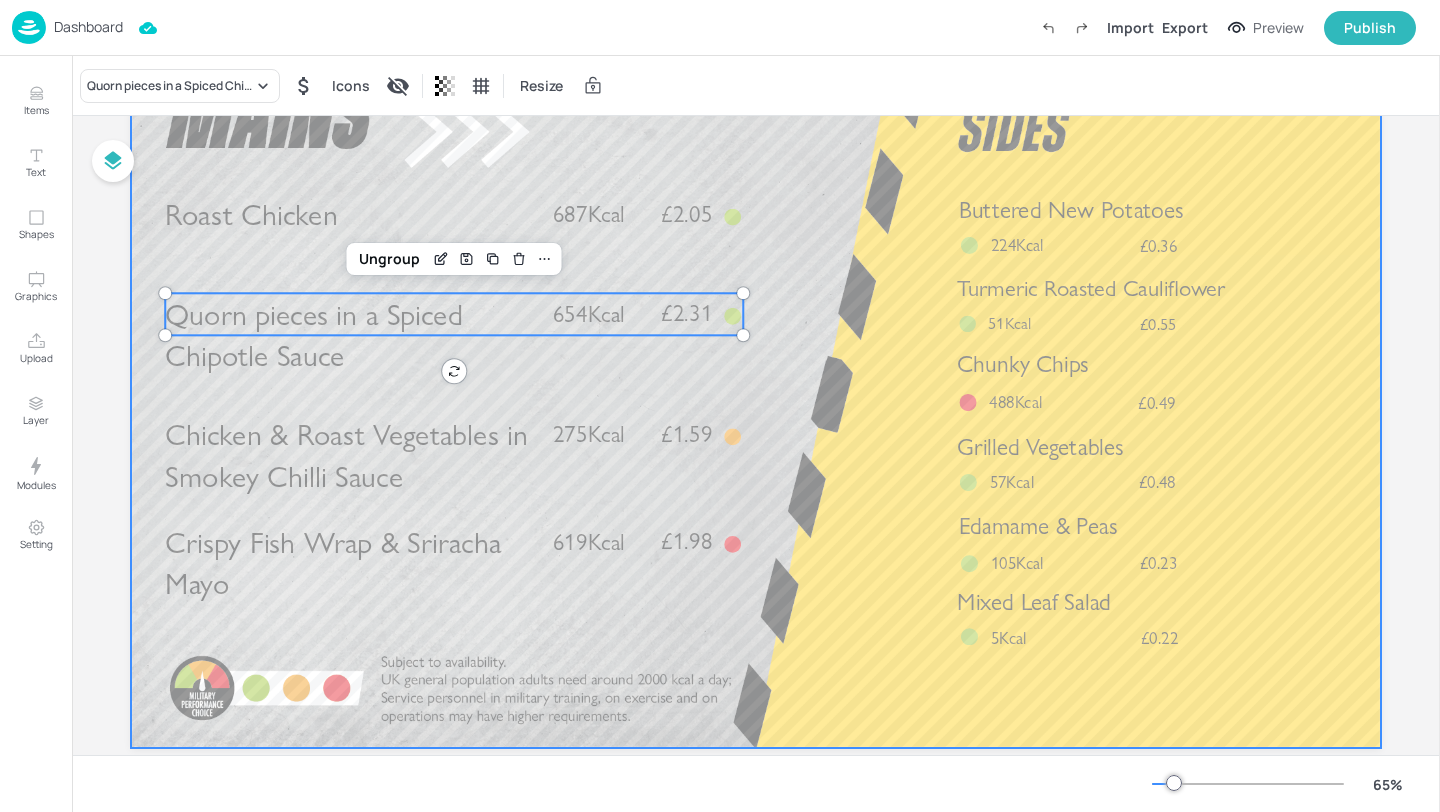 click at bounding box center [756, 396] 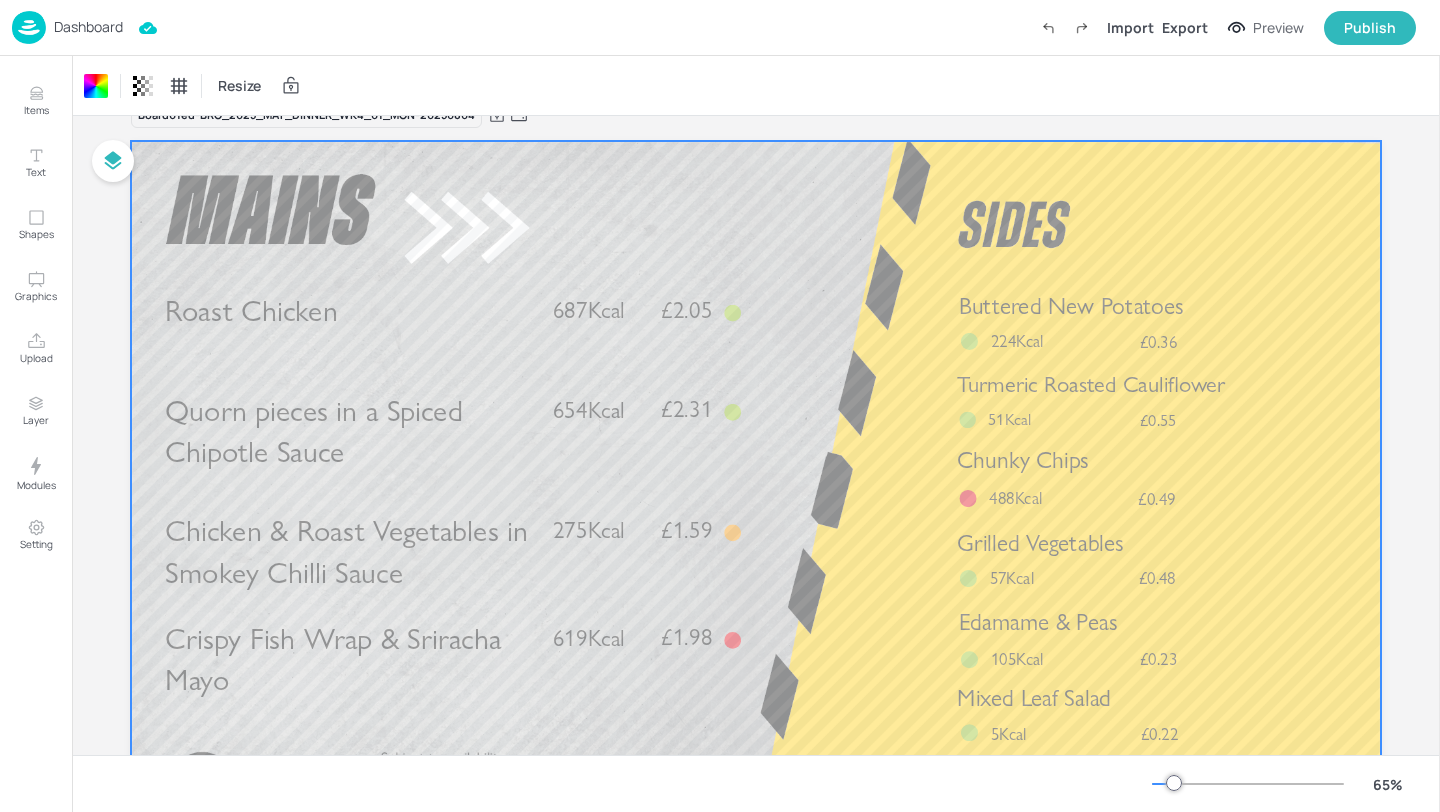 scroll, scrollTop: 0, scrollLeft: 0, axis: both 